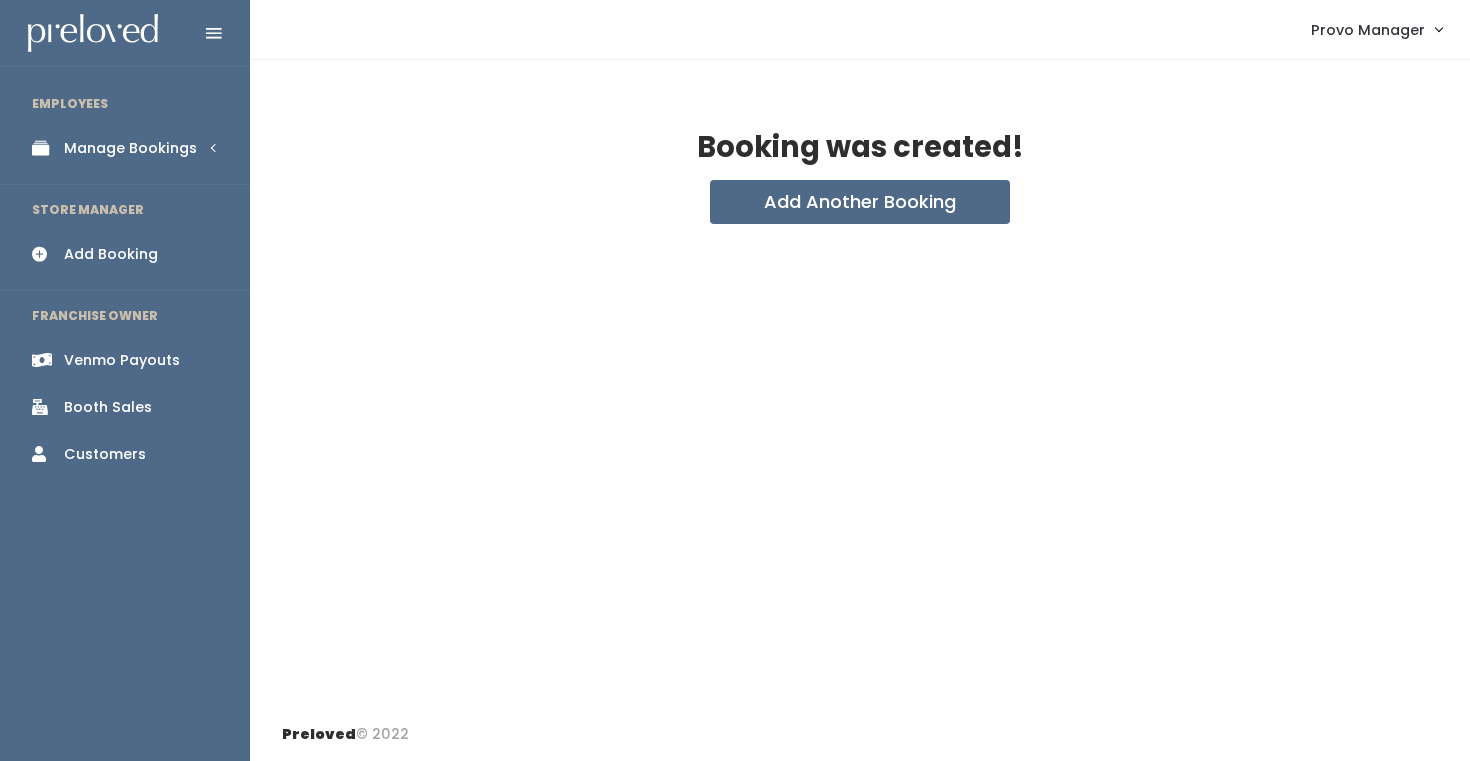 scroll, scrollTop: 0, scrollLeft: 0, axis: both 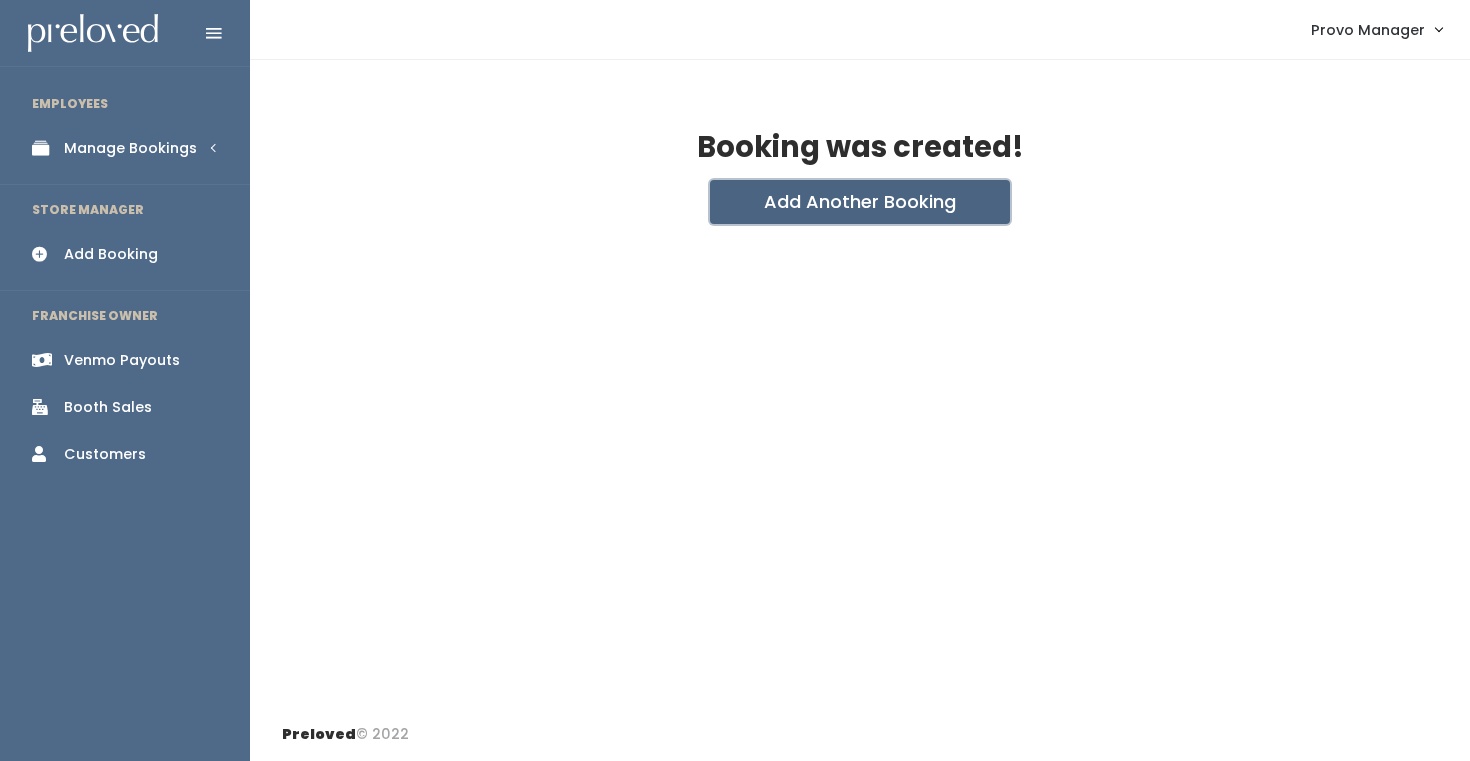 click on "Add Another Booking" at bounding box center (860, 202) 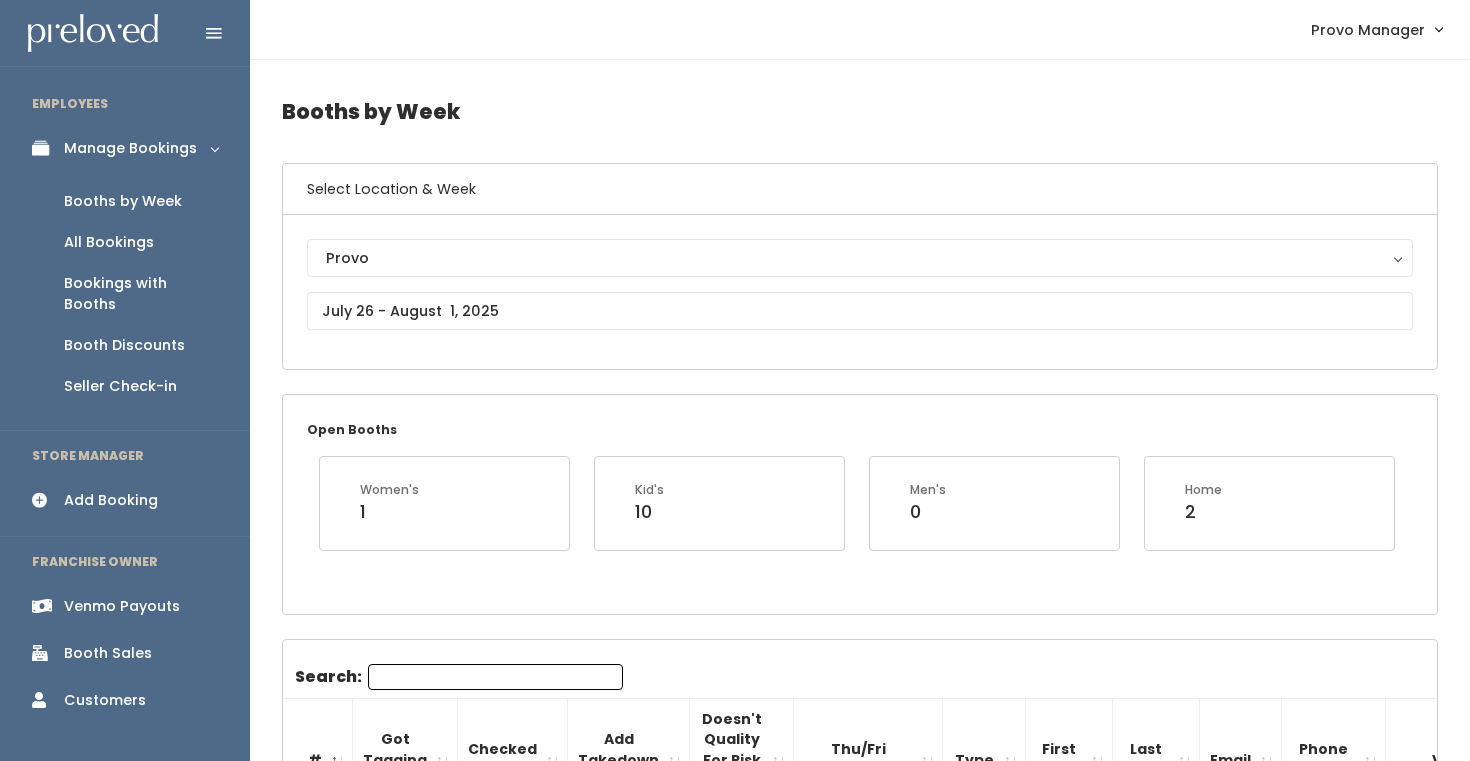 scroll, scrollTop: 707, scrollLeft: 0, axis: vertical 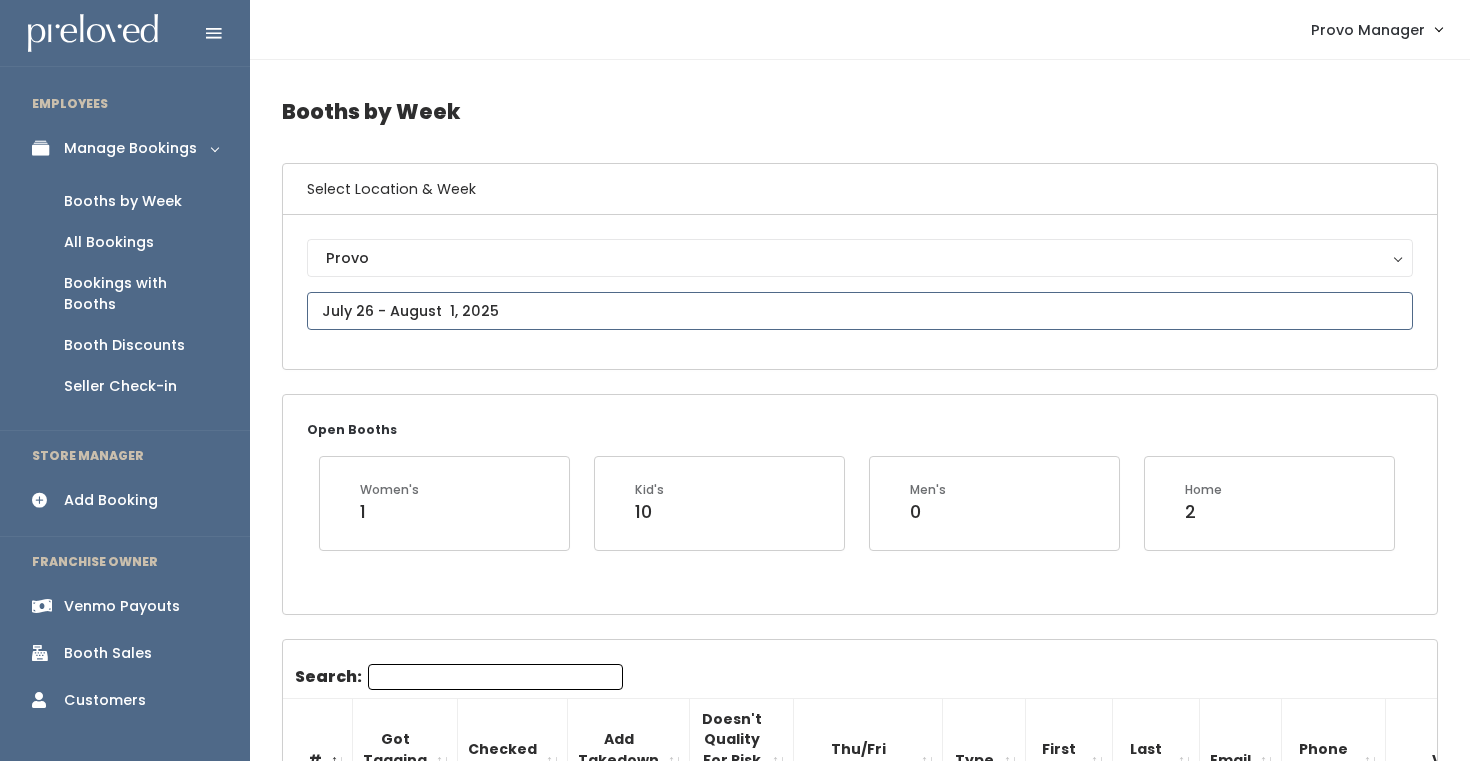 click at bounding box center (860, 311) 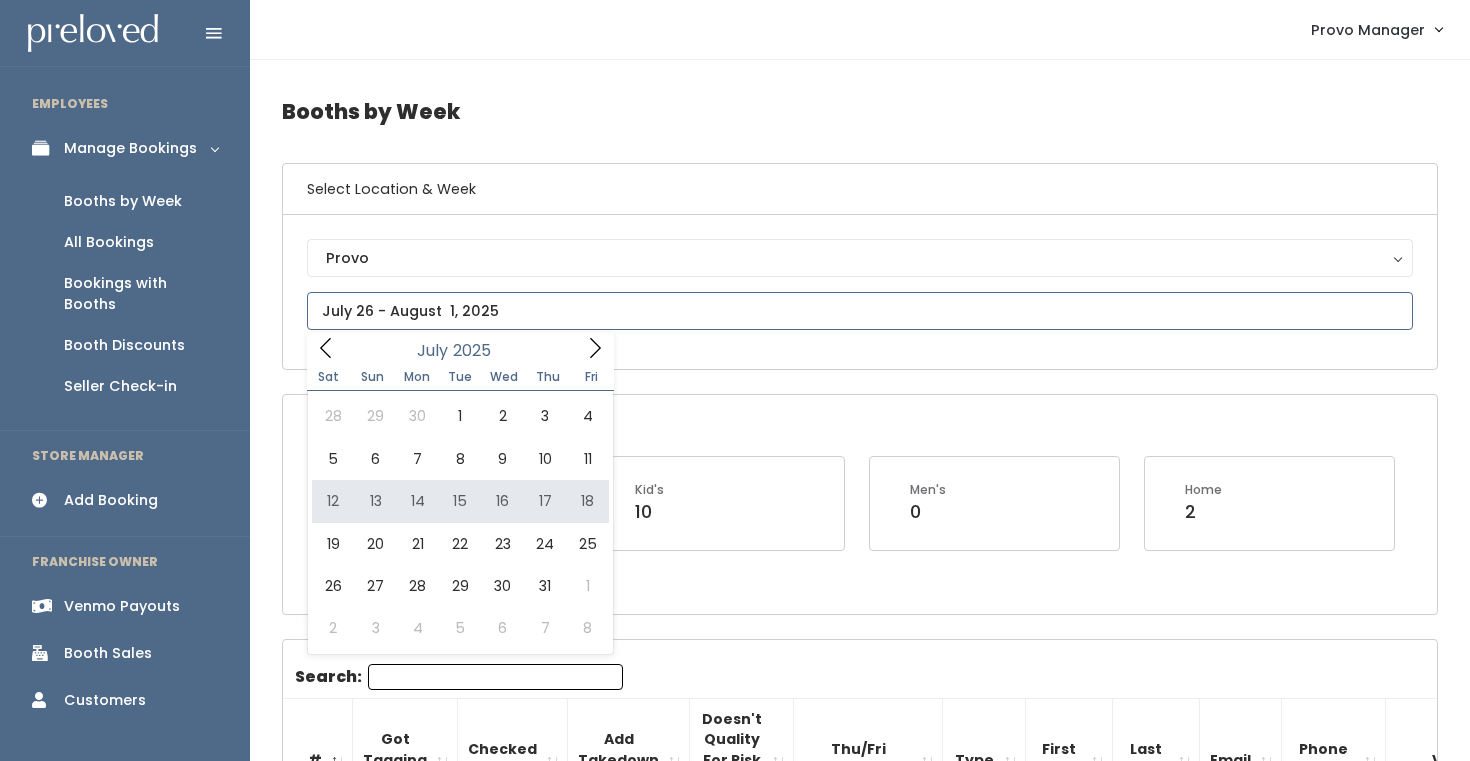 type on "July 12 to July 18" 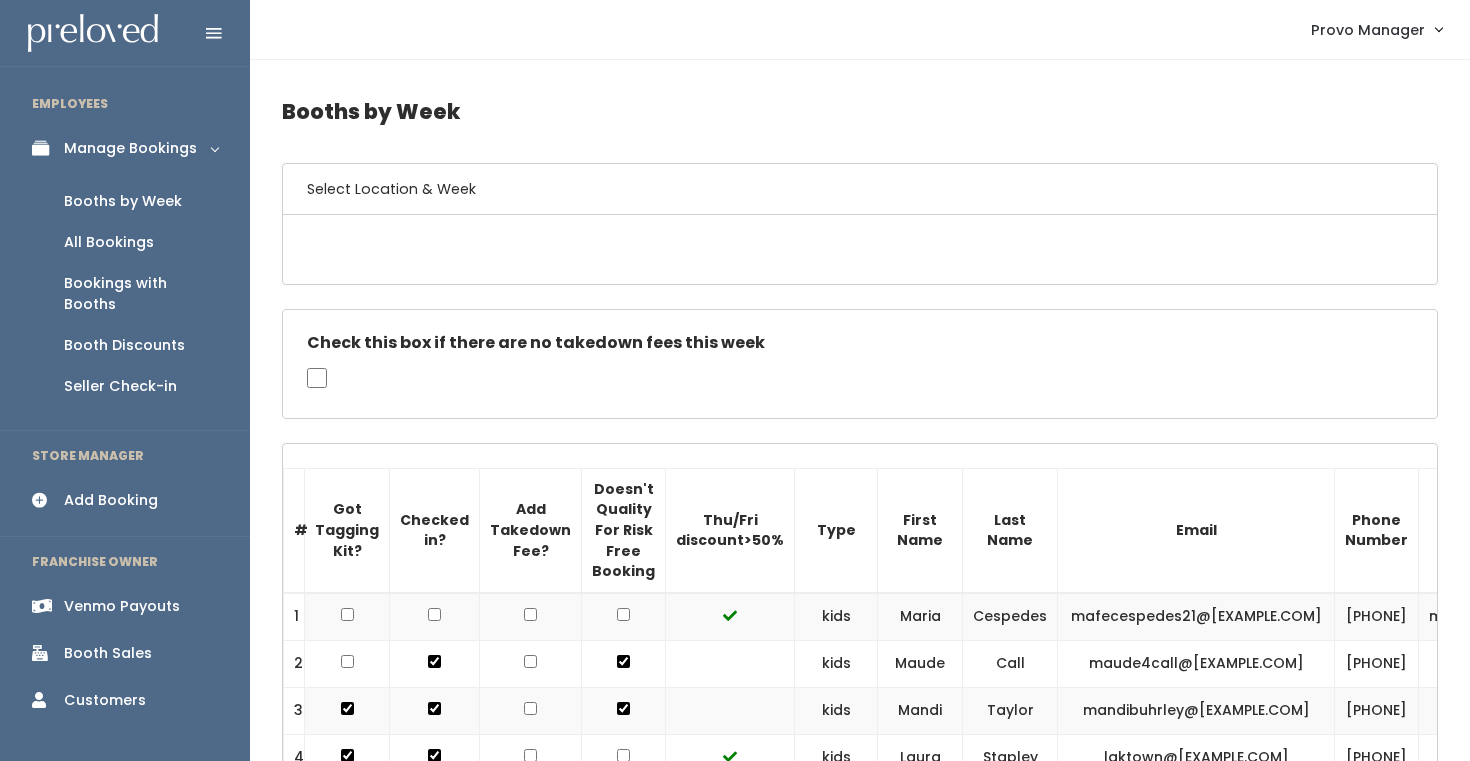 scroll, scrollTop: 0, scrollLeft: 0, axis: both 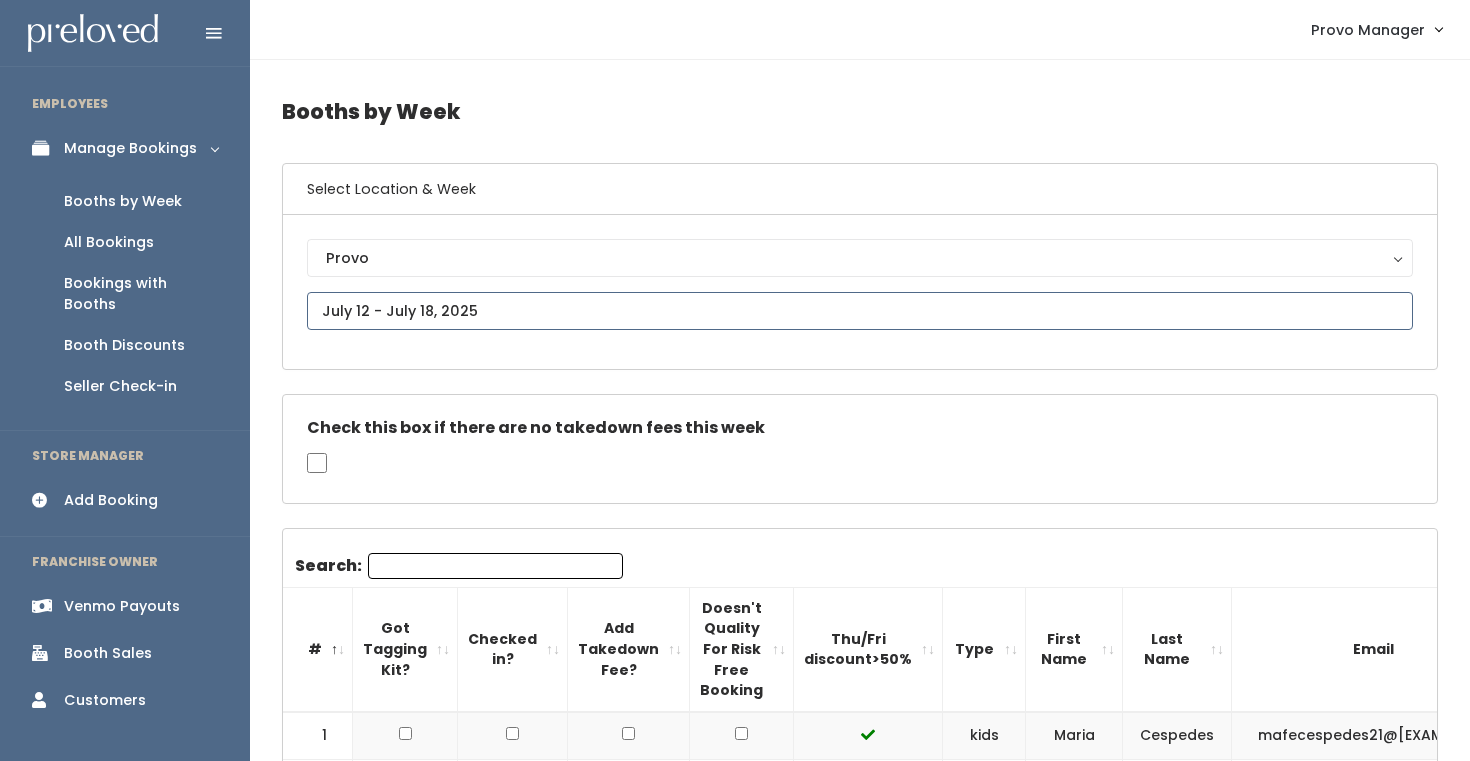 click at bounding box center (860, 311) 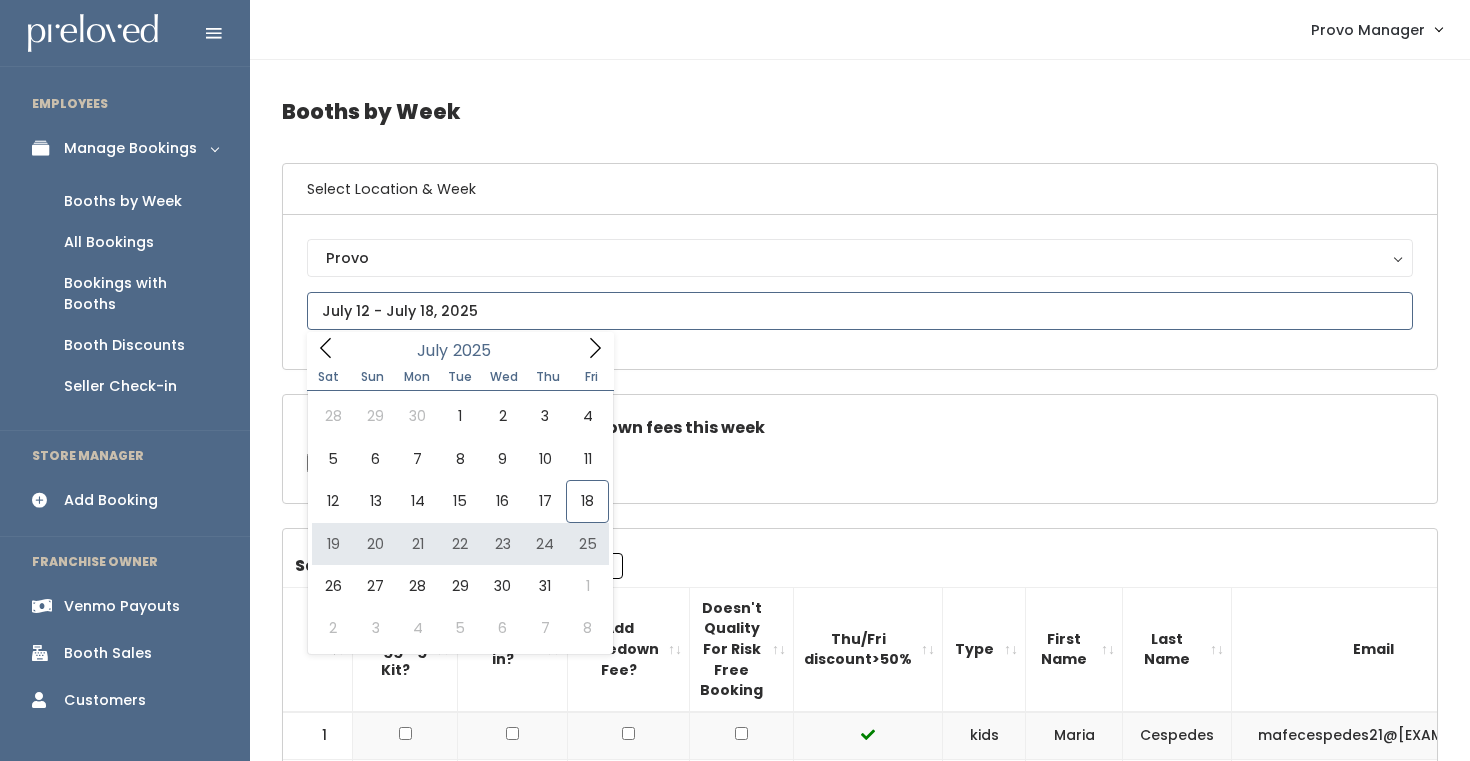 type on "[DATE_RANGE]" 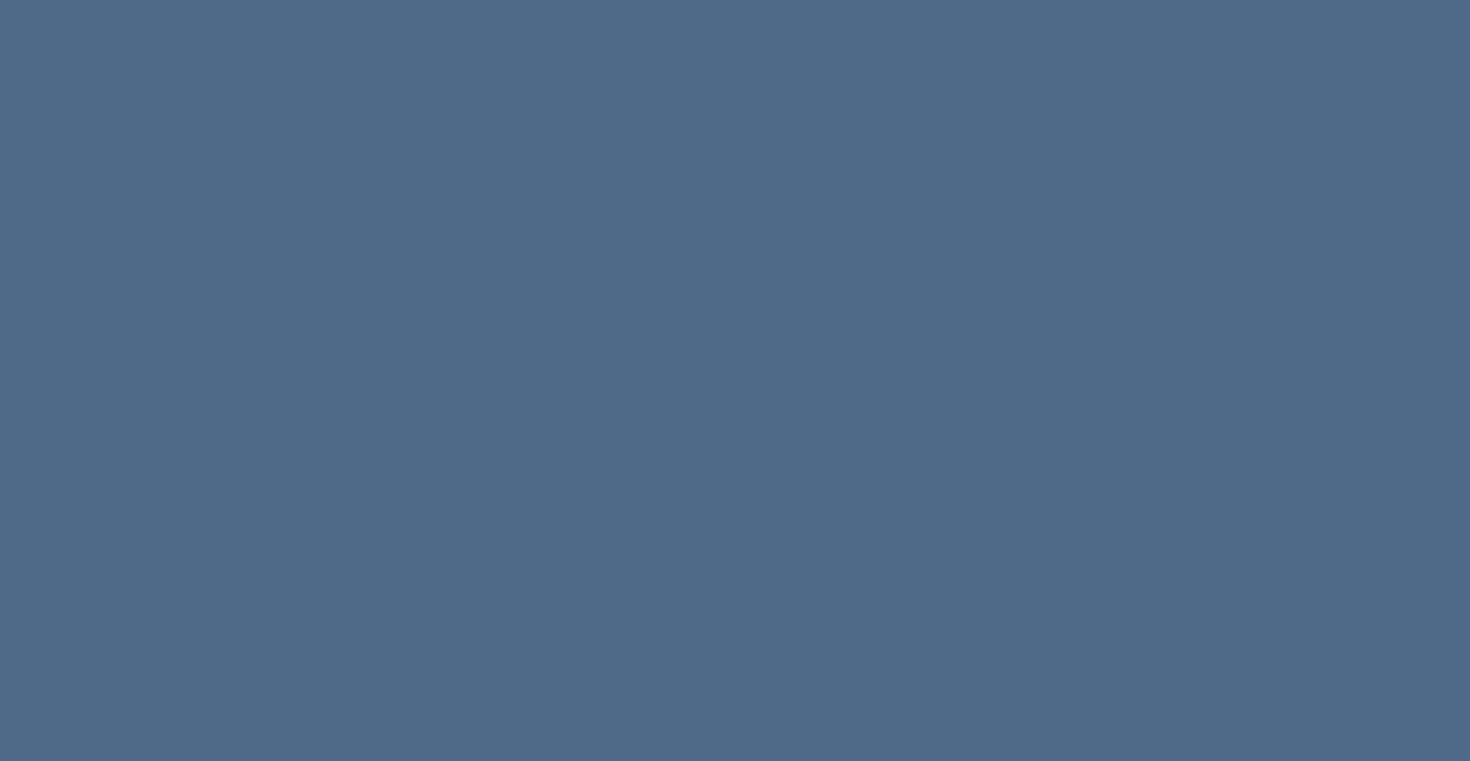 scroll, scrollTop: 0, scrollLeft: 0, axis: both 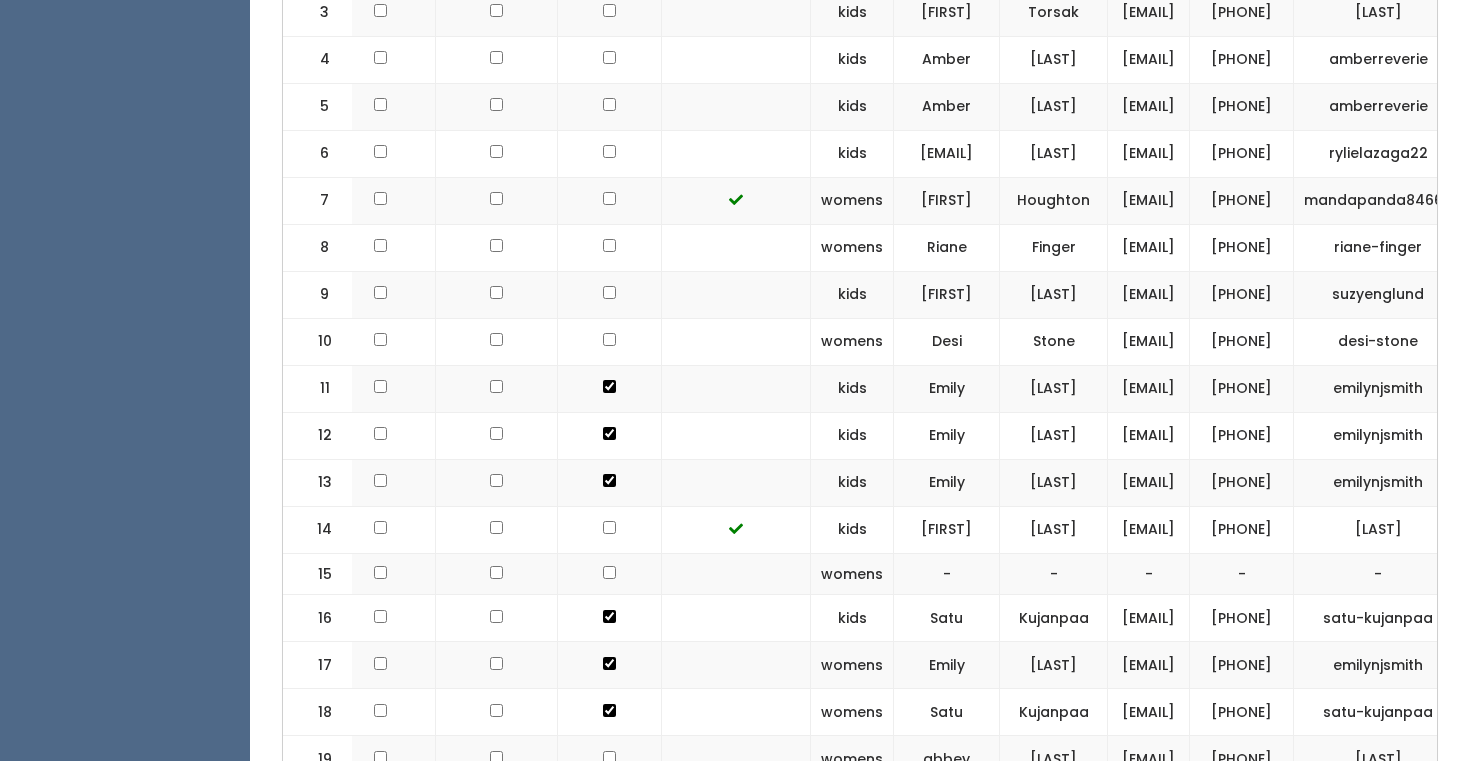 drag, startPoint x: 1405, startPoint y: 486, endPoint x: 1232, endPoint y: 474, distance: 173.41568 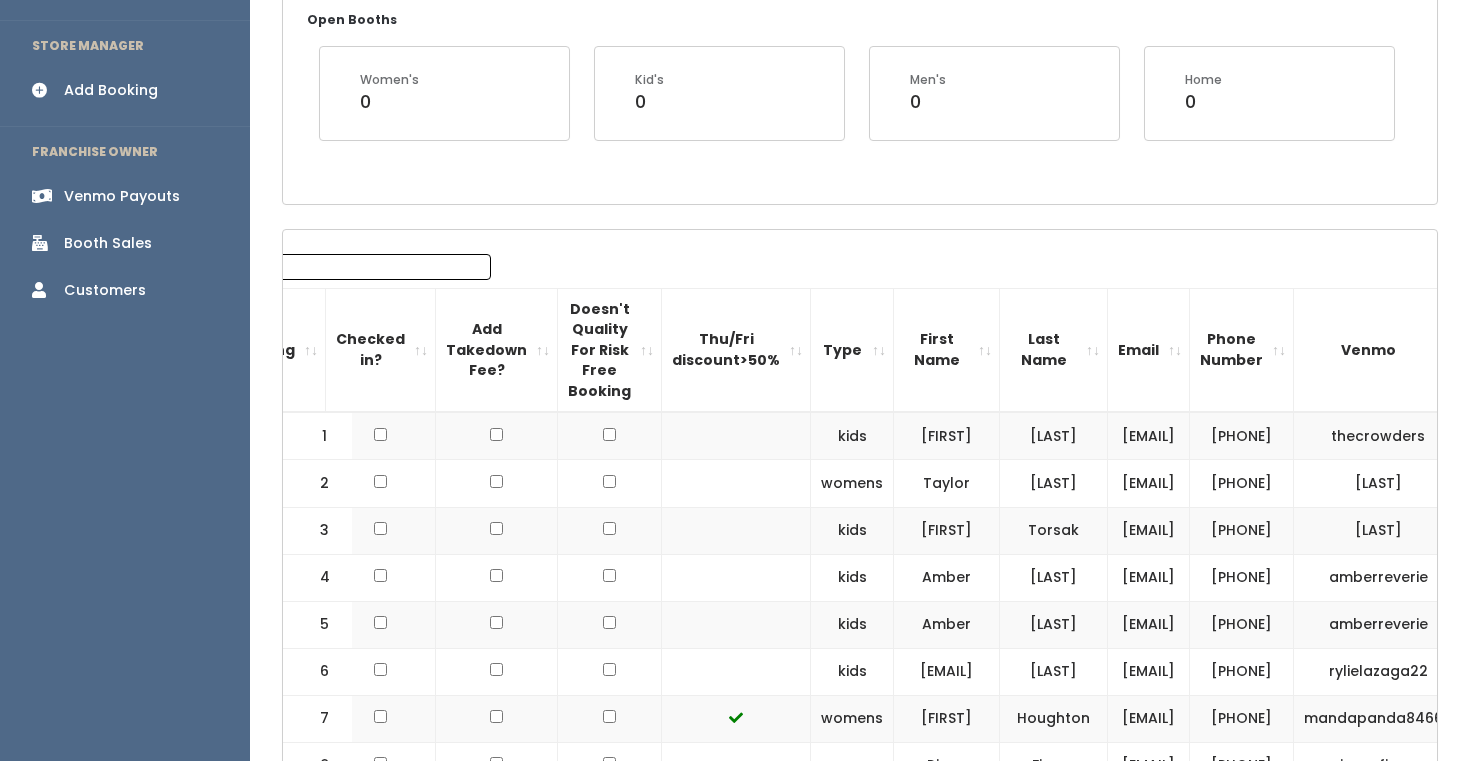 scroll, scrollTop: 0, scrollLeft: 0, axis: both 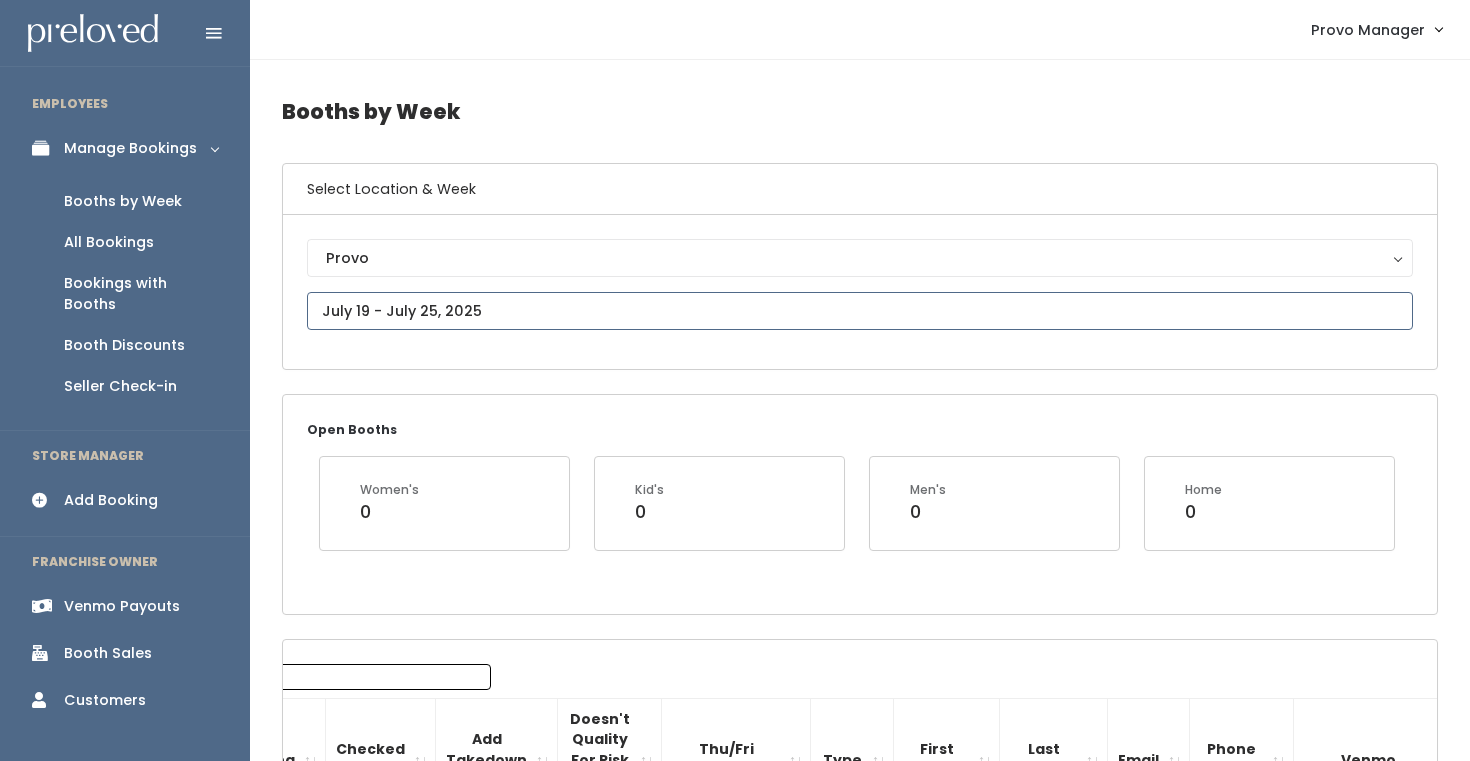 click at bounding box center (860, 311) 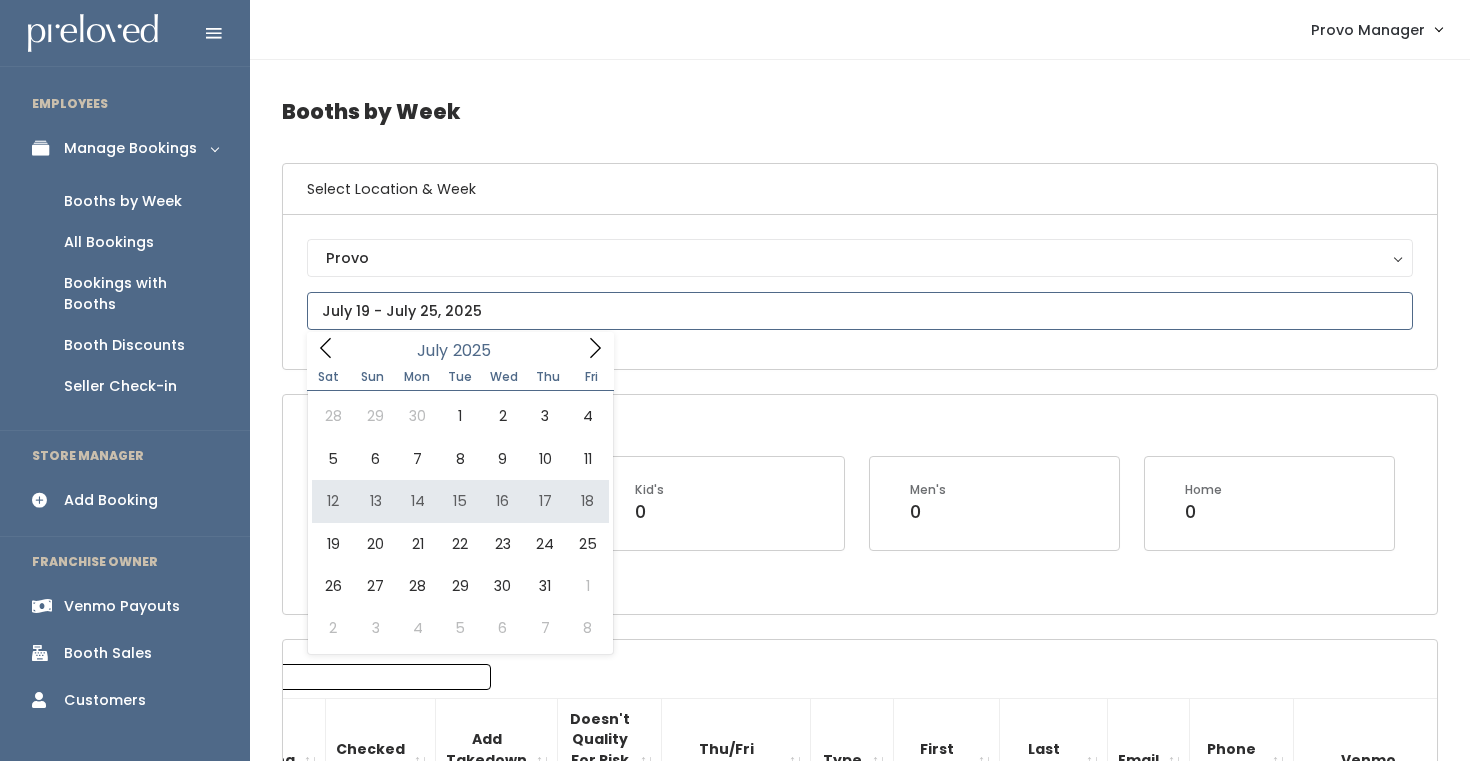 type on "July 12 to July 18" 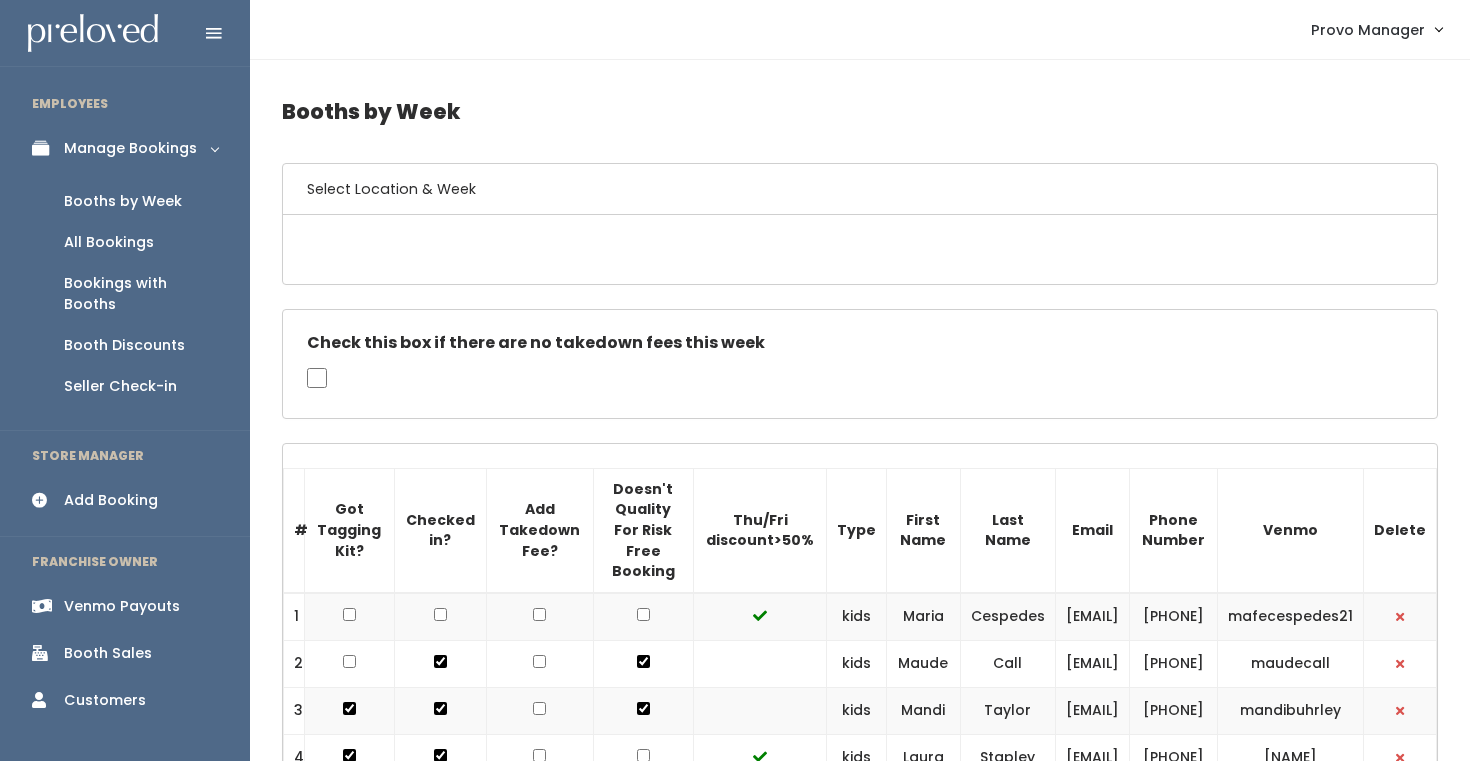 scroll, scrollTop: 0, scrollLeft: 0, axis: both 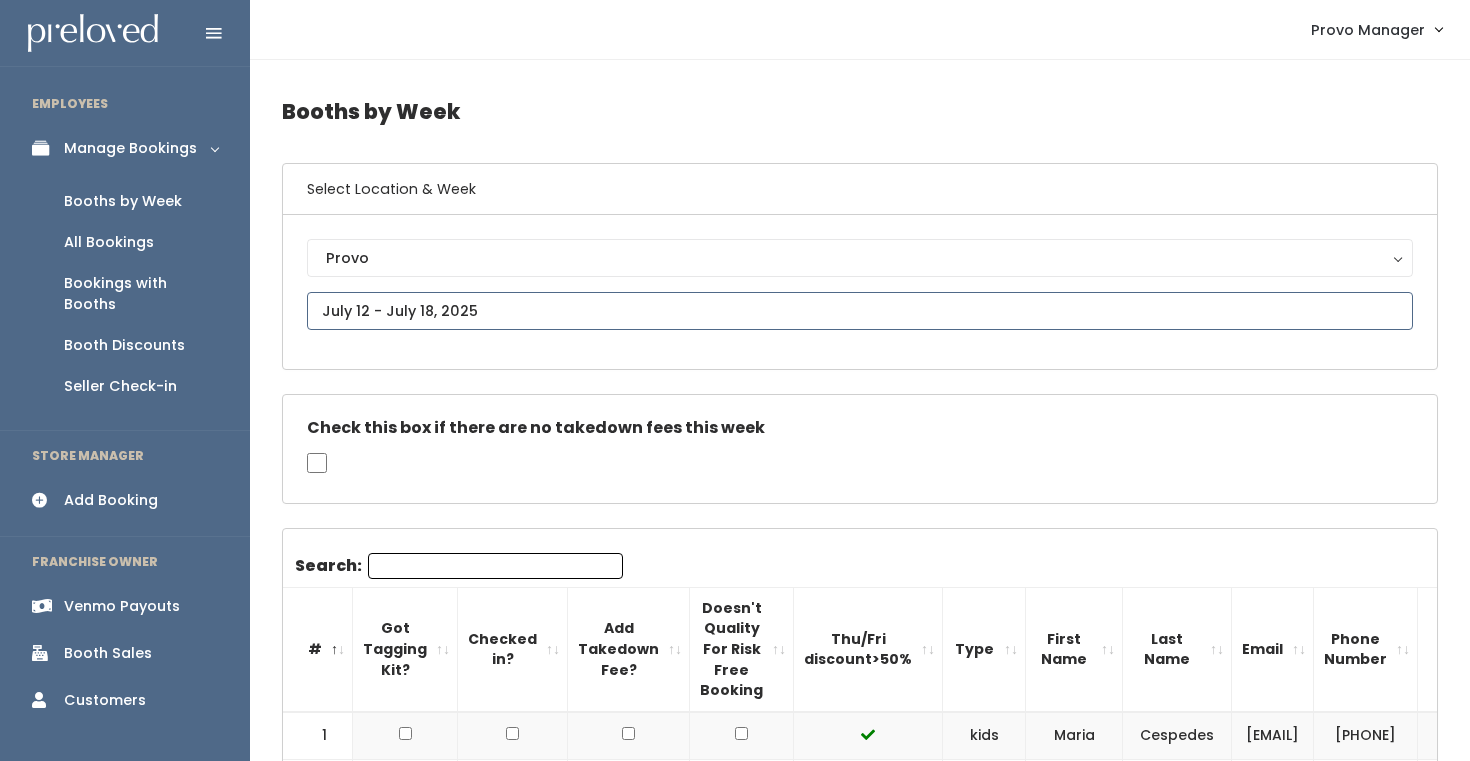 click at bounding box center [860, 311] 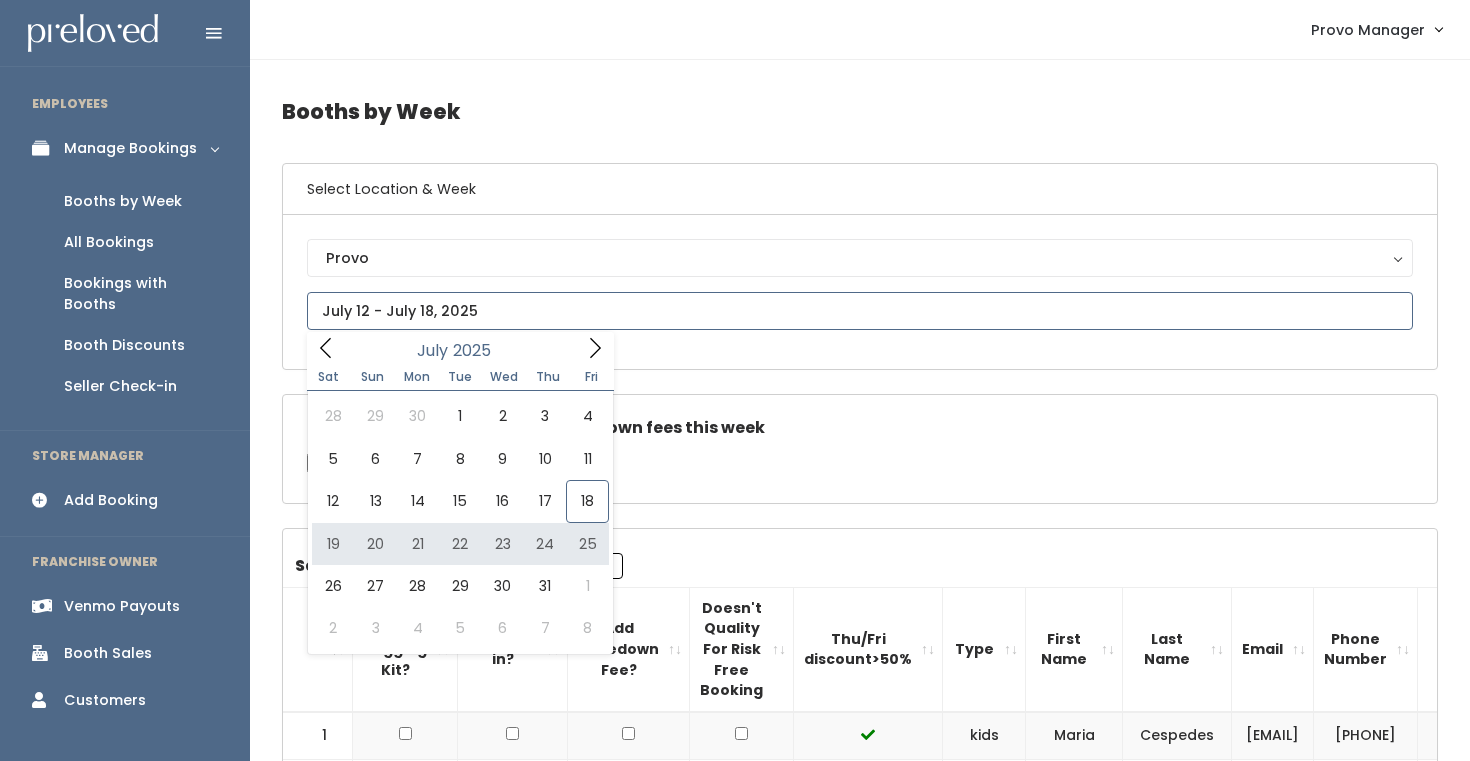type on "[DATE_RANGE]" 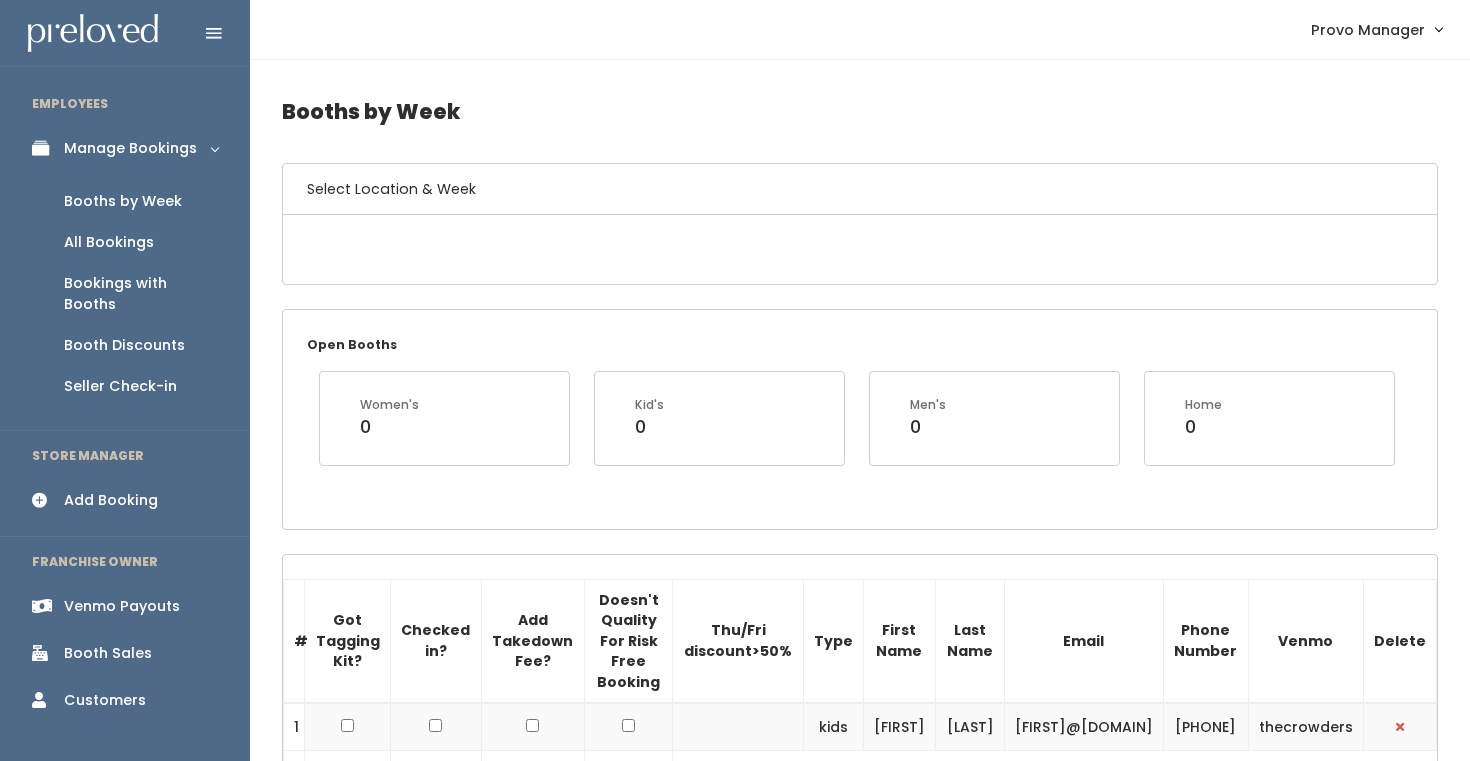 scroll, scrollTop: 0, scrollLeft: 0, axis: both 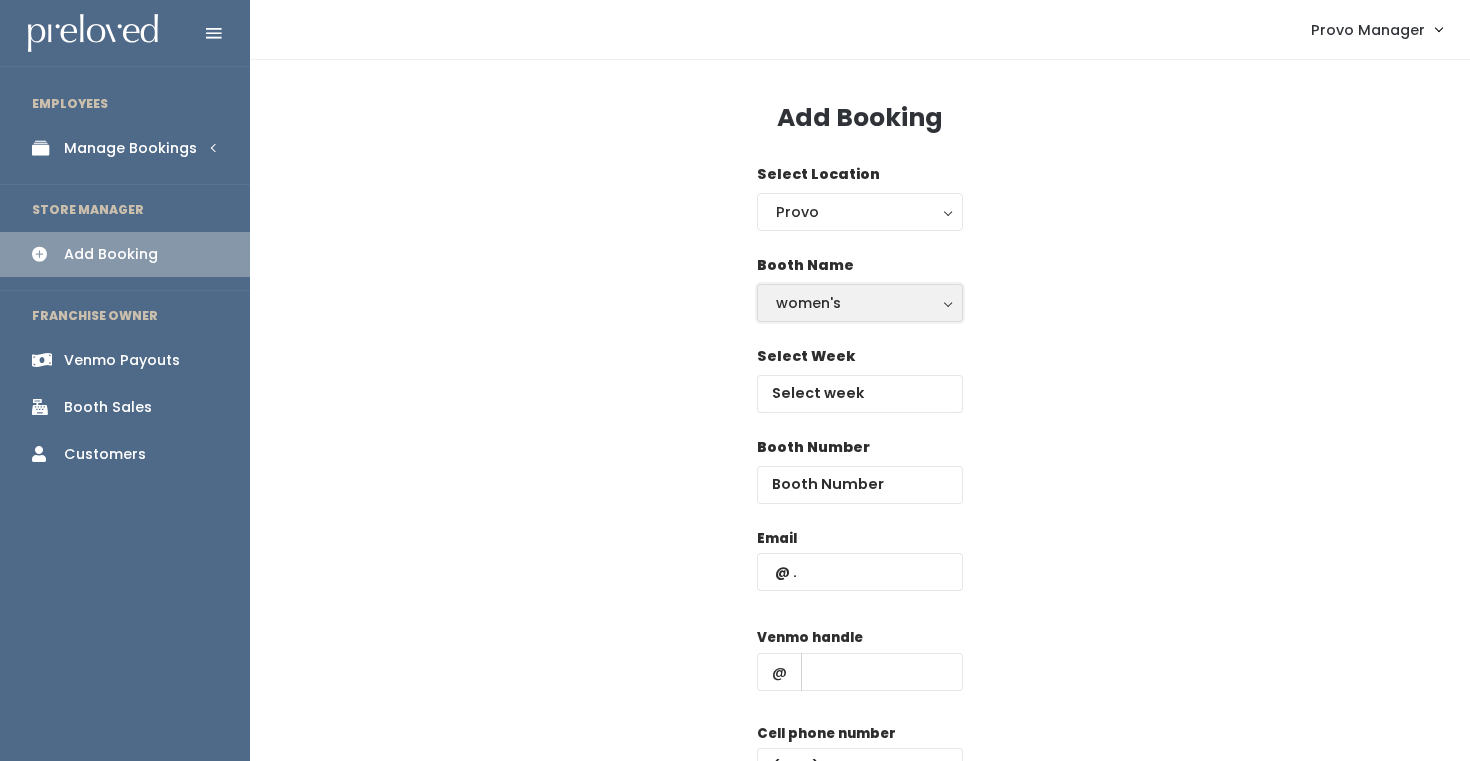 click on "women's" at bounding box center (860, 303) 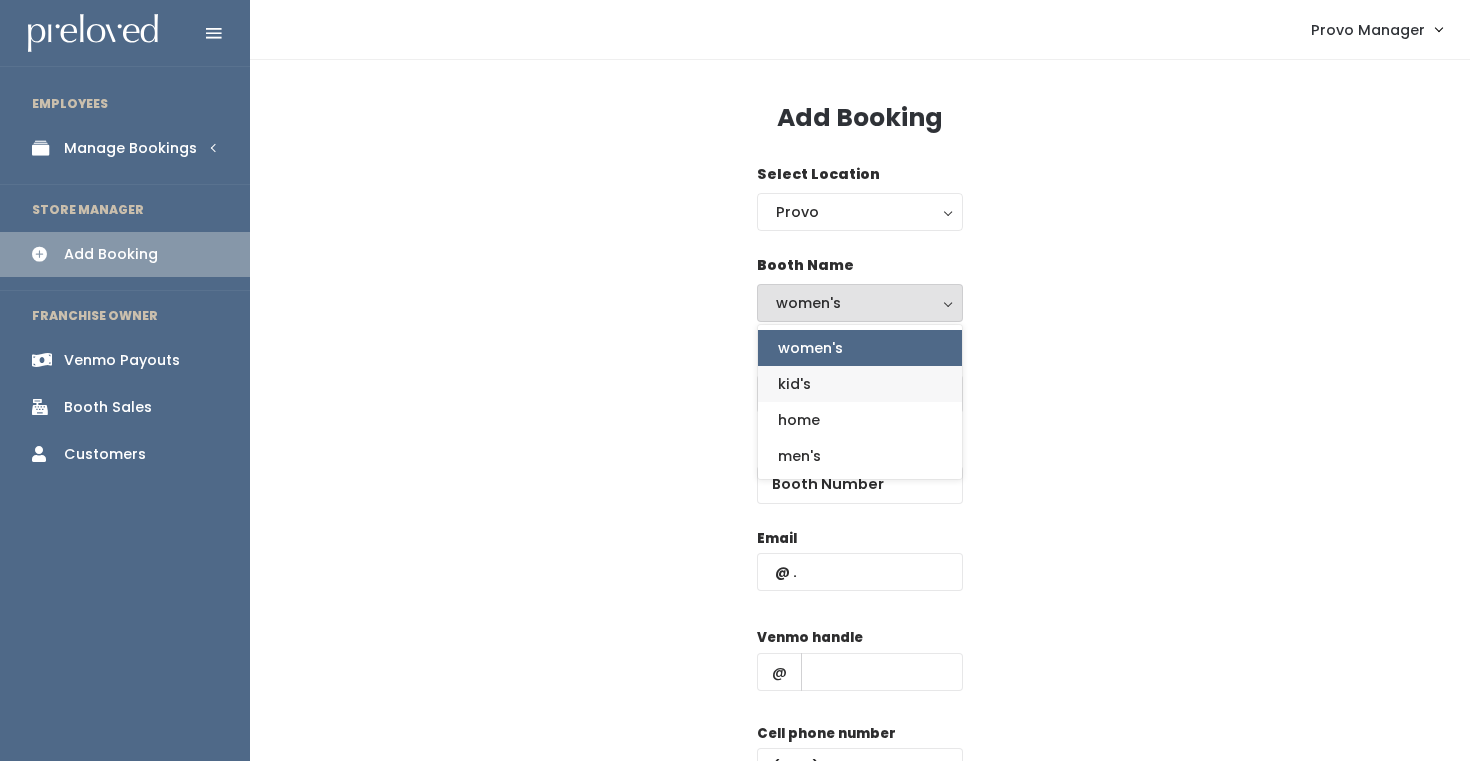click on "kid's" at bounding box center (860, 384) 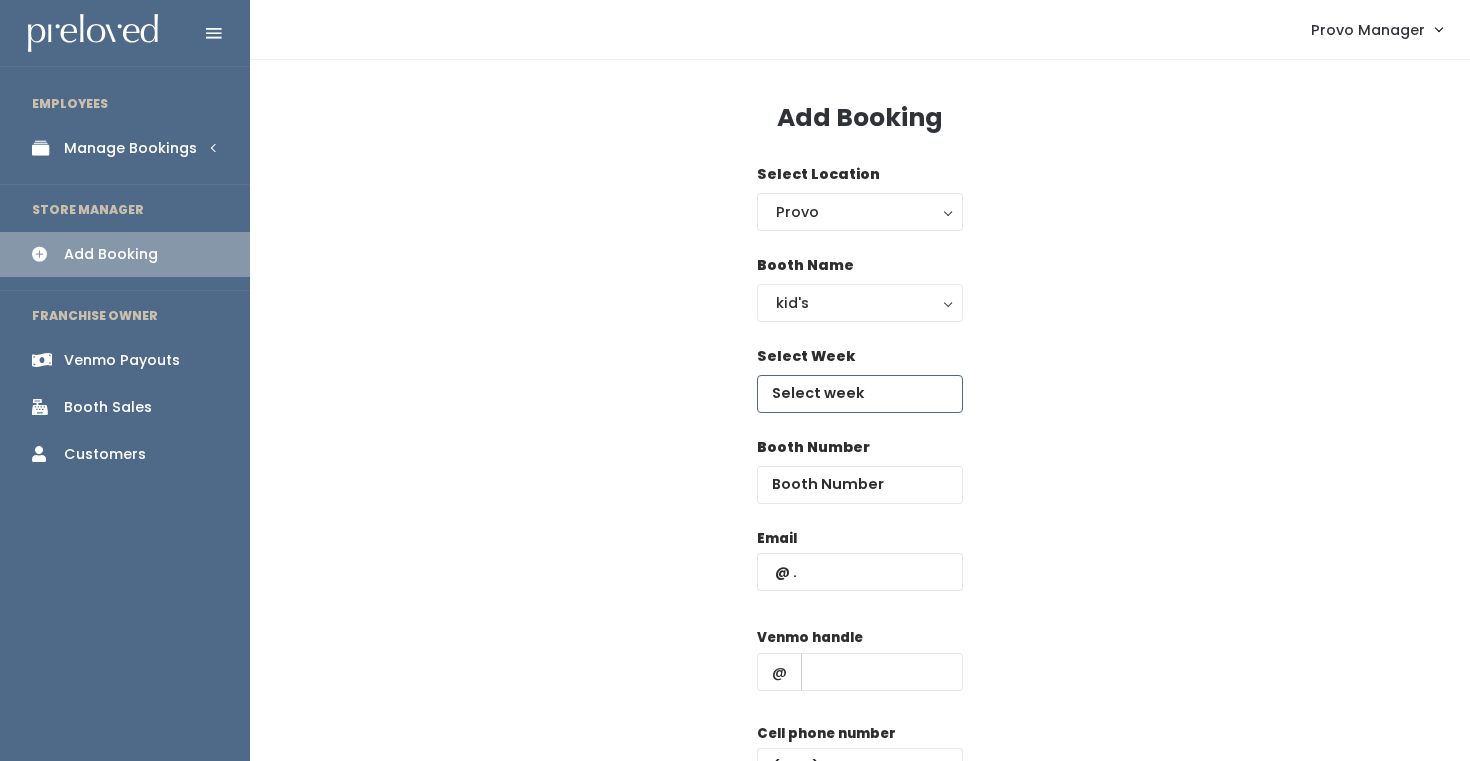 click at bounding box center (860, 394) 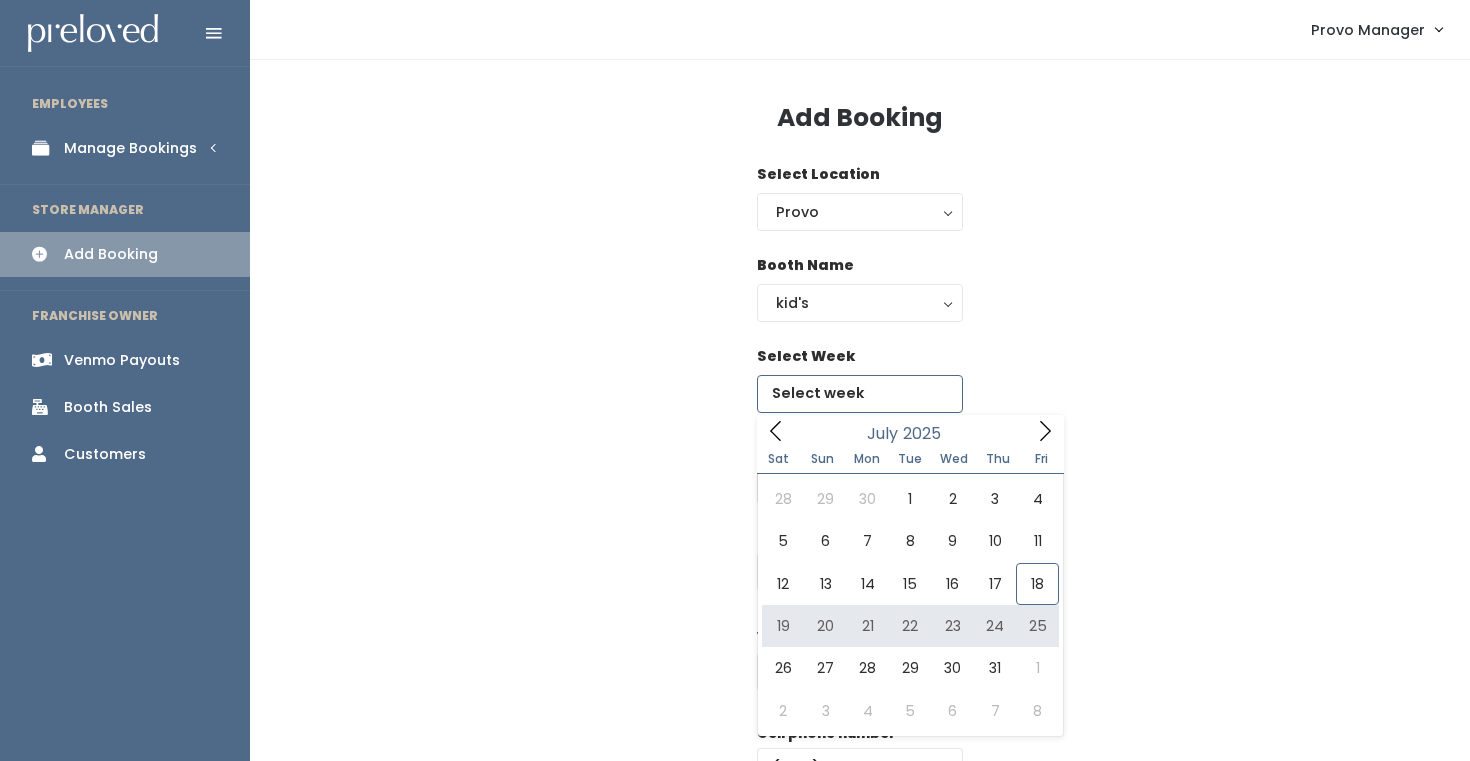 type on "July 19 to July 25" 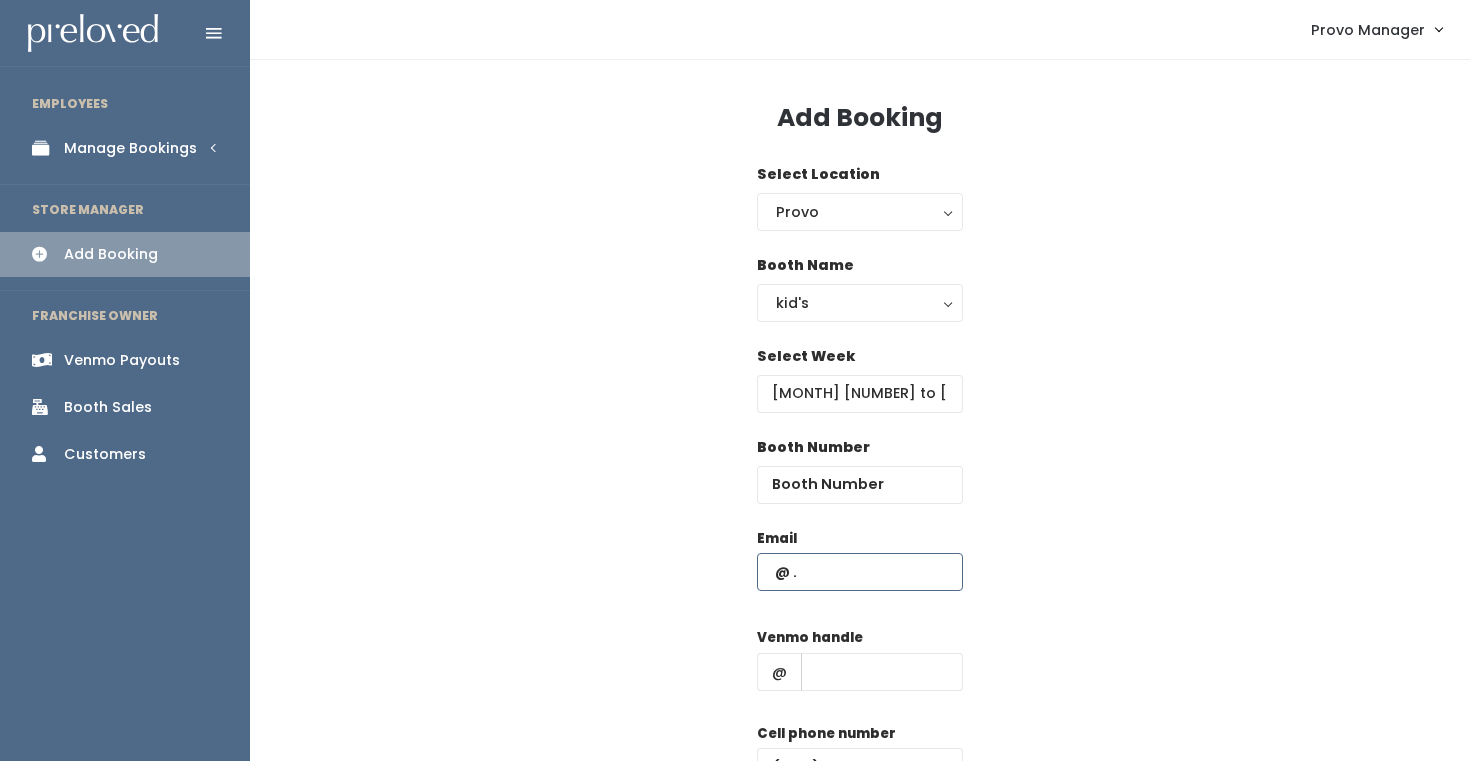 click at bounding box center [860, 572] 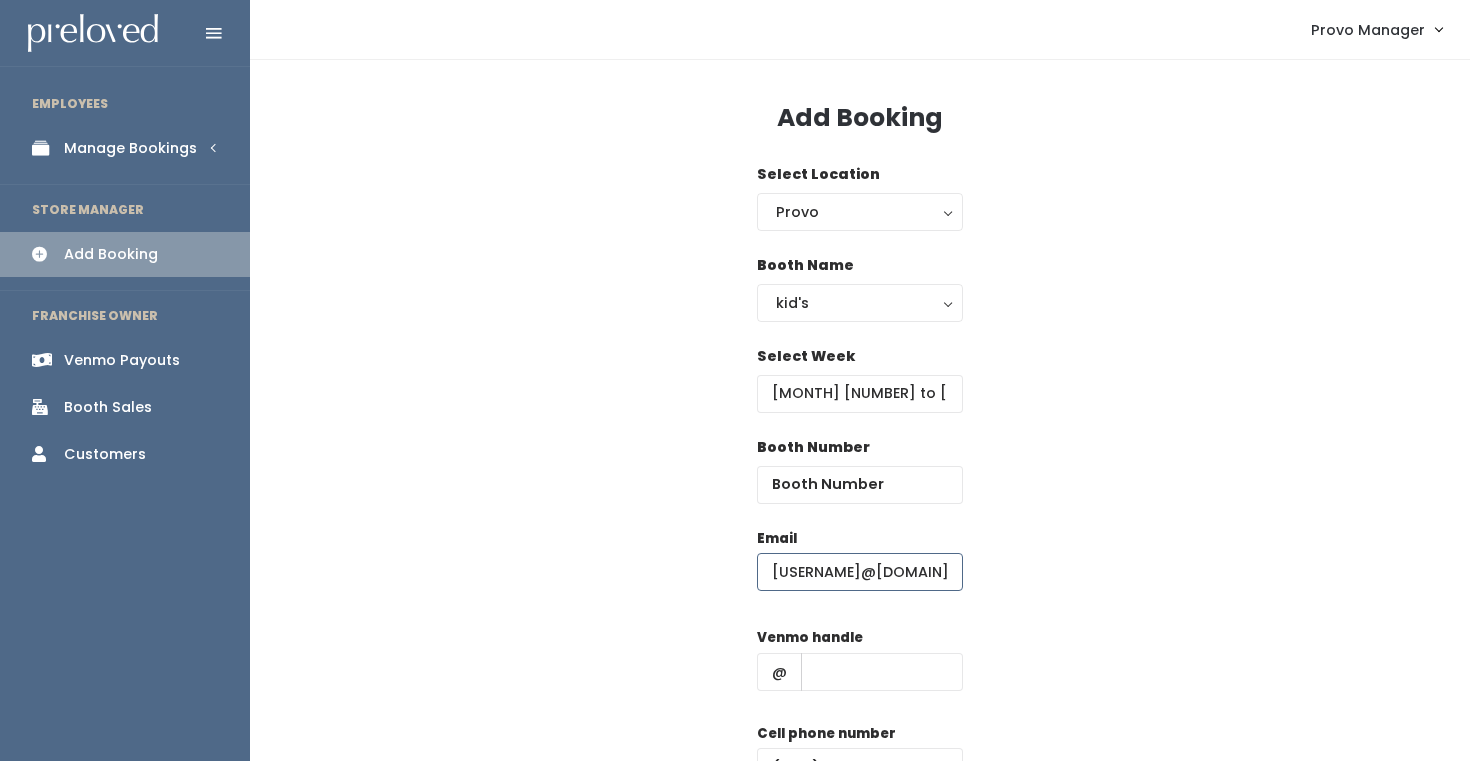 type on "desijstone@gmail.com" 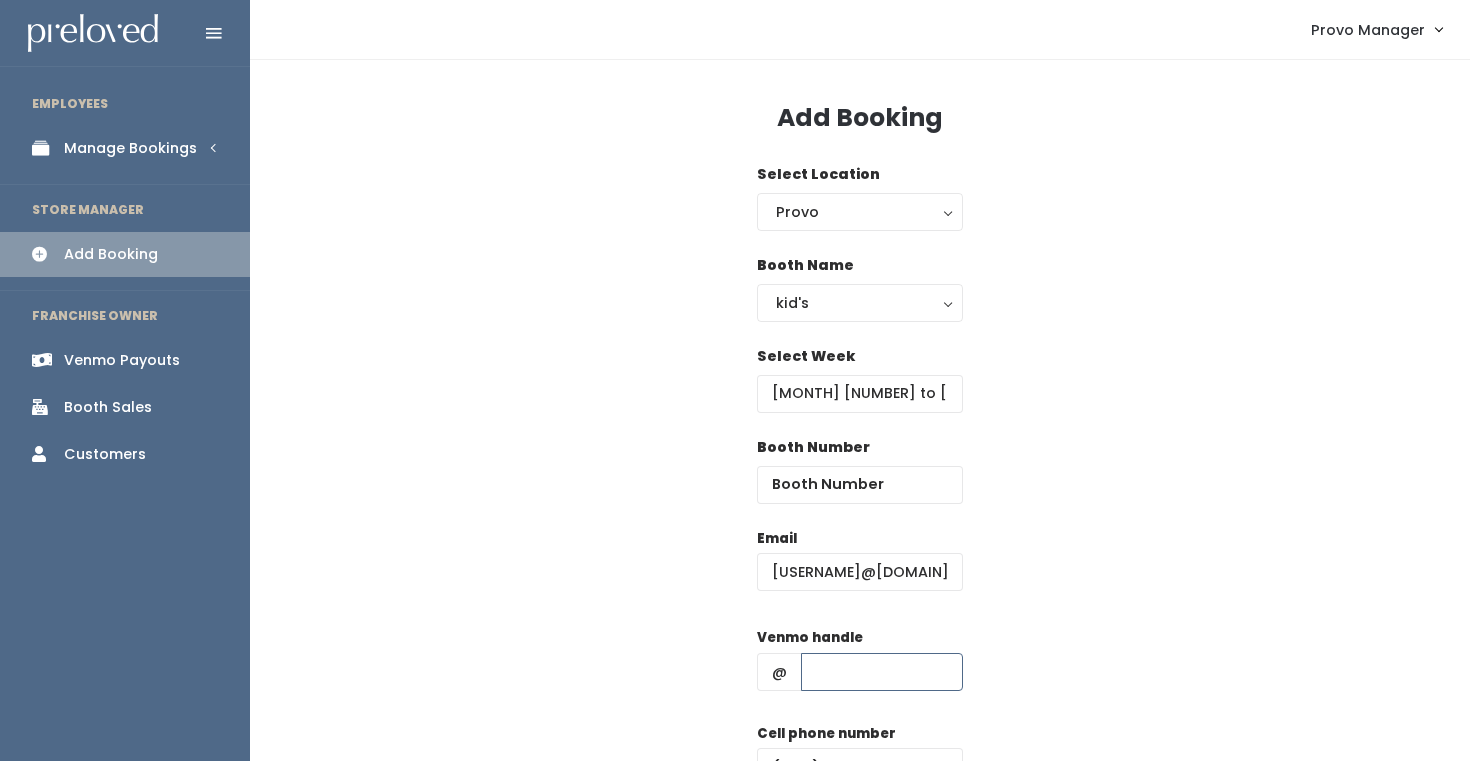 click at bounding box center (882, 672) 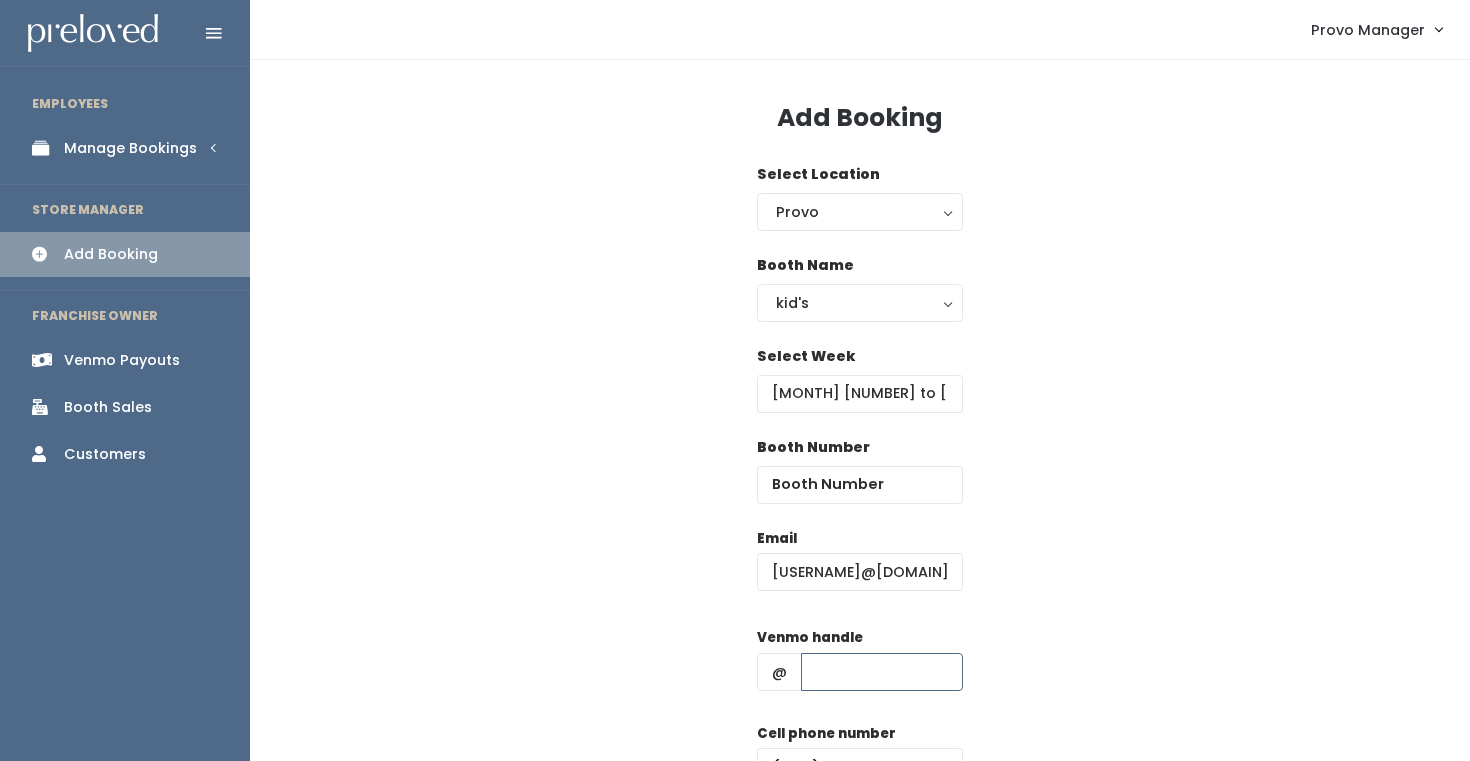 type on "d" 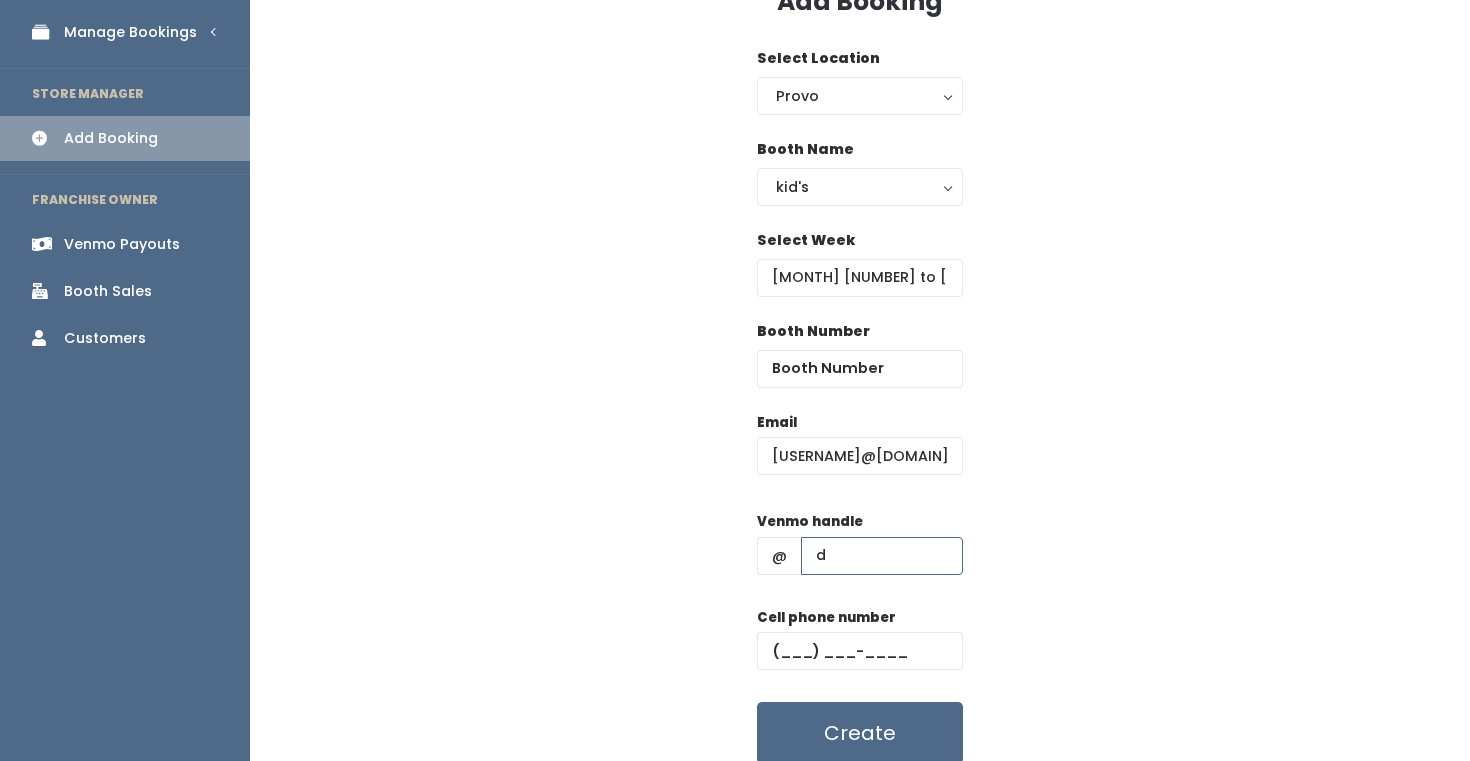 scroll, scrollTop: 145, scrollLeft: 0, axis: vertical 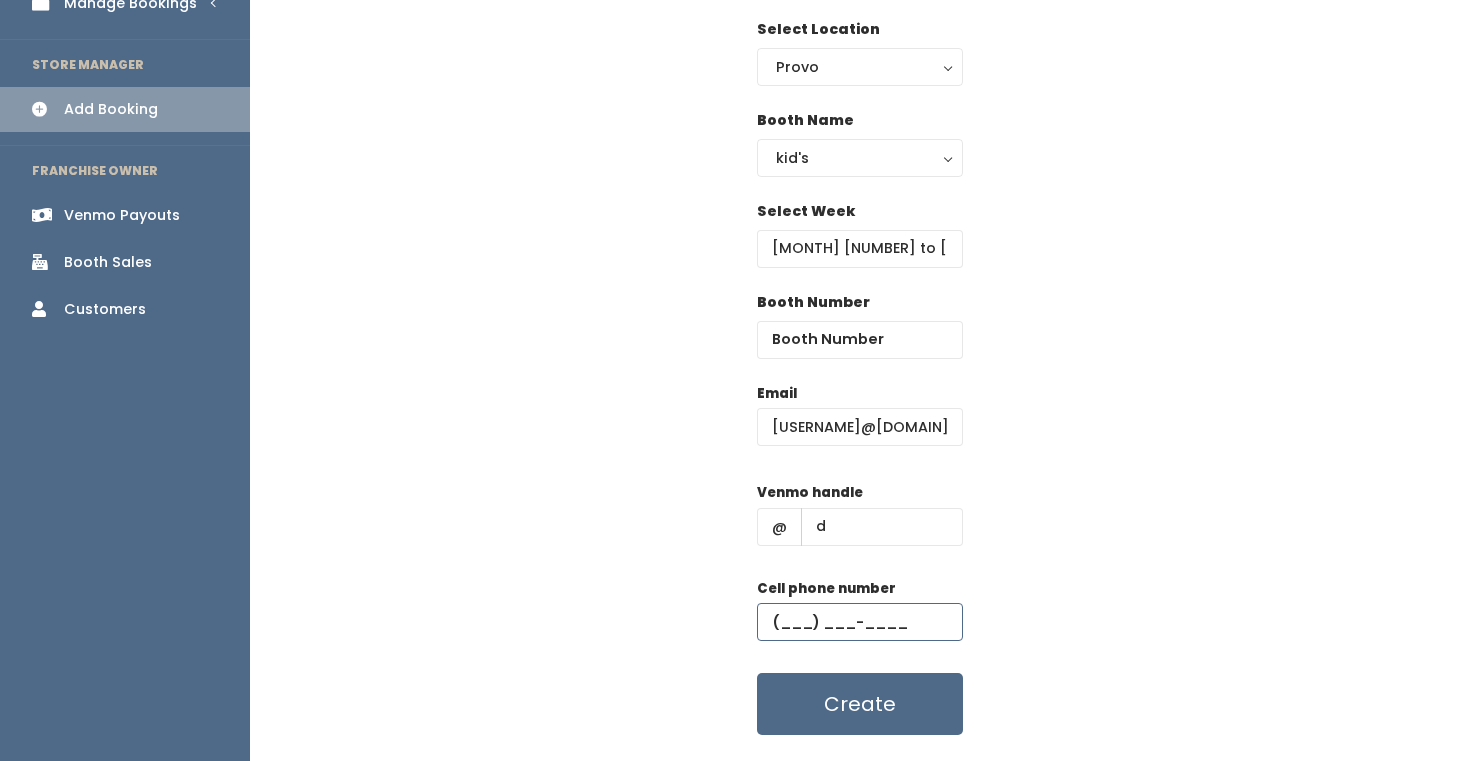click at bounding box center (860, 622) 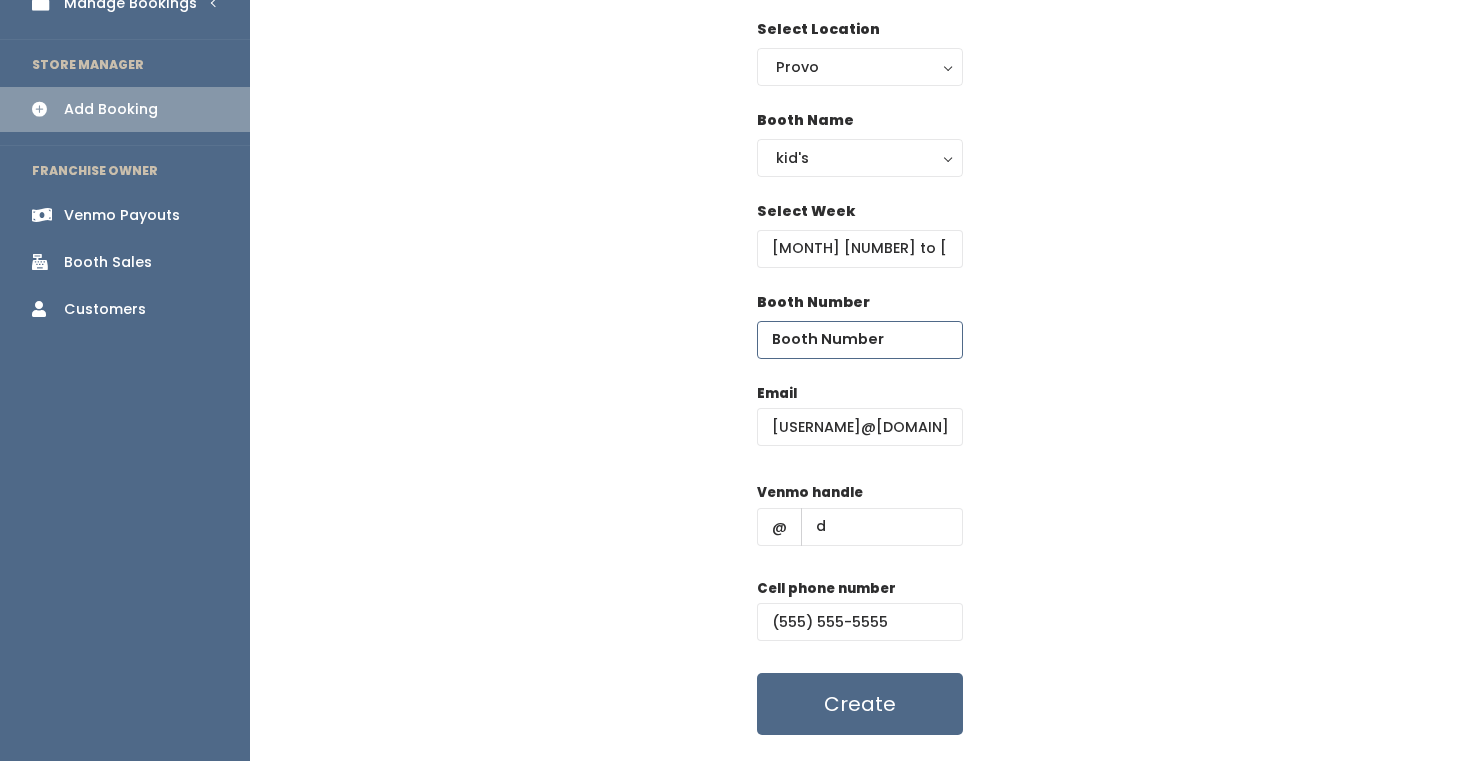 click at bounding box center [860, 340] 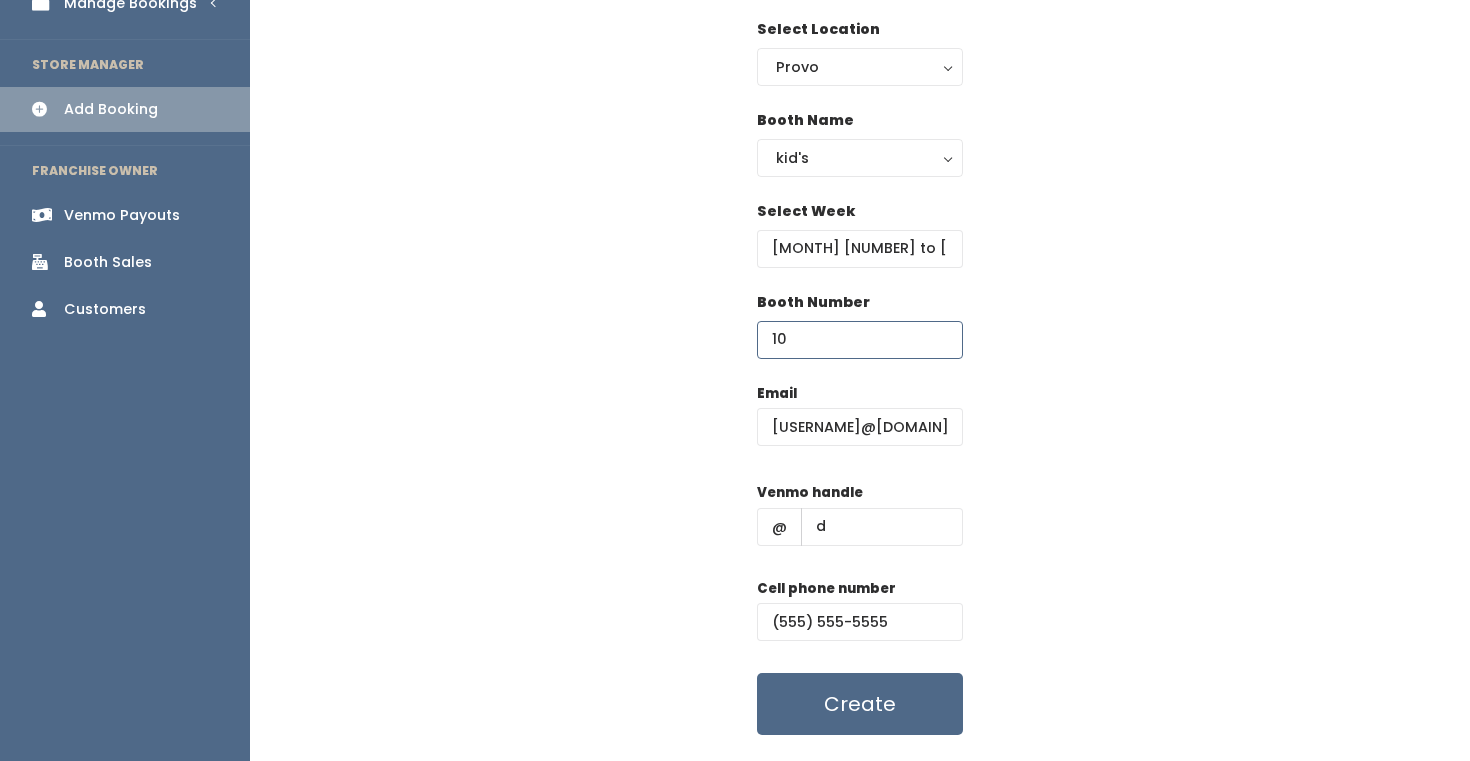 type on "10" 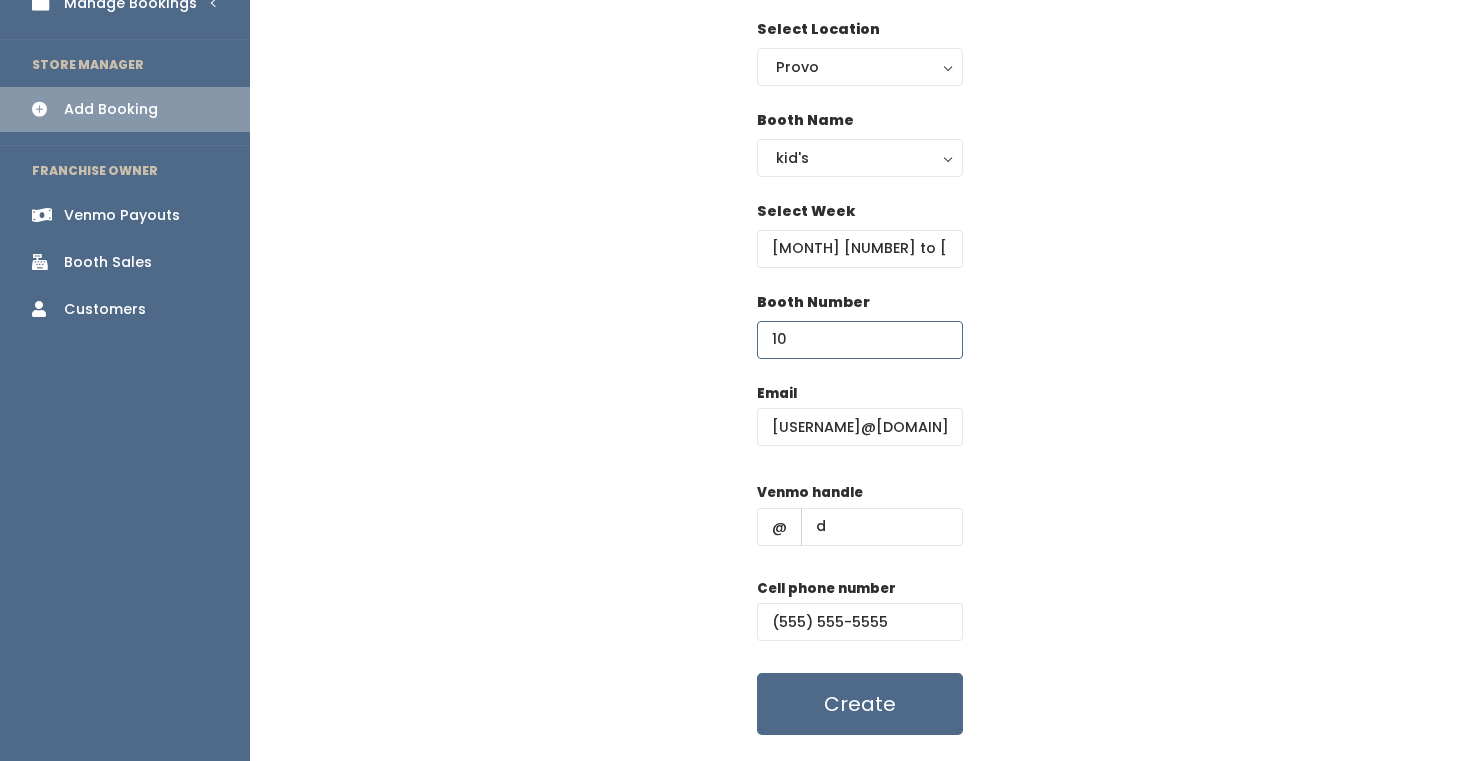scroll, scrollTop: 196, scrollLeft: 0, axis: vertical 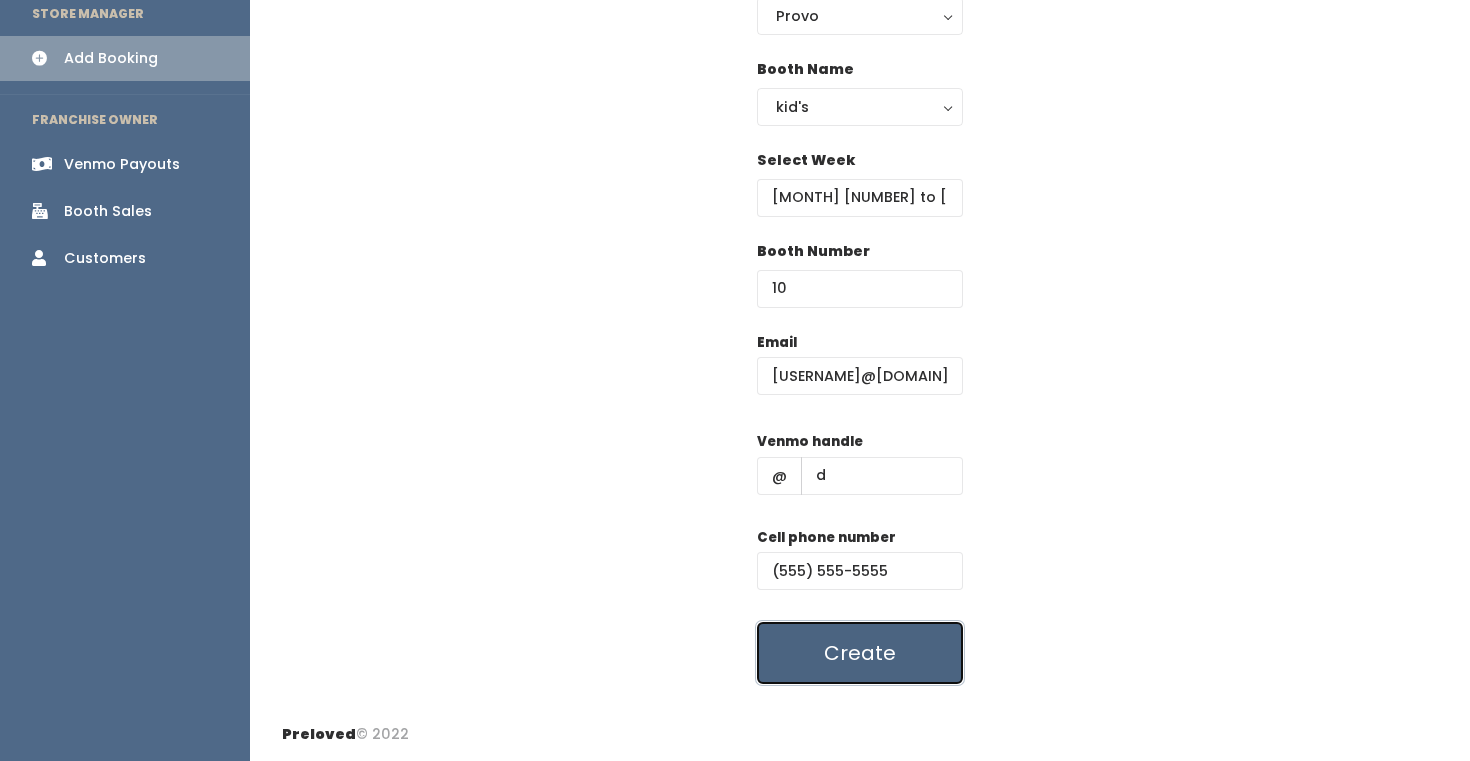 click on "Create" at bounding box center (860, 653) 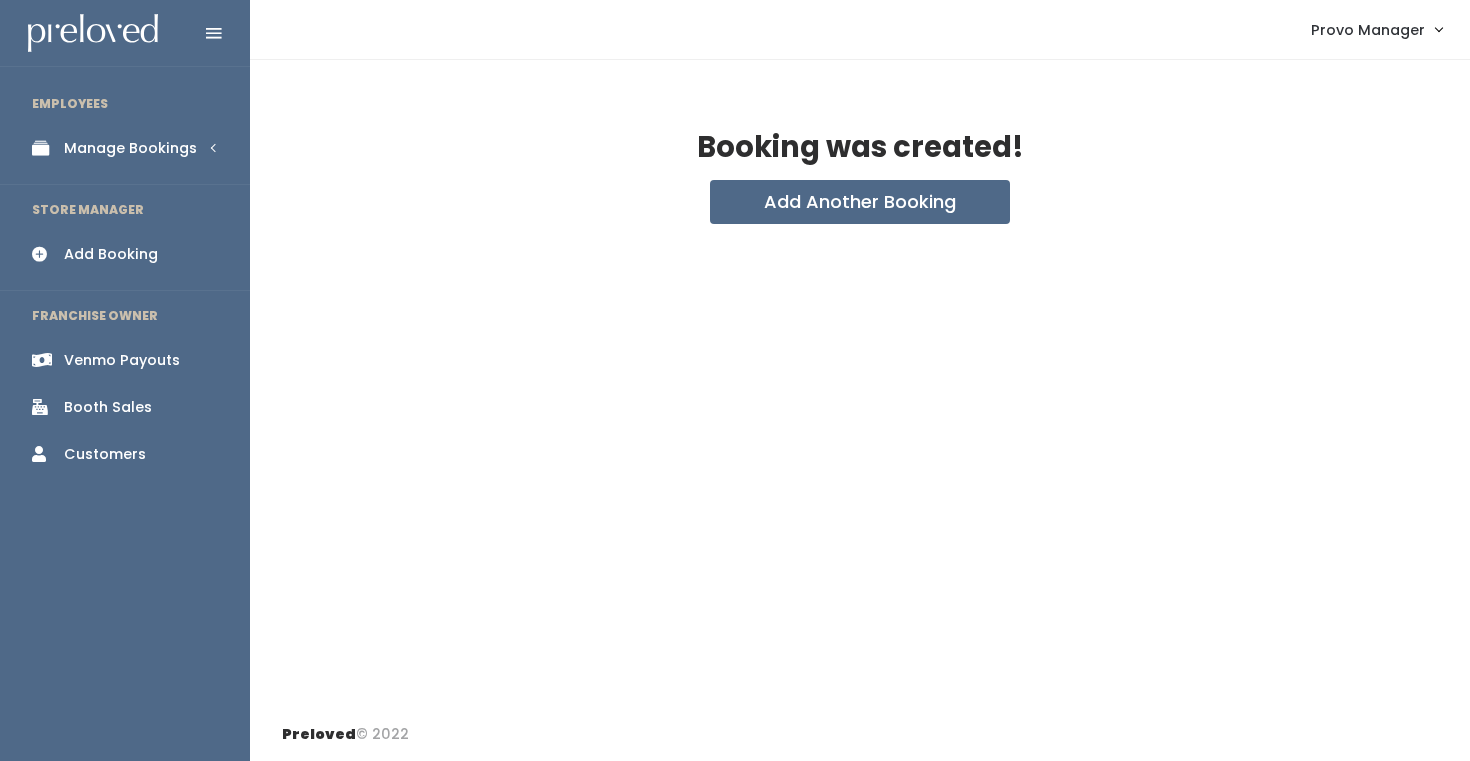 scroll, scrollTop: 0, scrollLeft: 0, axis: both 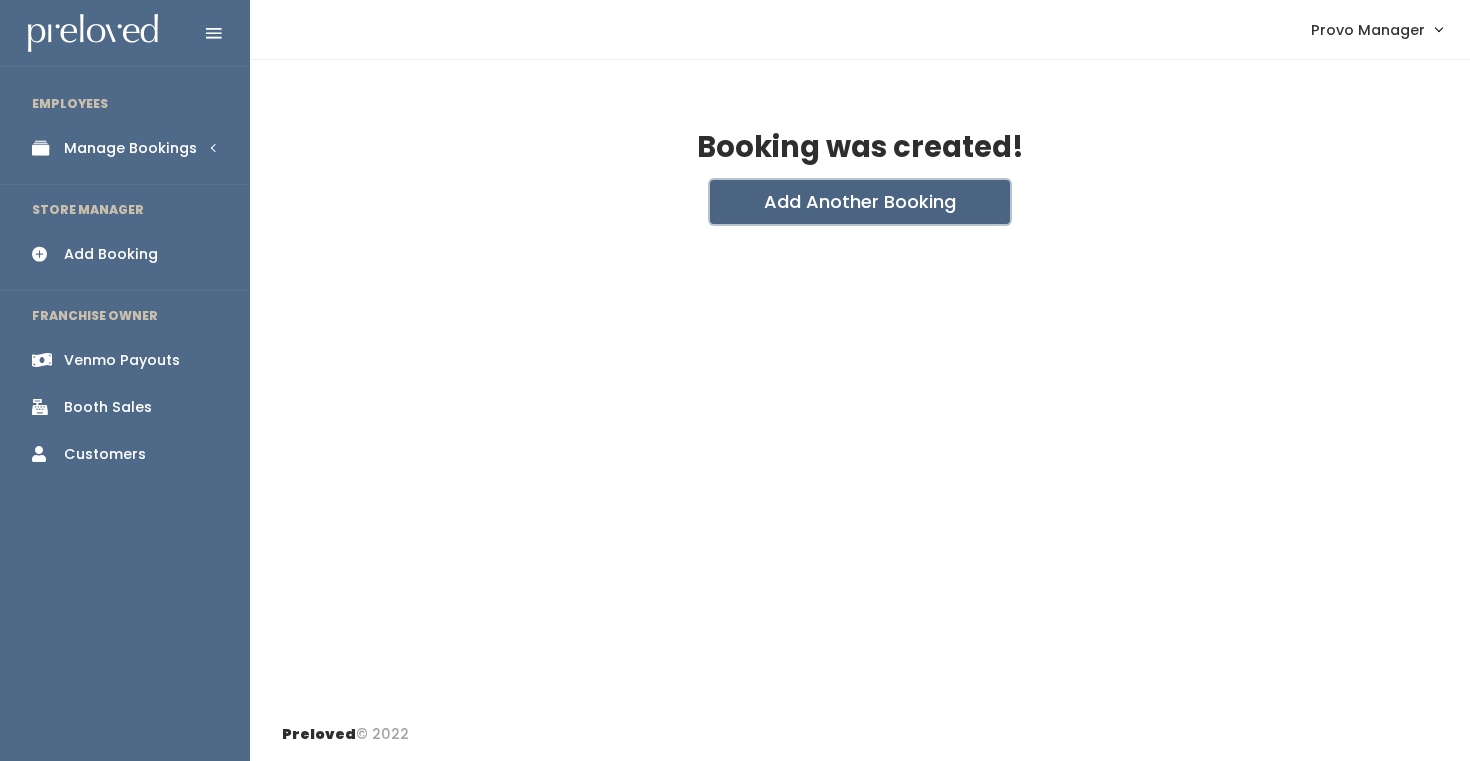 click on "Add Another Booking" at bounding box center (860, 202) 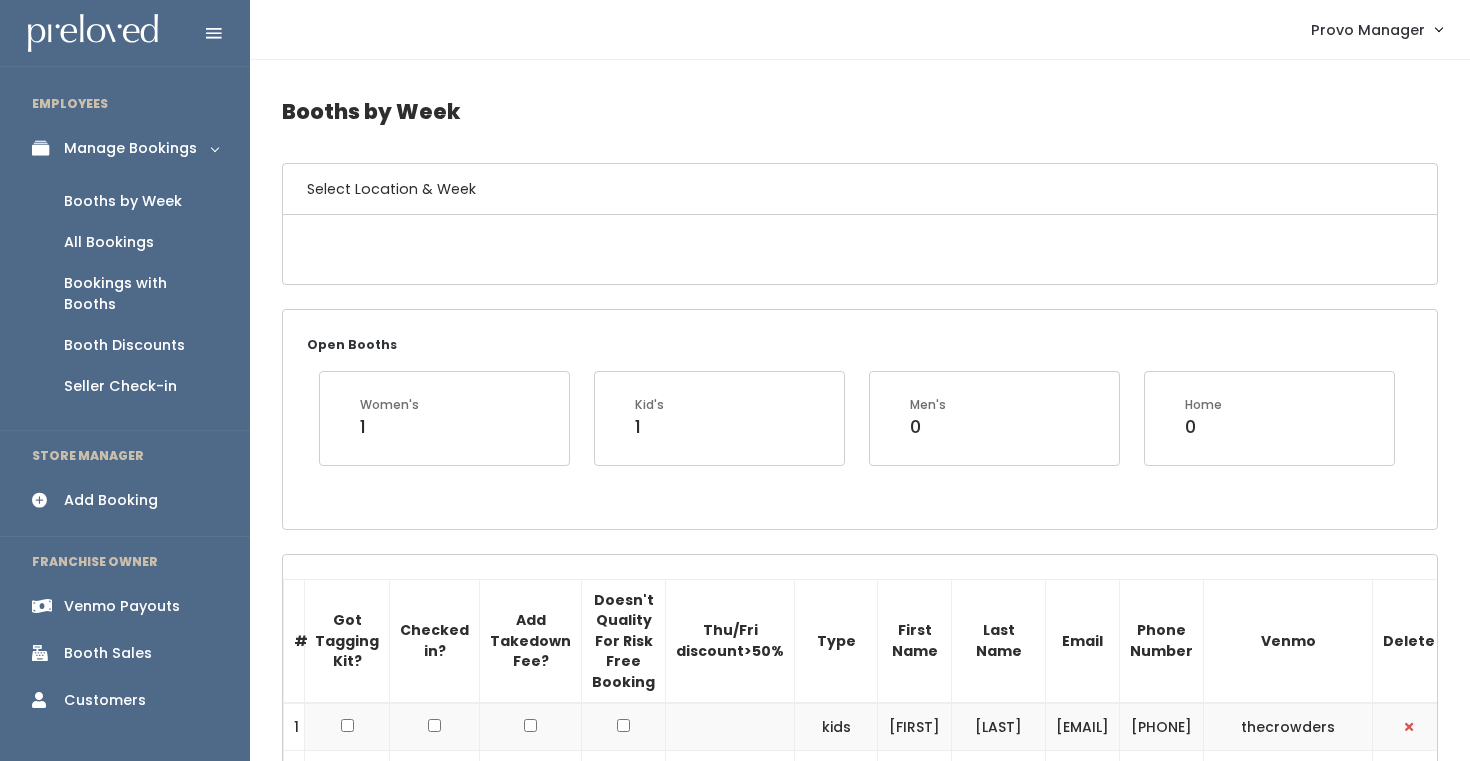 scroll, scrollTop: 860, scrollLeft: 0, axis: vertical 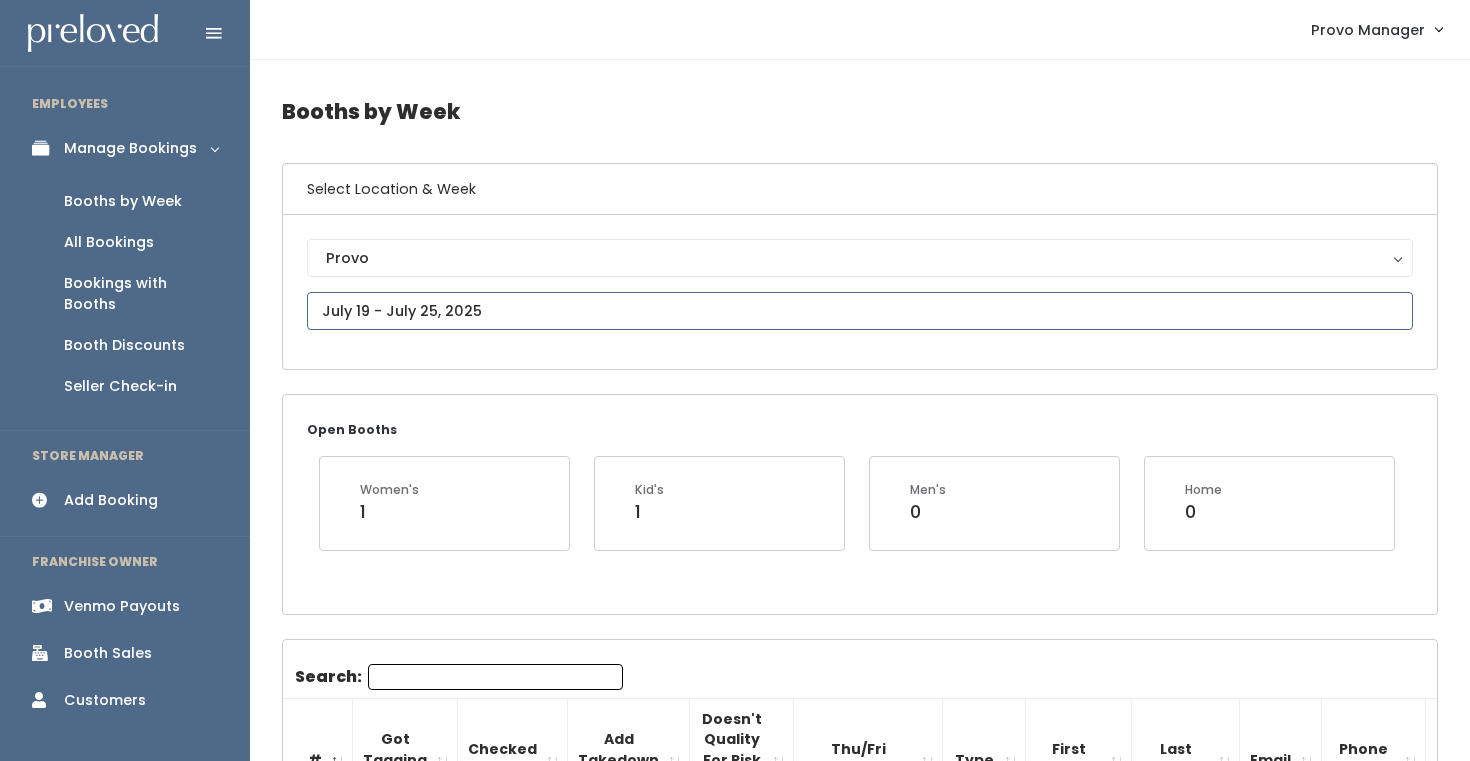 click at bounding box center [860, 311] 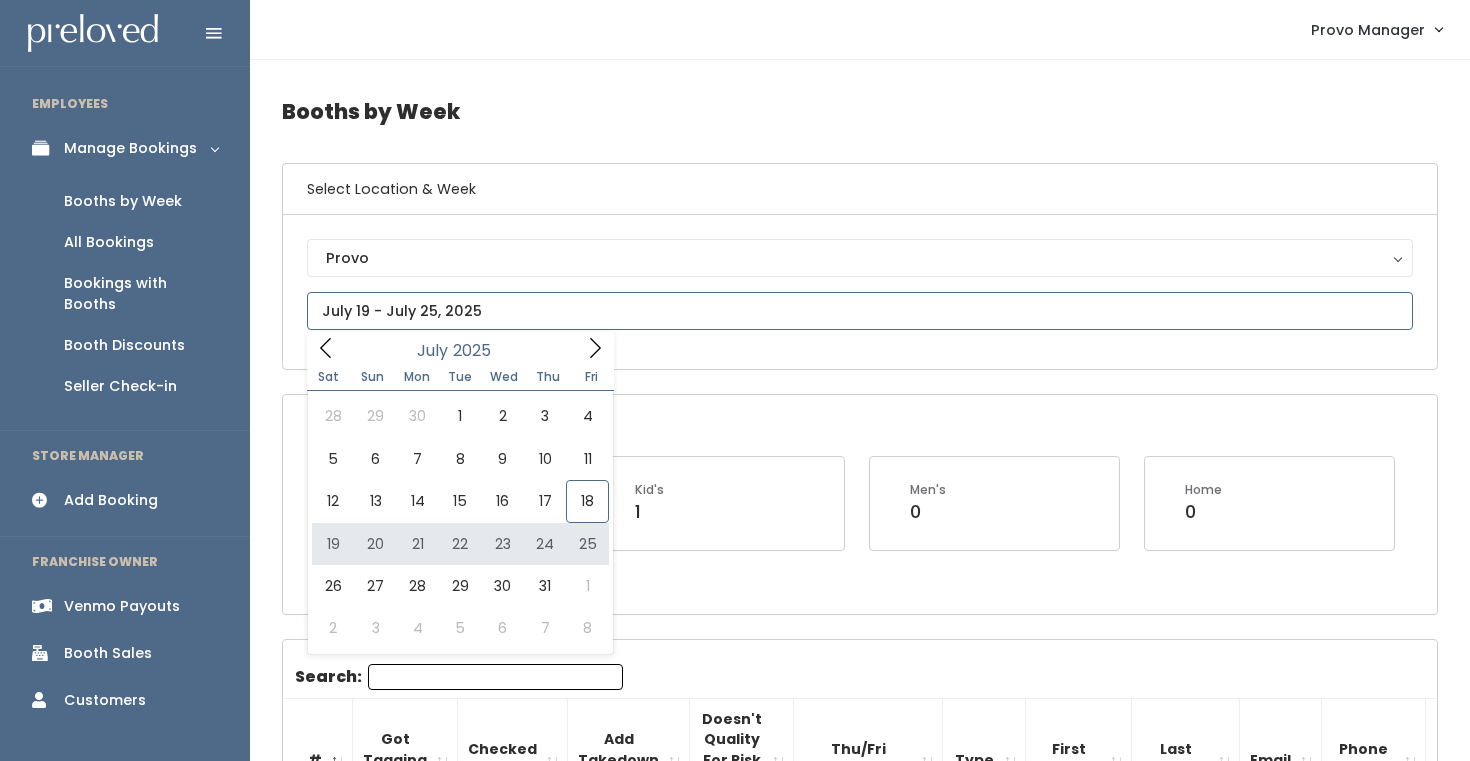 type on "July 19 to July 25" 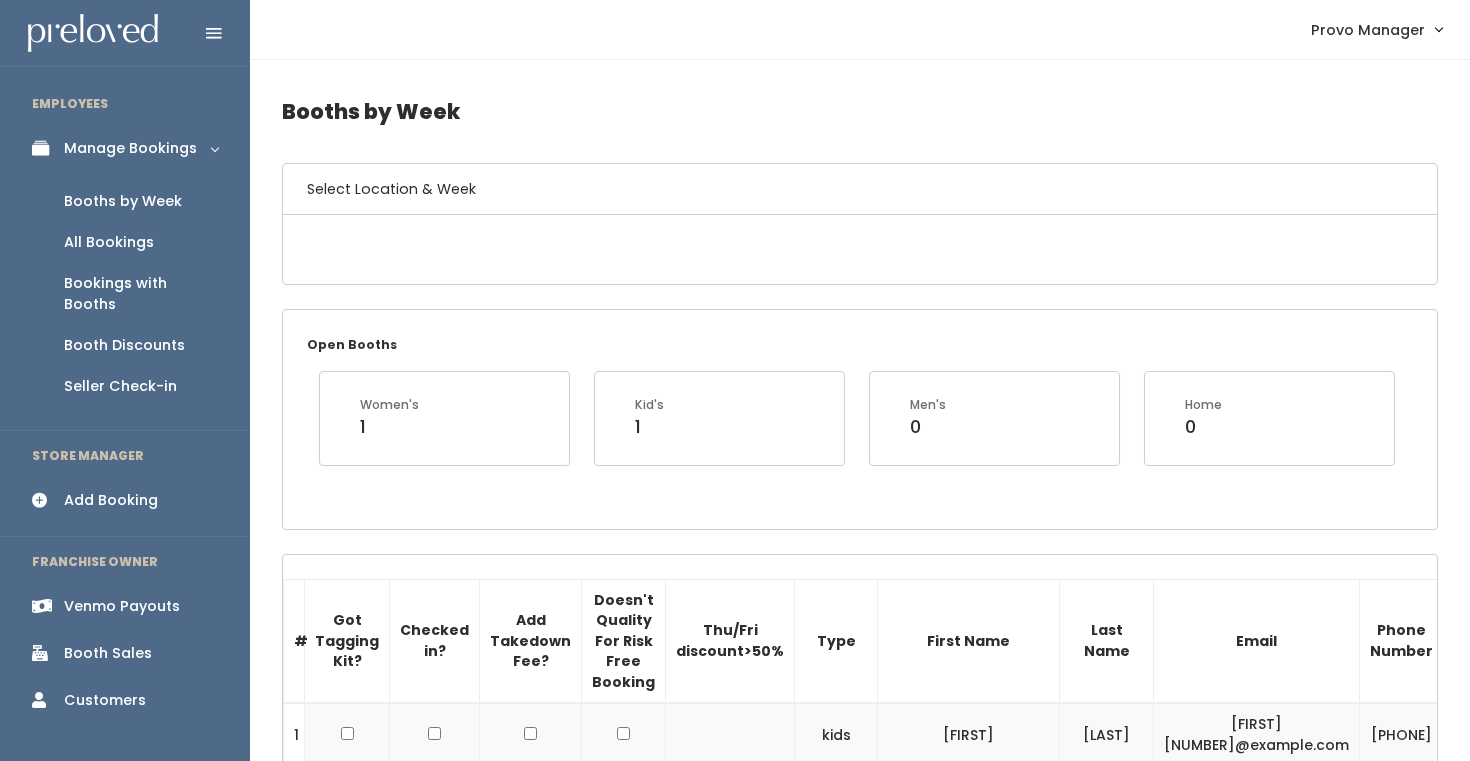 scroll, scrollTop: 0, scrollLeft: 0, axis: both 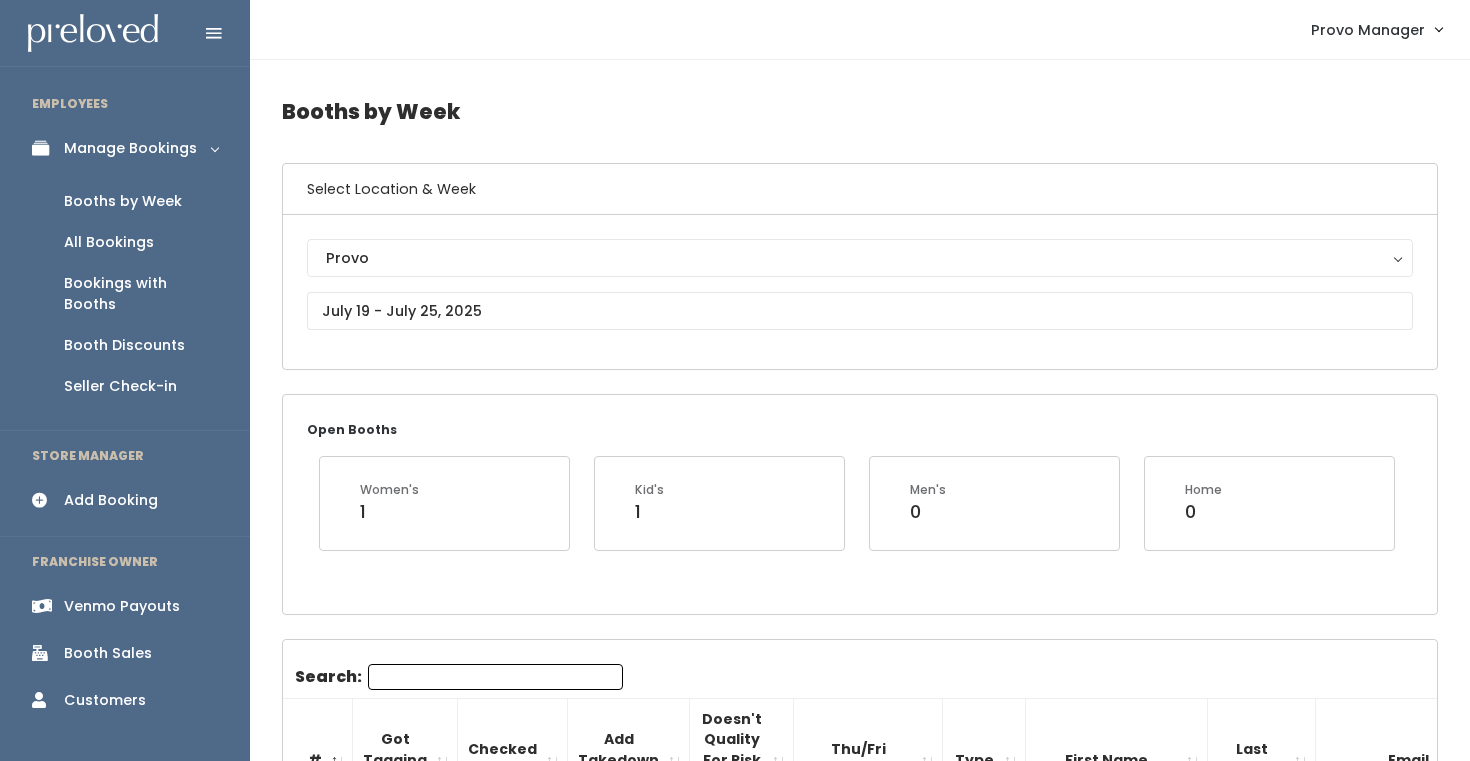 click on "Booths by Week" at bounding box center (123, 201) 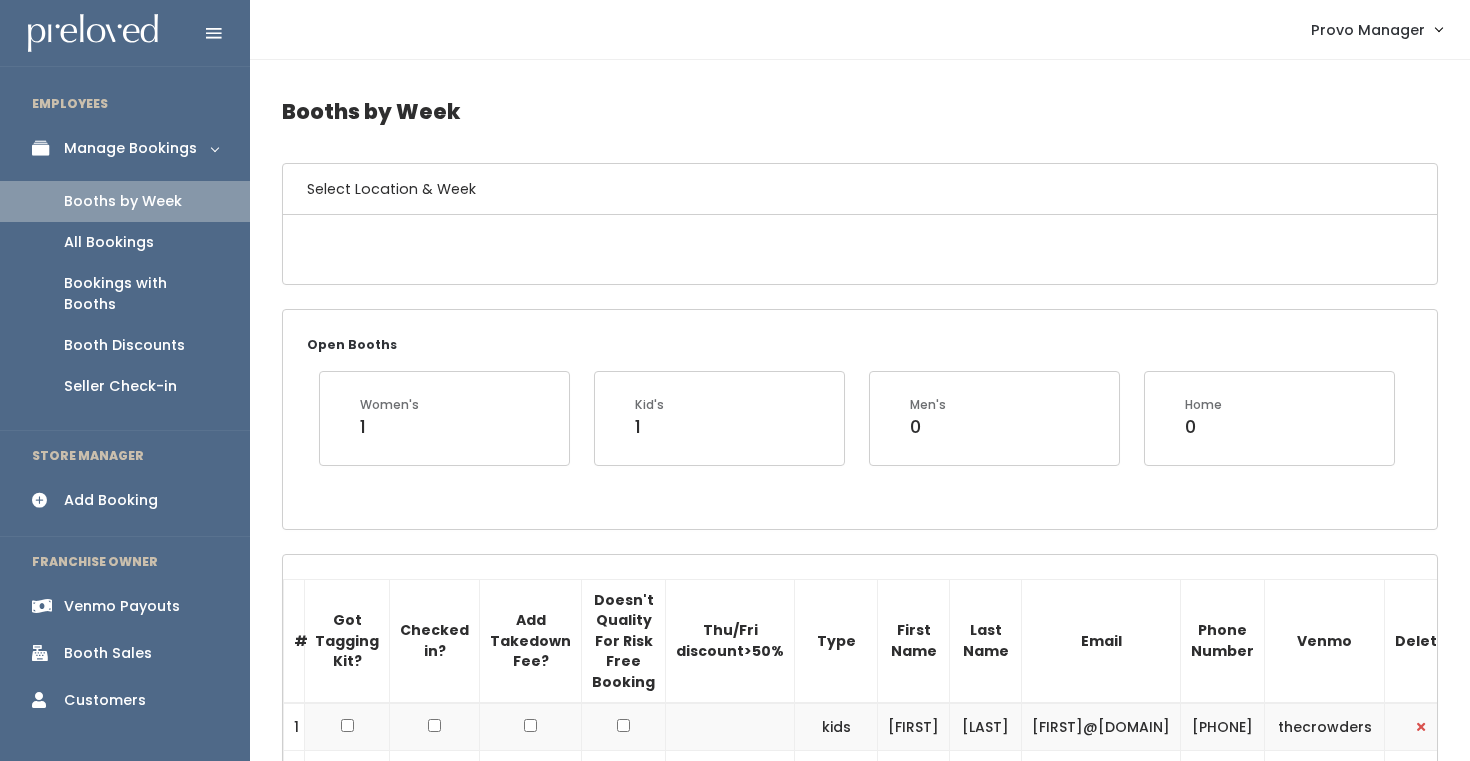 scroll, scrollTop: 0, scrollLeft: 0, axis: both 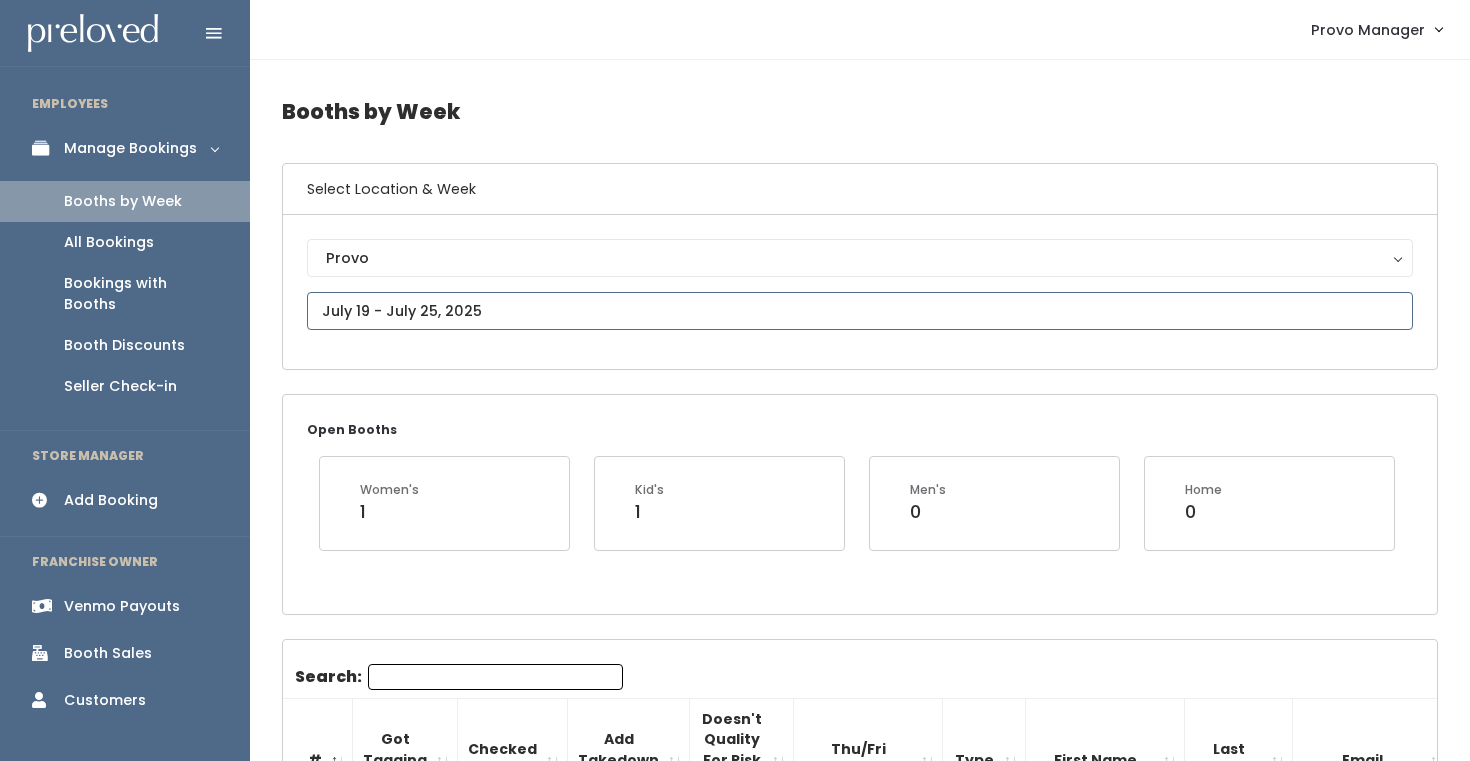 click at bounding box center [860, 311] 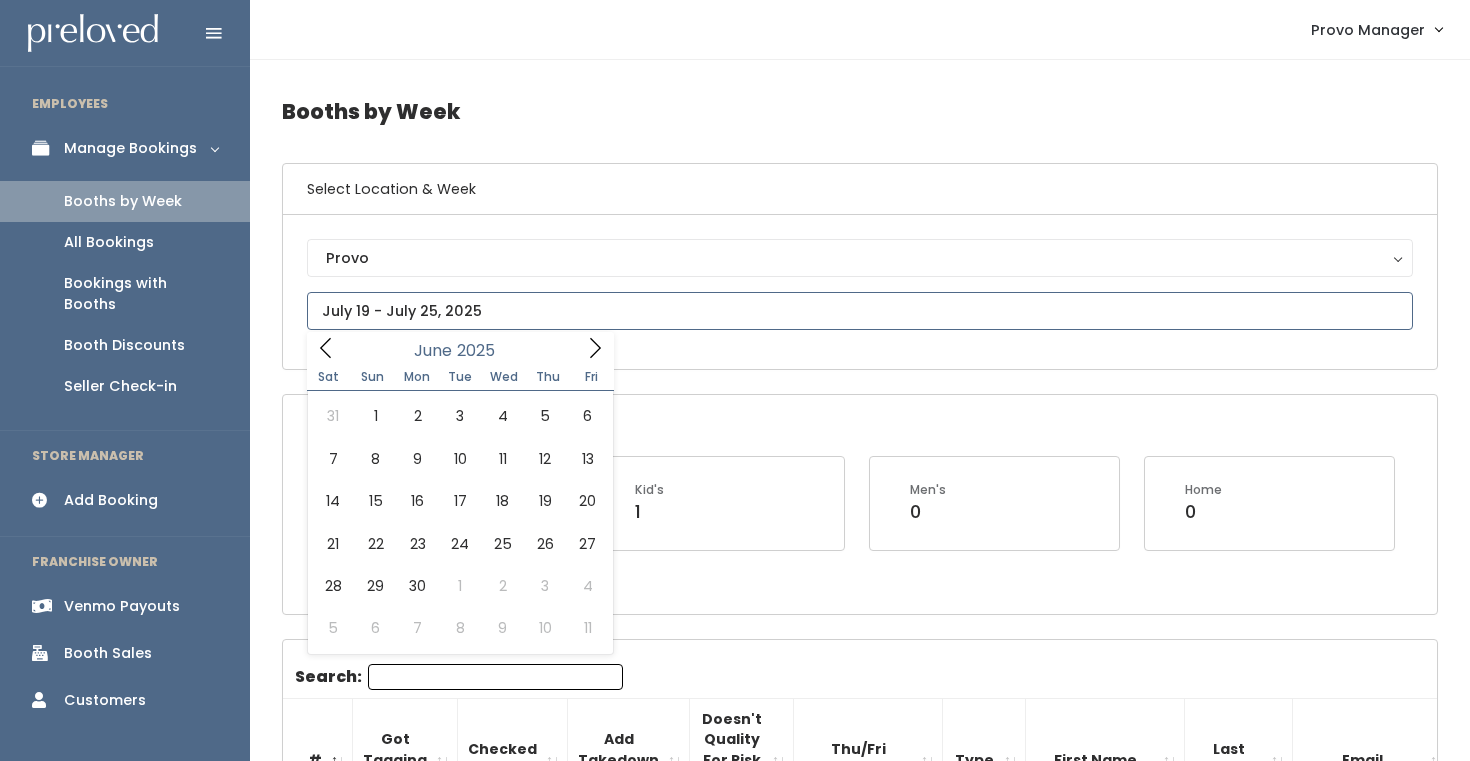 click 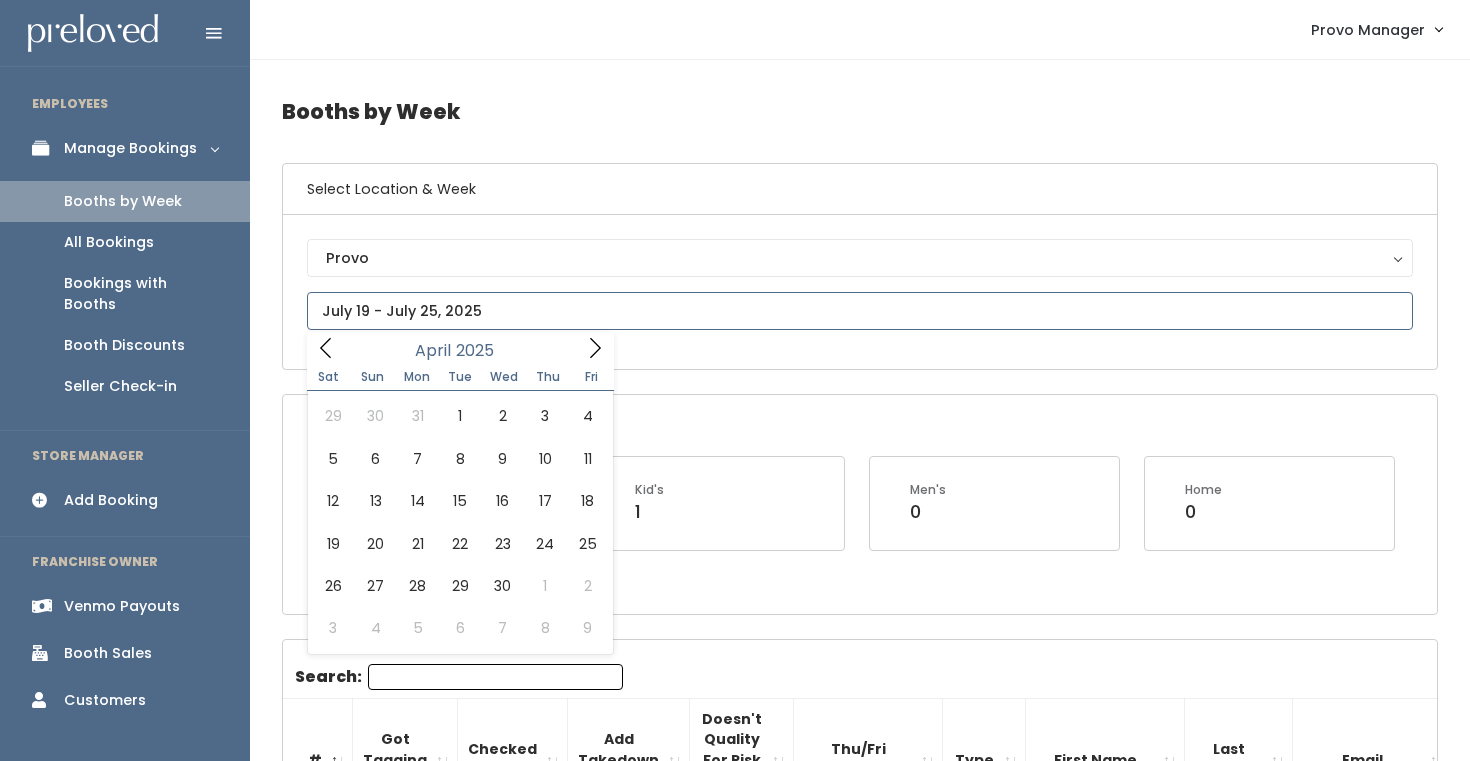 click 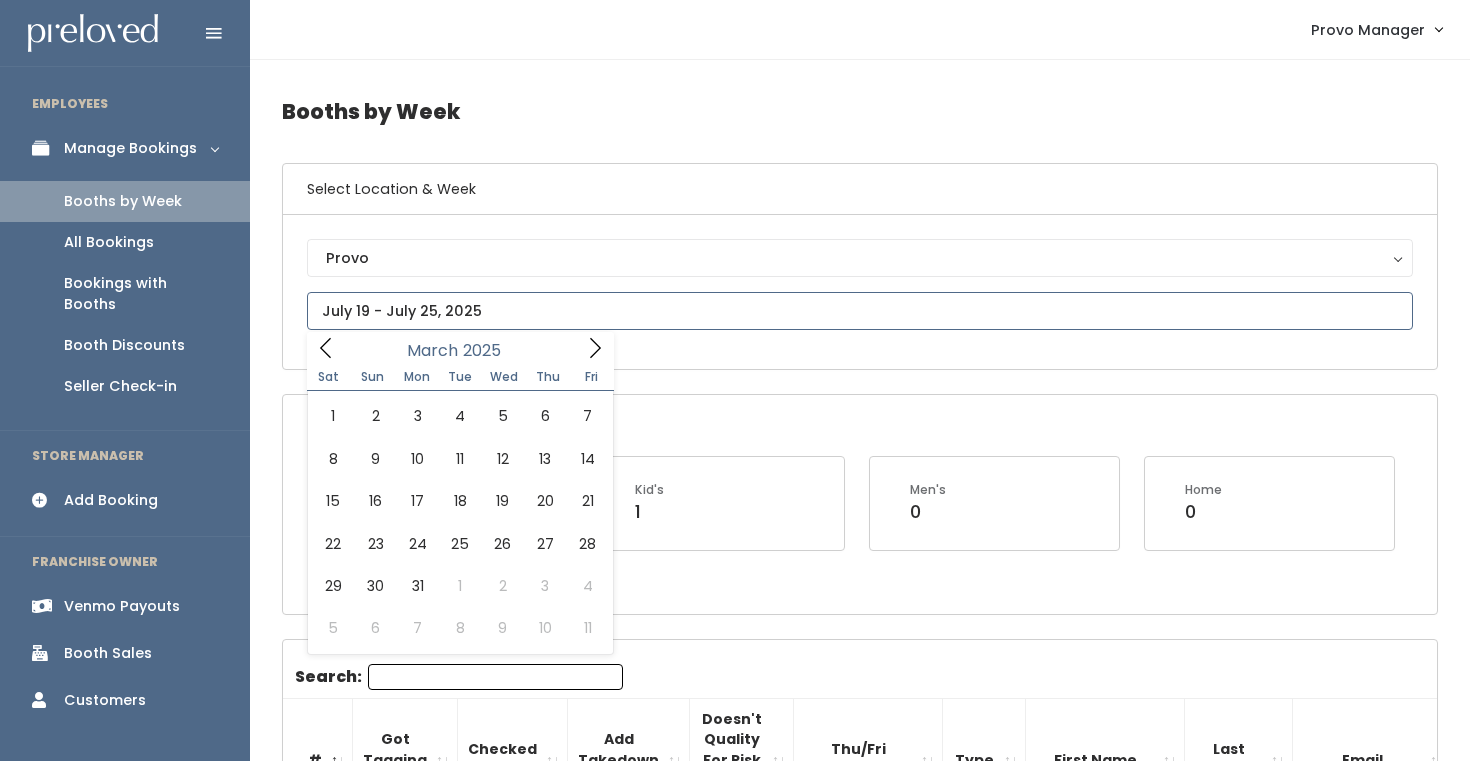 click 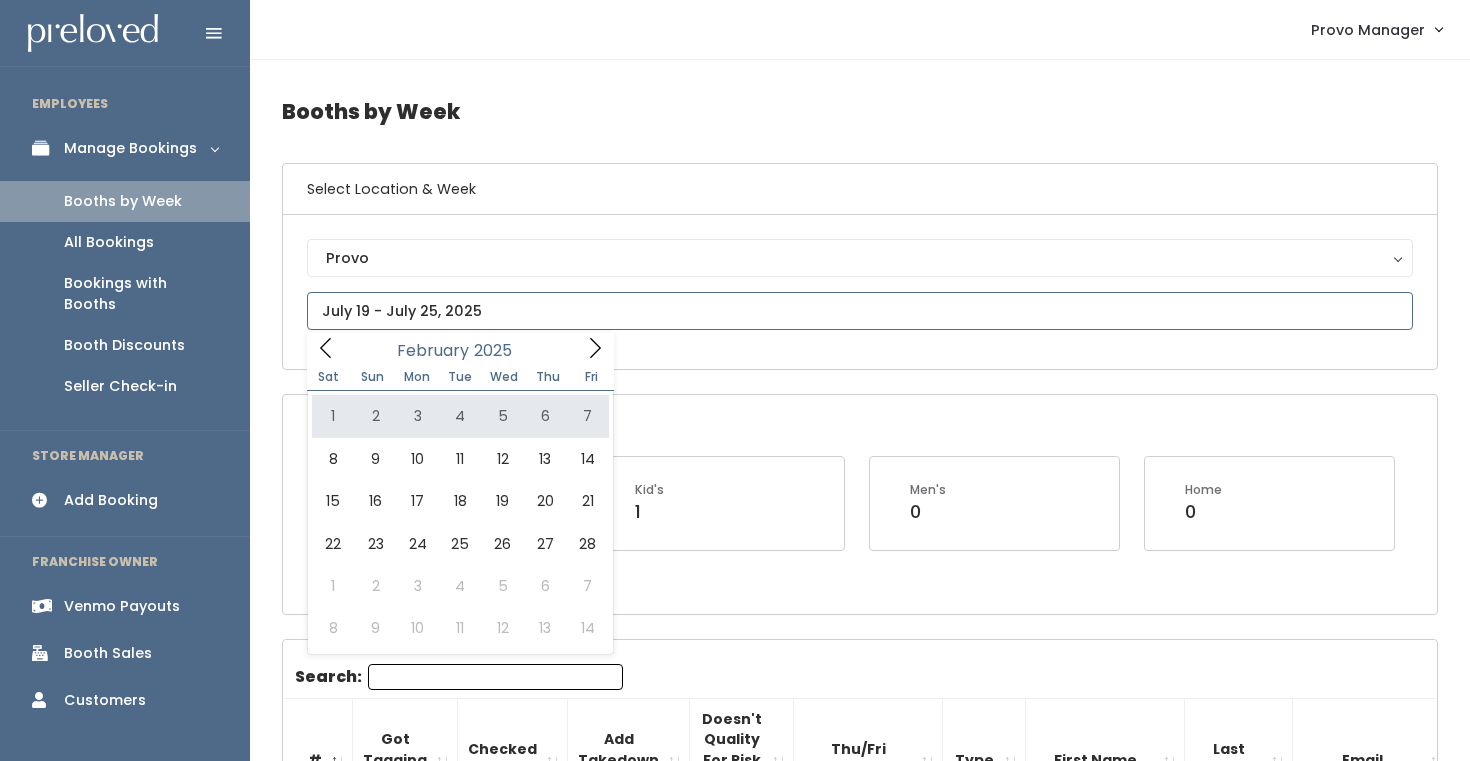 type on "February 1 to February 7" 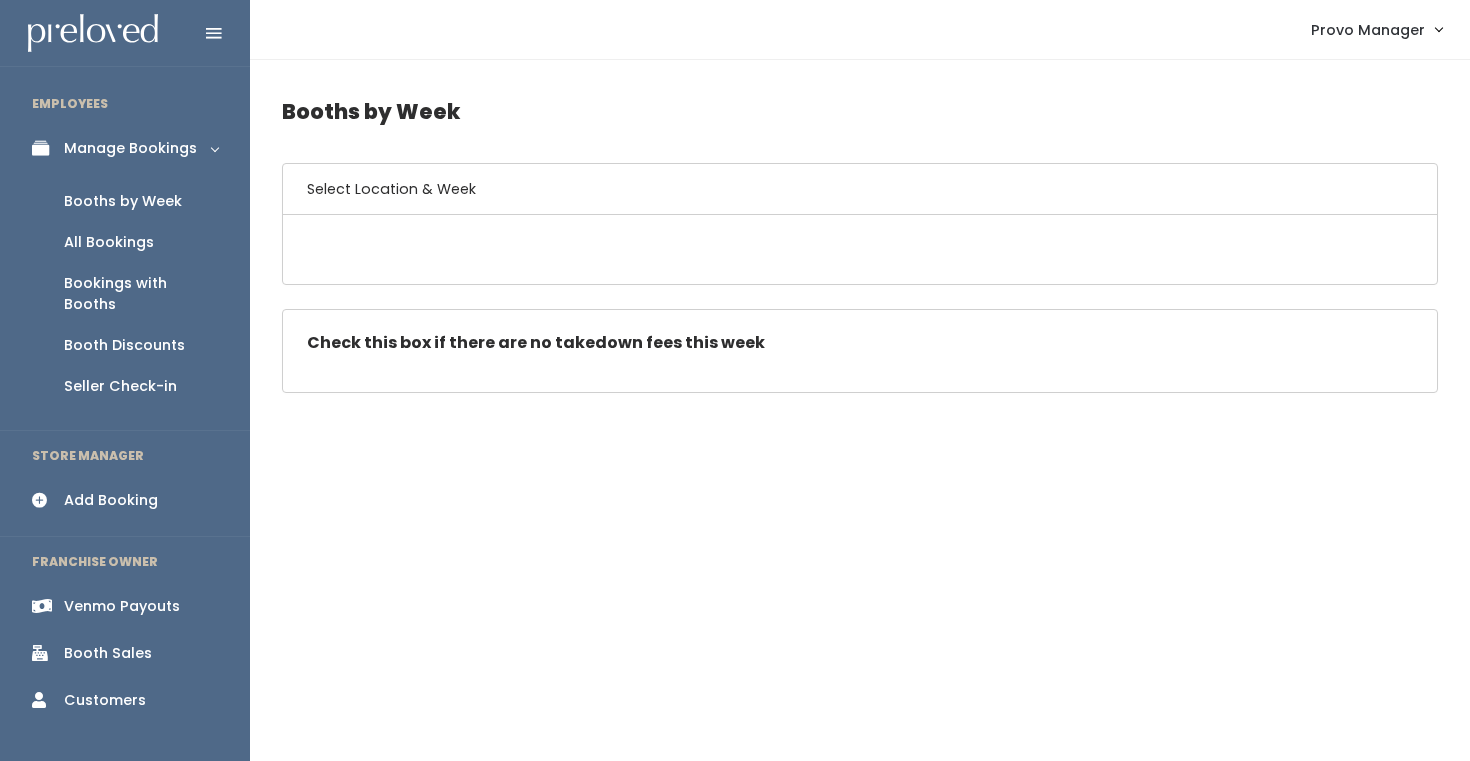 scroll, scrollTop: 0, scrollLeft: 0, axis: both 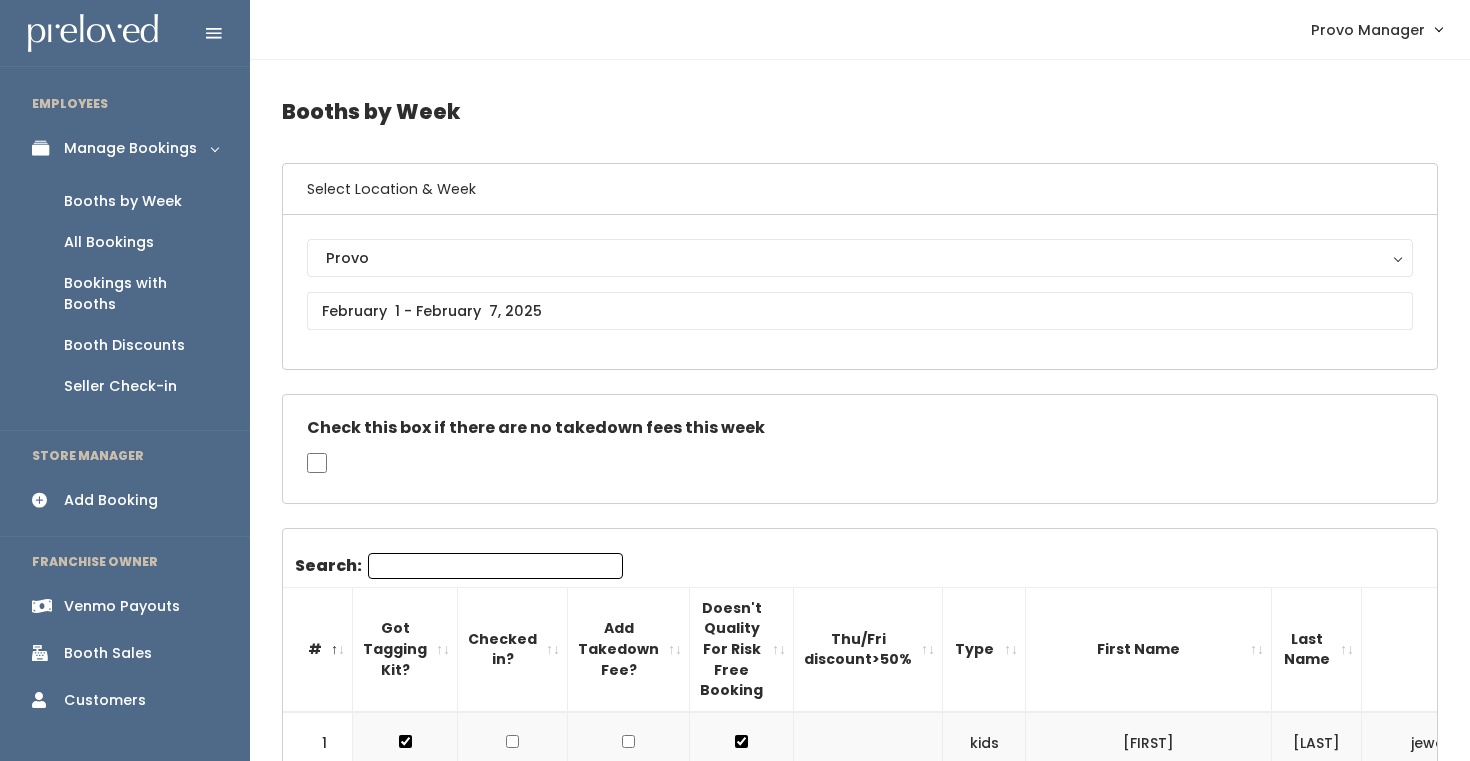 click on "Search:" at bounding box center [495, 566] 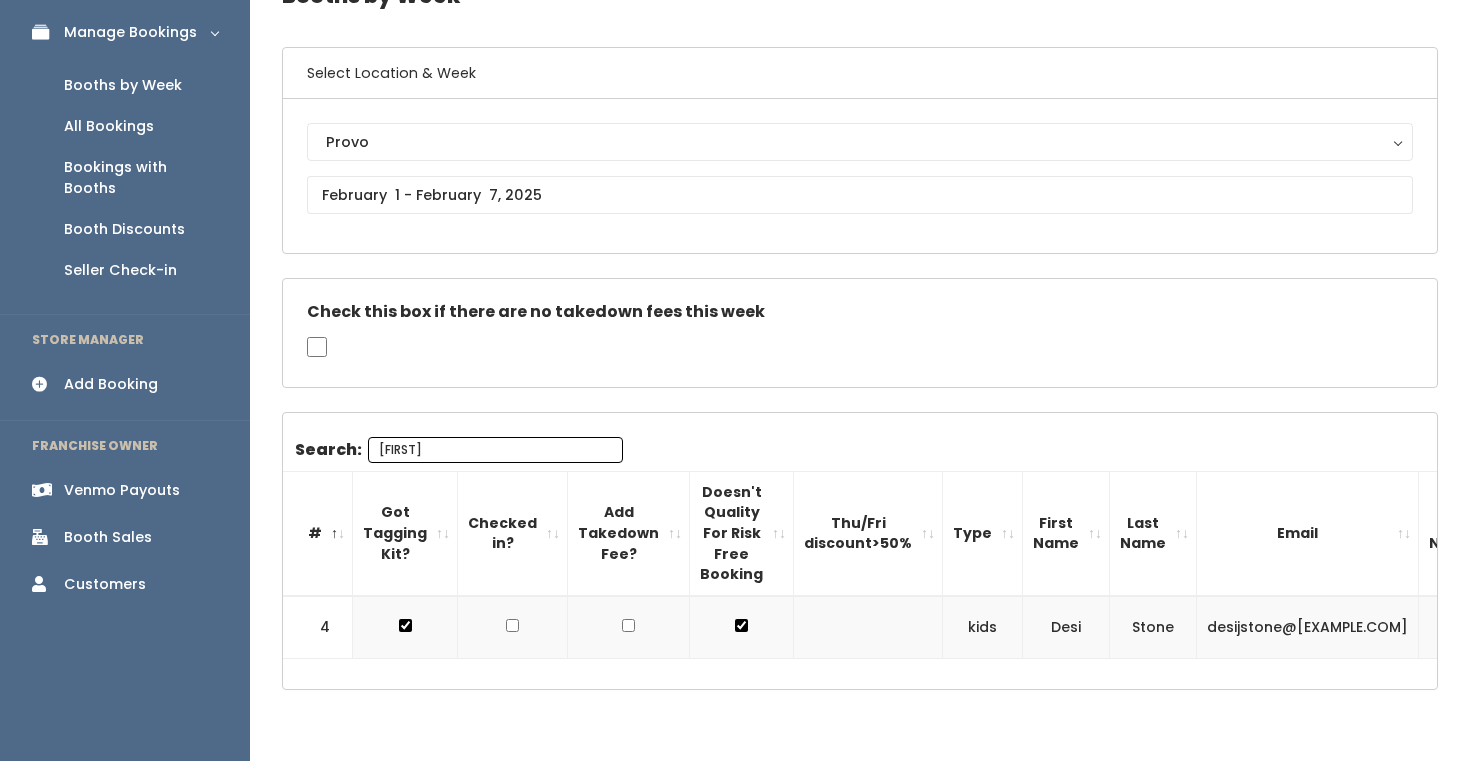 scroll, scrollTop: 163, scrollLeft: 0, axis: vertical 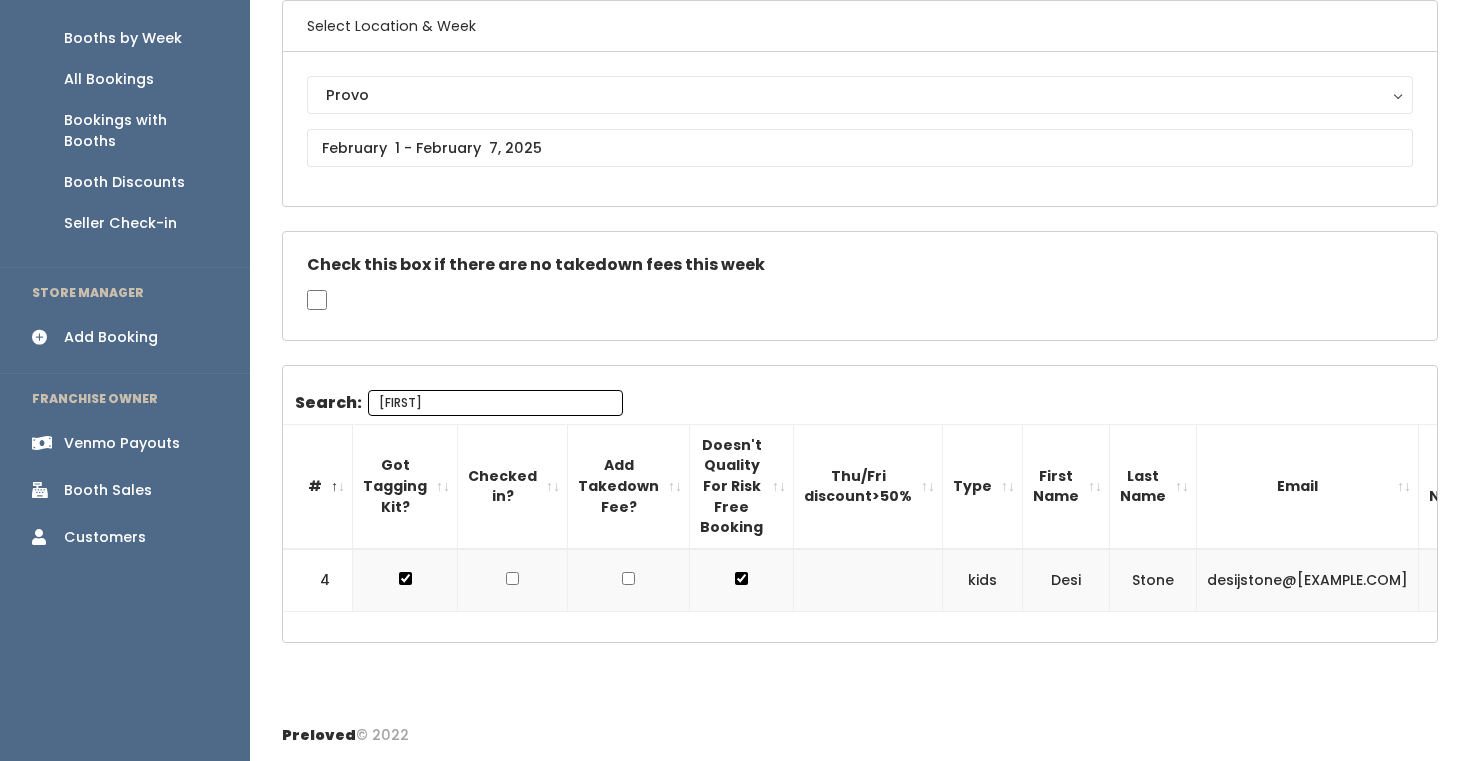 type on "desi" 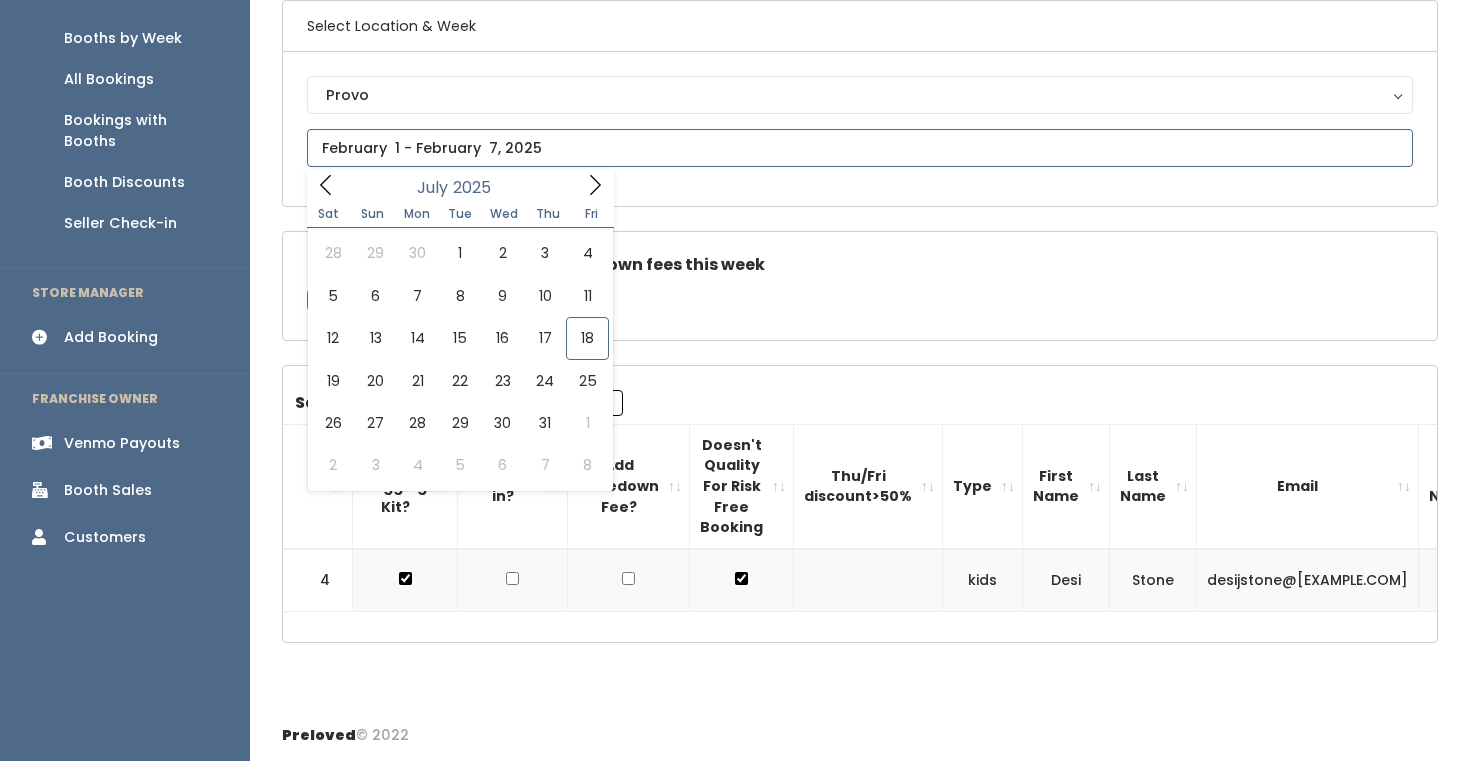 click at bounding box center [860, 148] 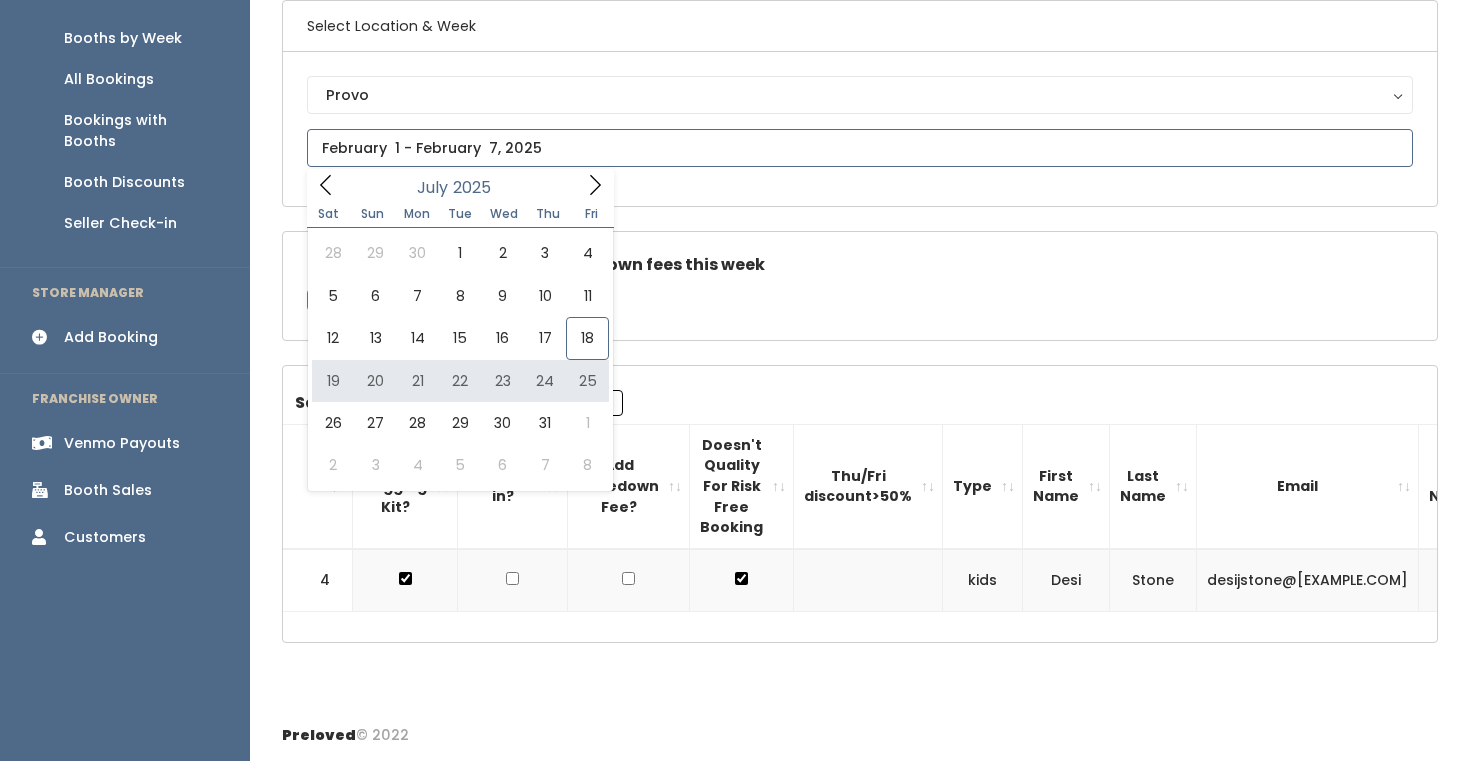 type on "July 19 to July 25" 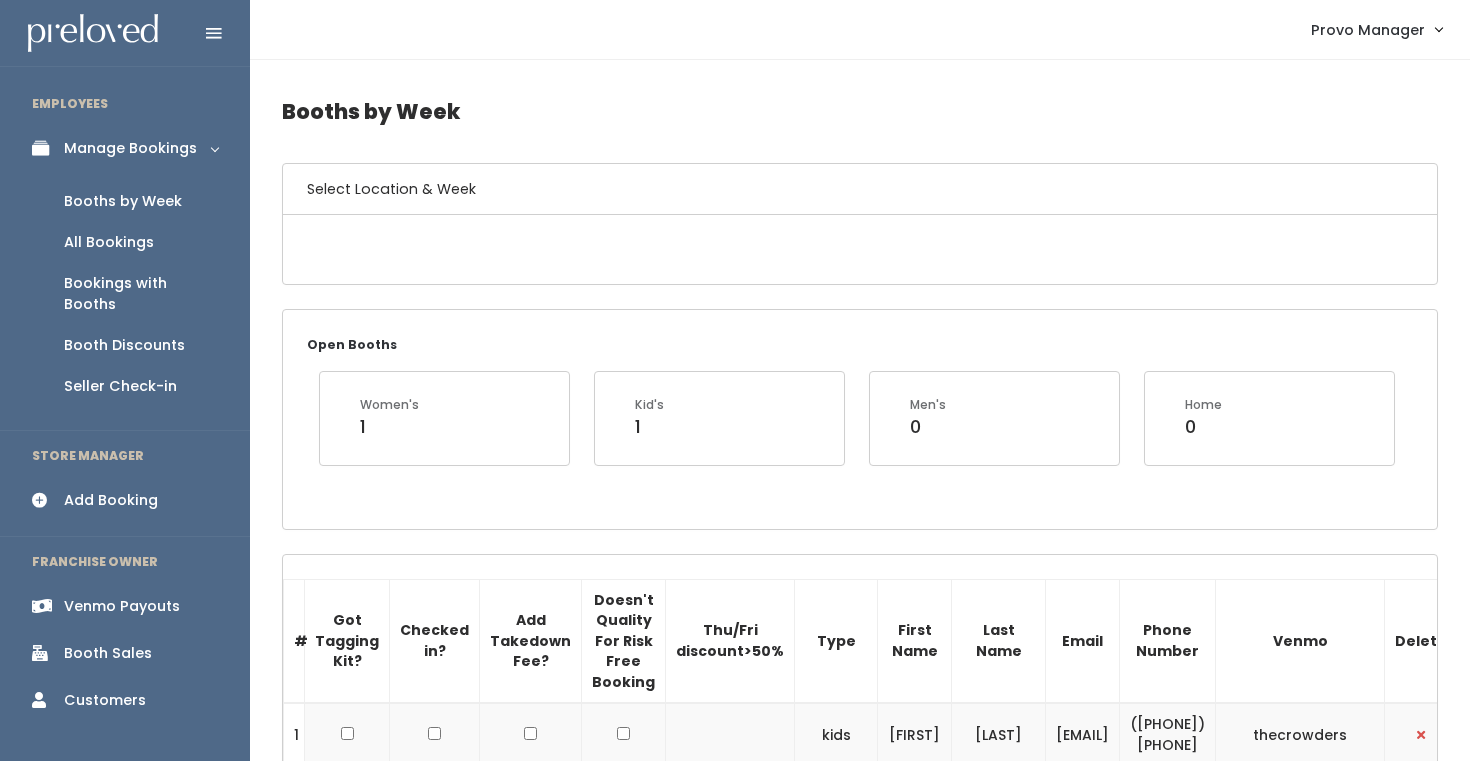 scroll, scrollTop: 0, scrollLeft: 0, axis: both 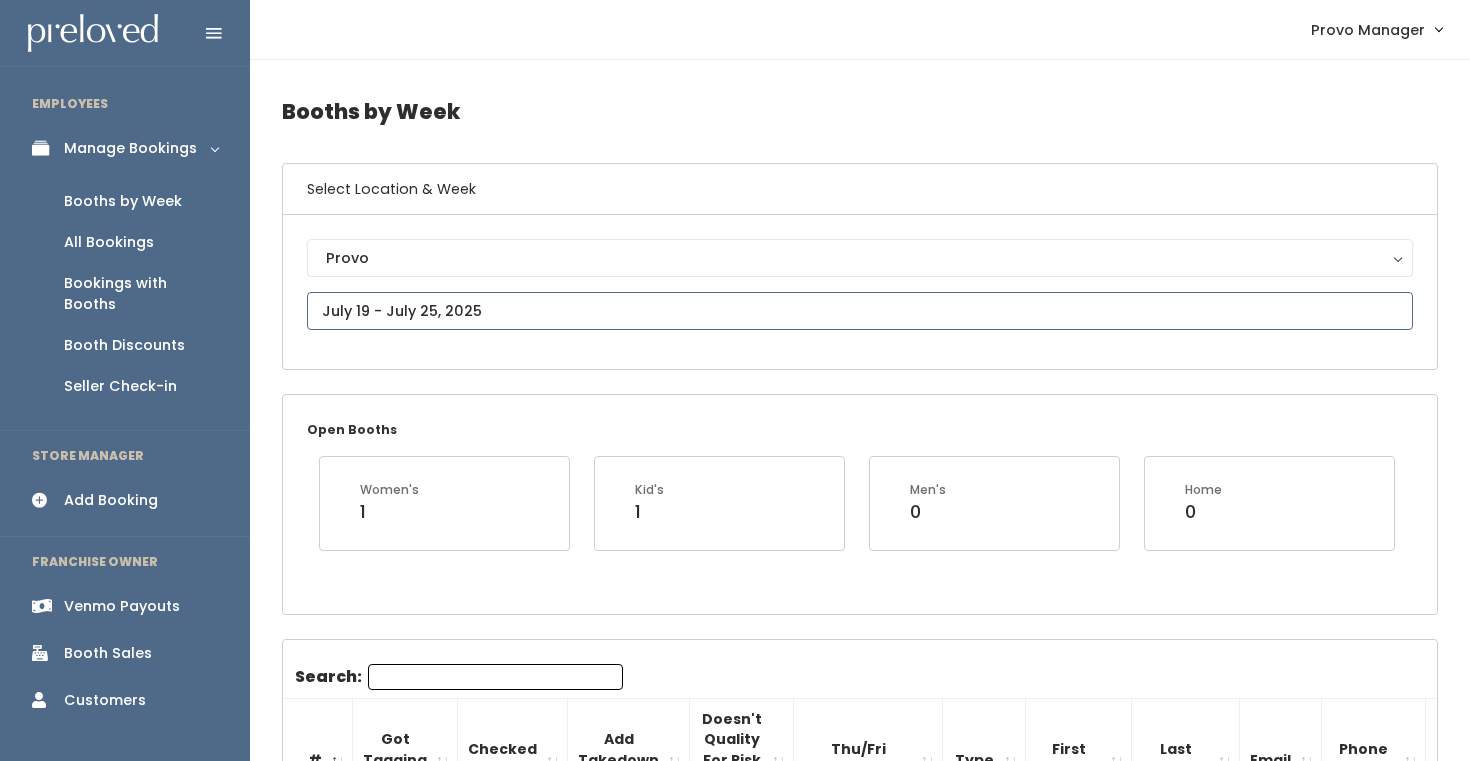 click at bounding box center (860, 311) 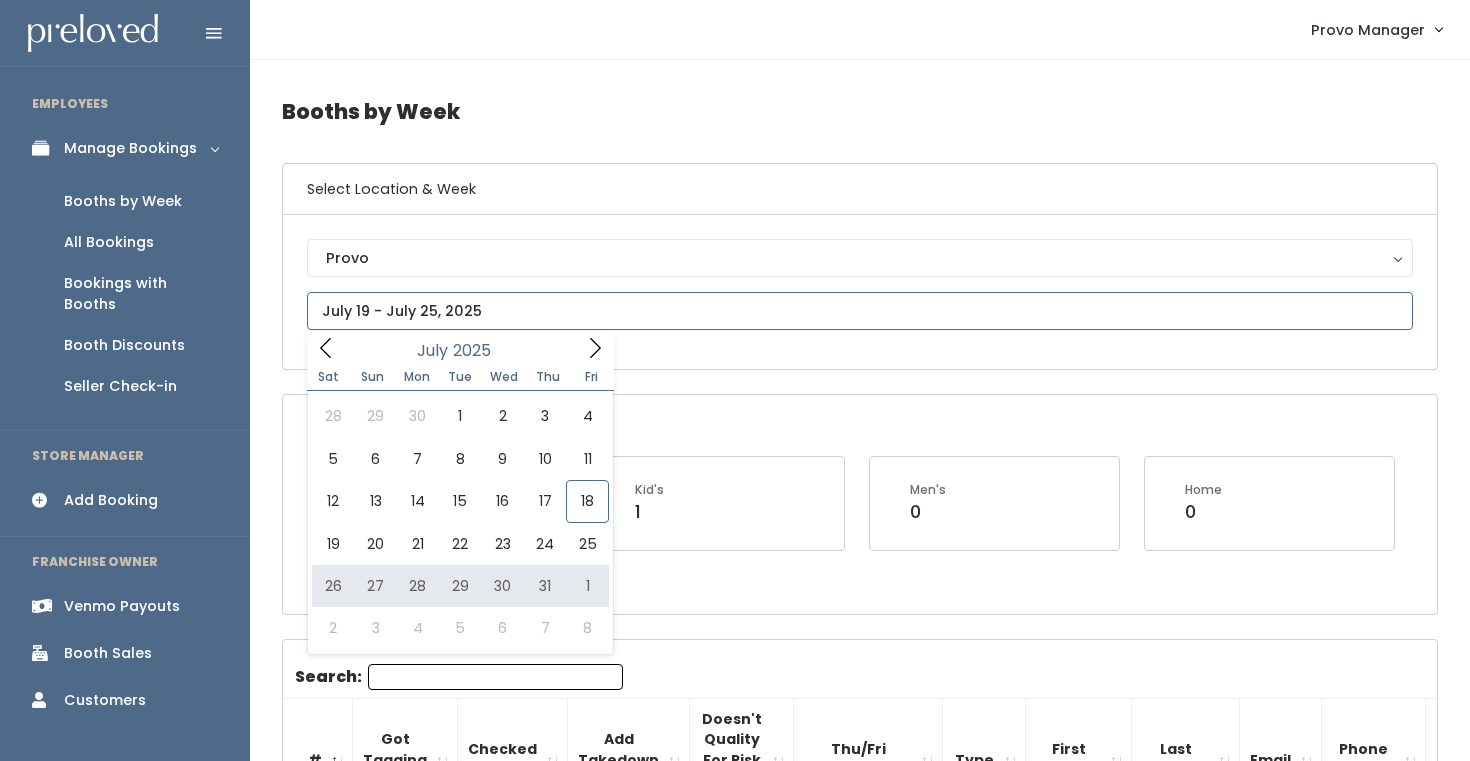 type on "July 26 to August 1" 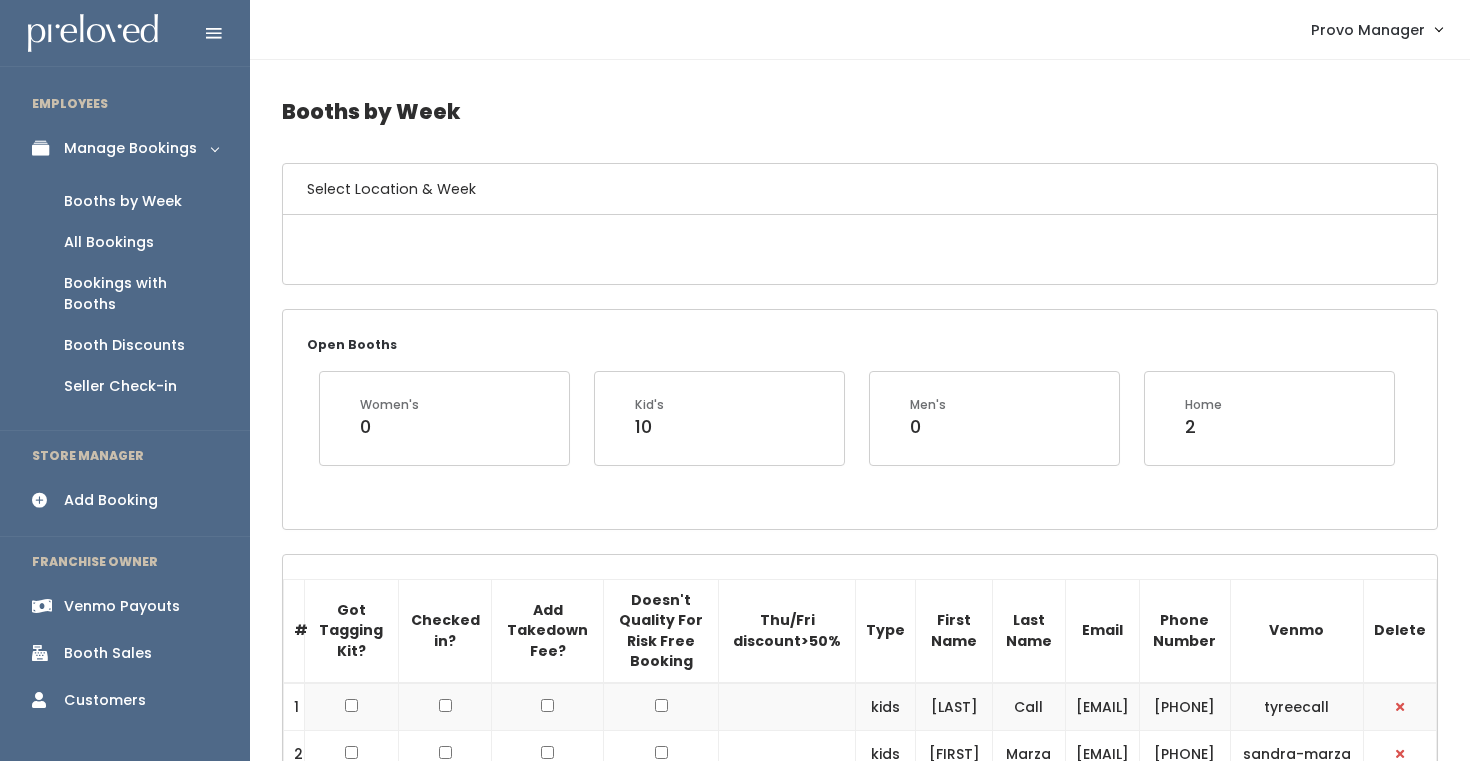 scroll, scrollTop: 0, scrollLeft: 0, axis: both 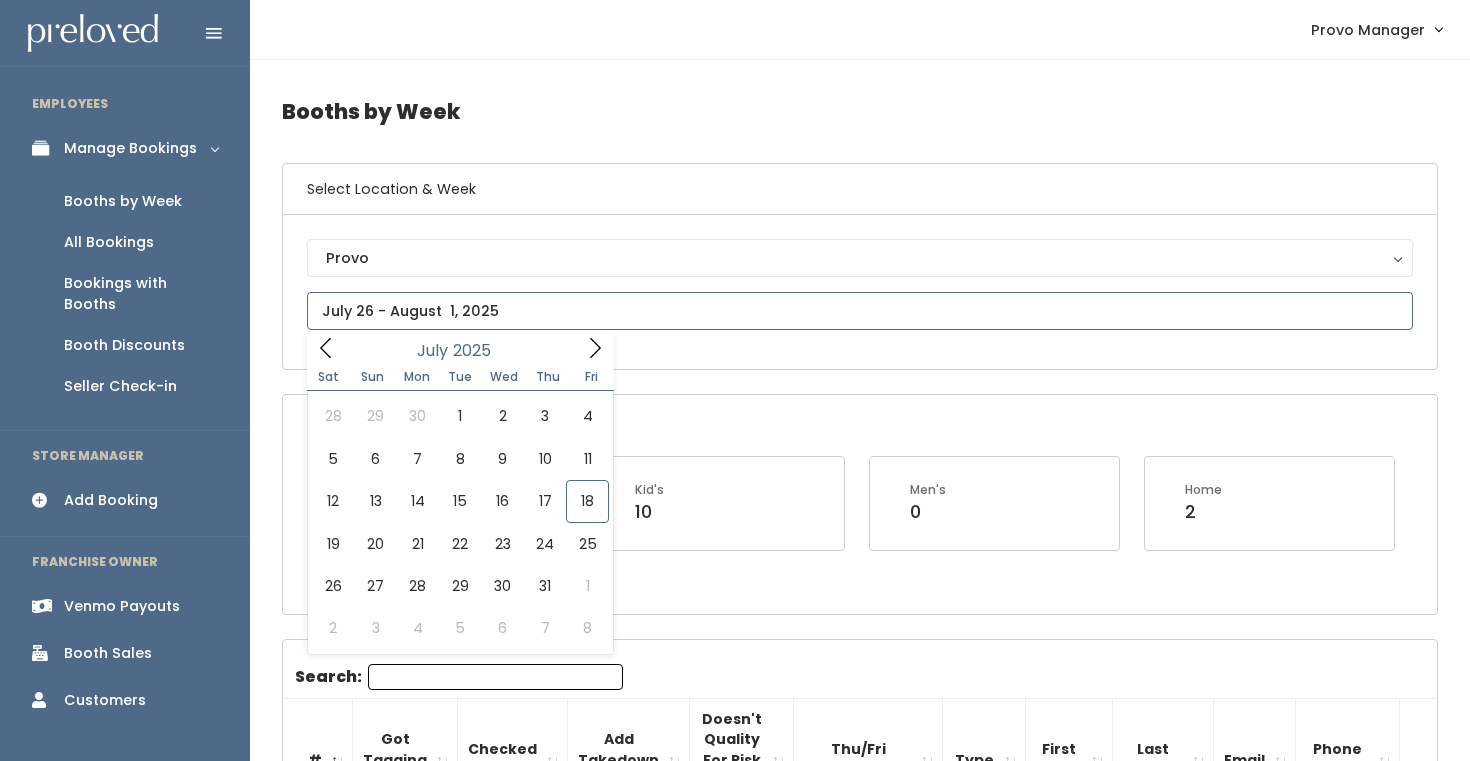click at bounding box center [860, 311] 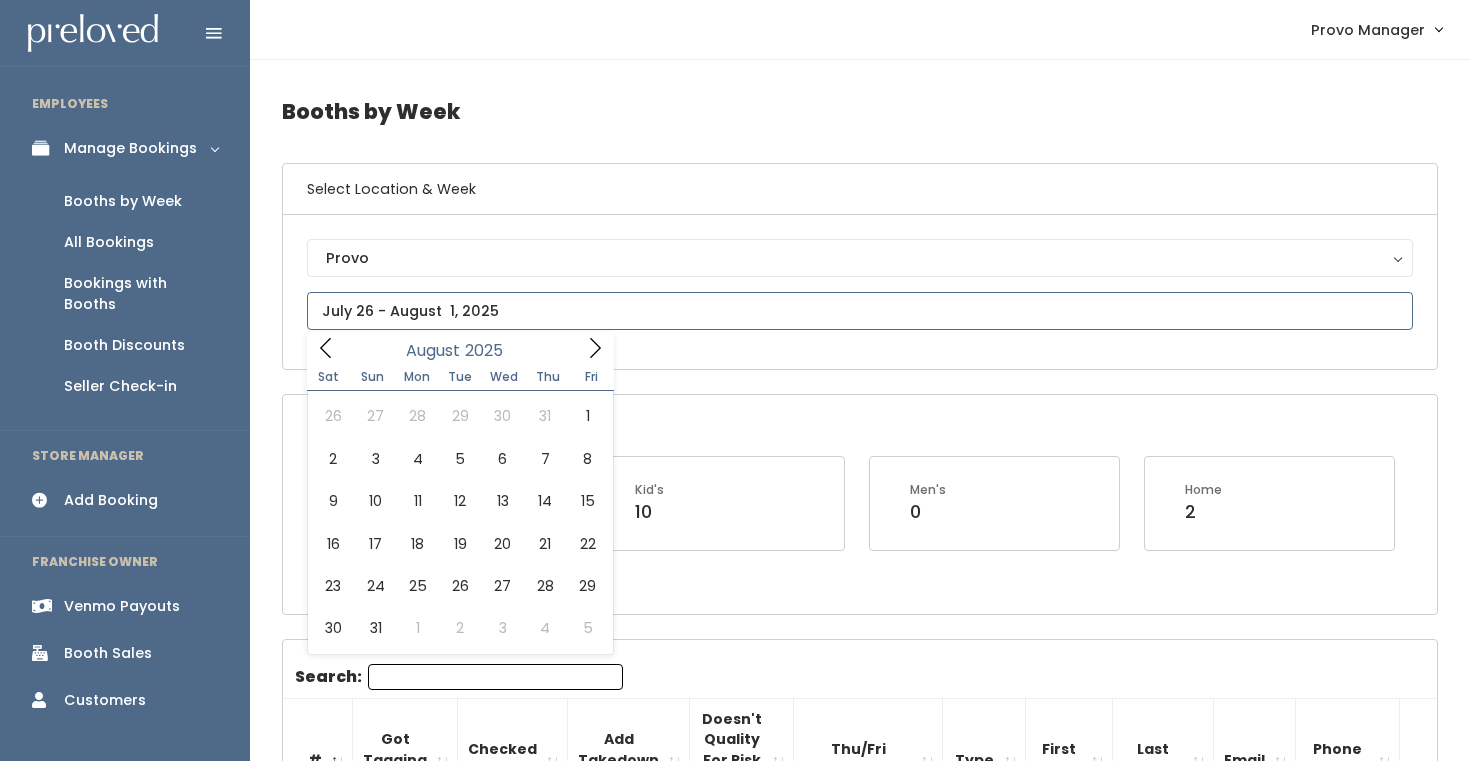 click at bounding box center [595, 347] 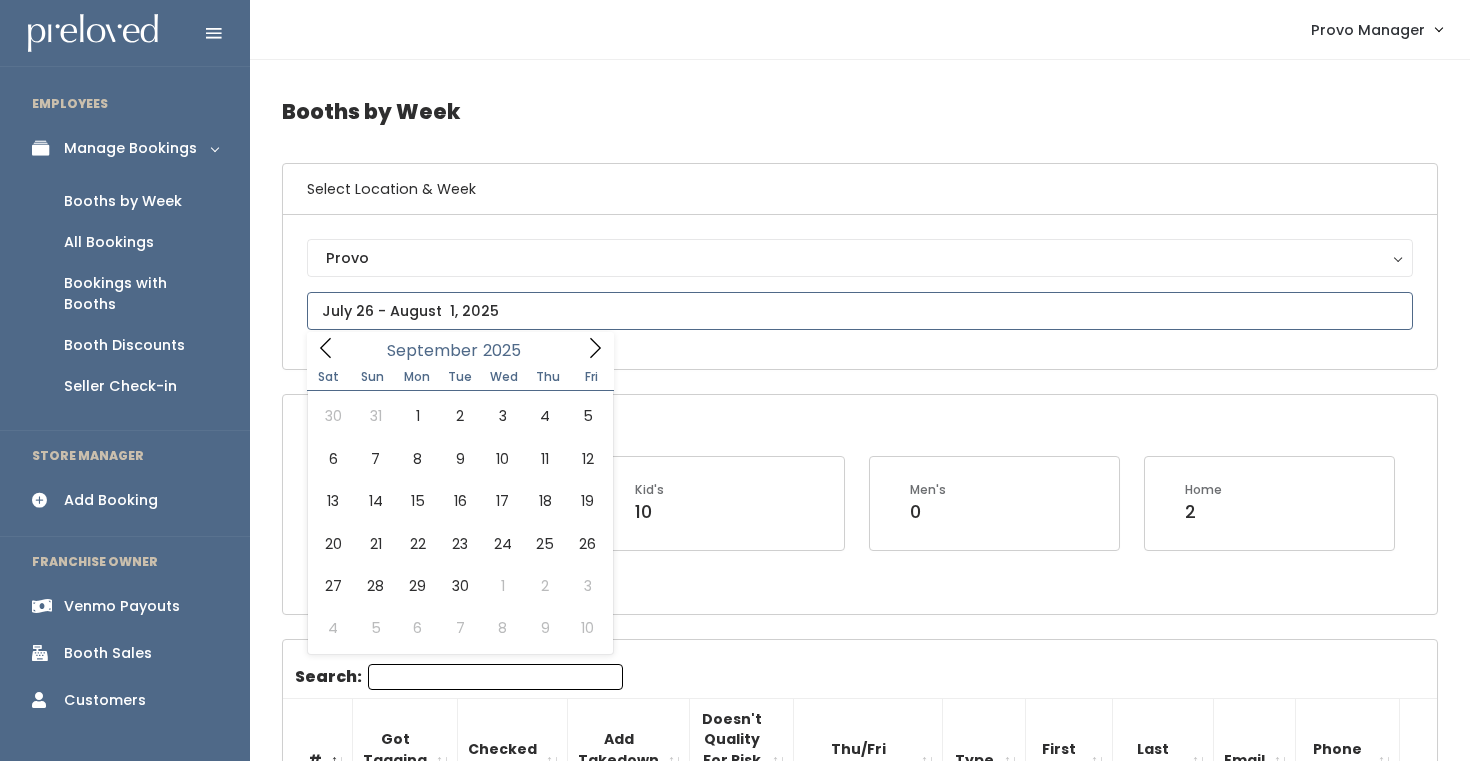 click at bounding box center [595, 347] 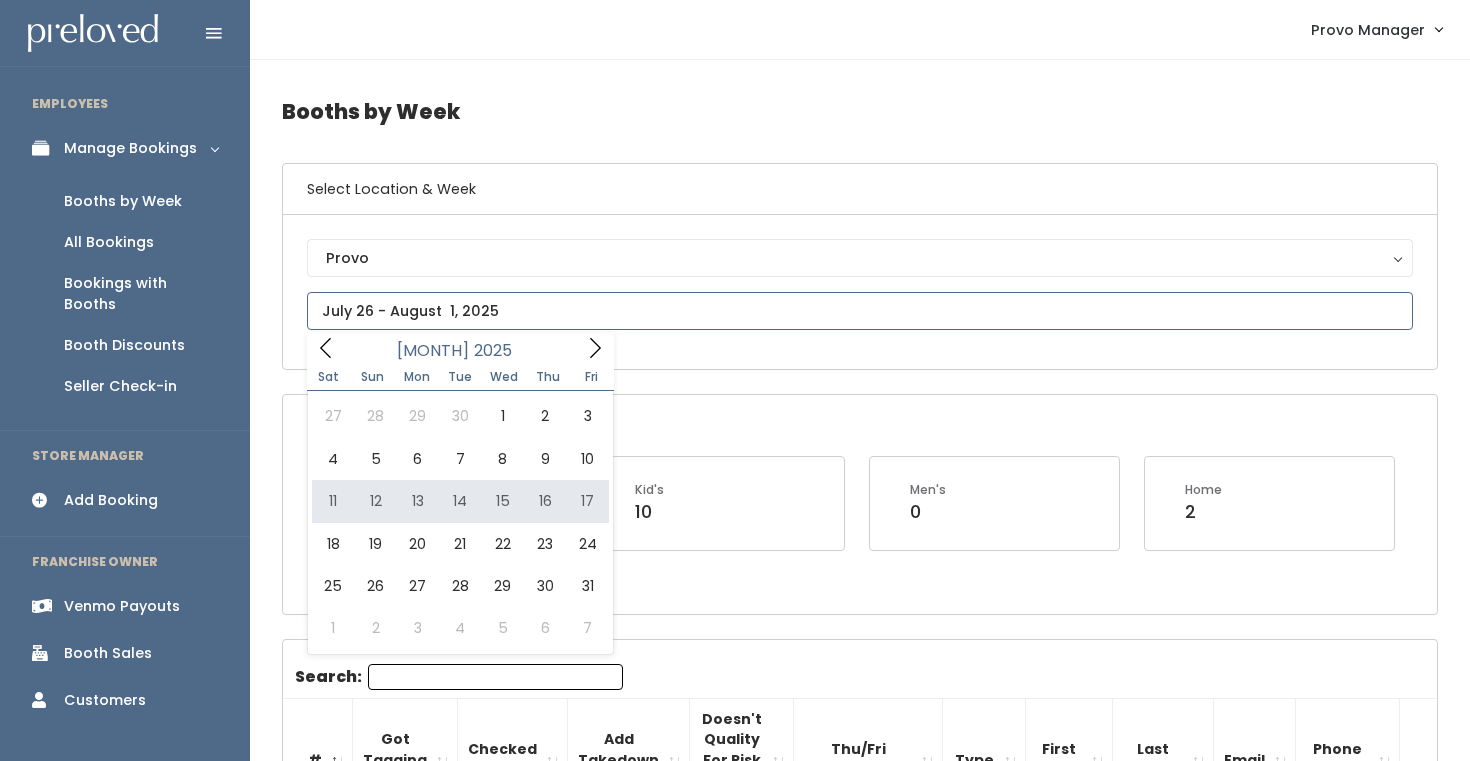 type on "October 11 to October 17" 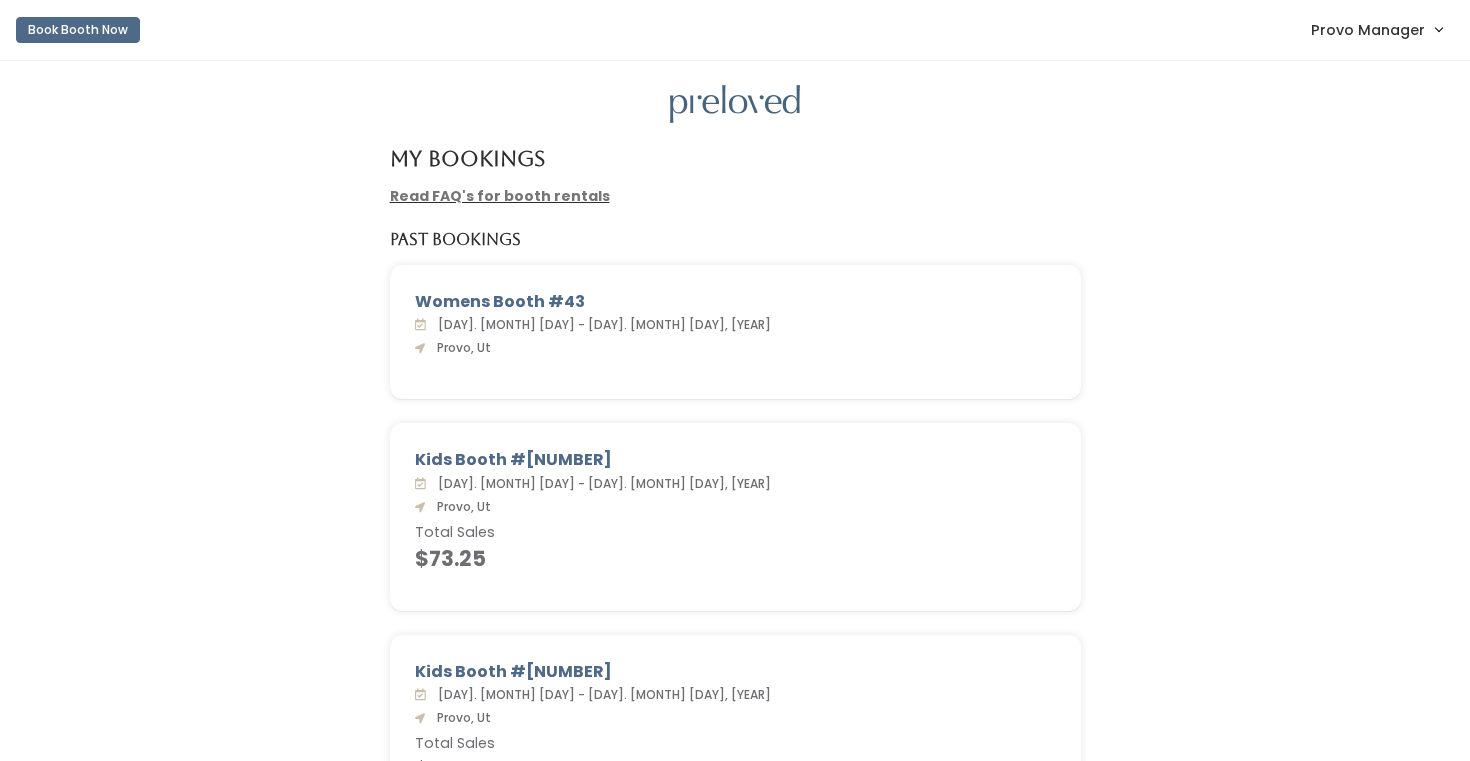 scroll, scrollTop: 0, scrollLeft: 0, axis: both 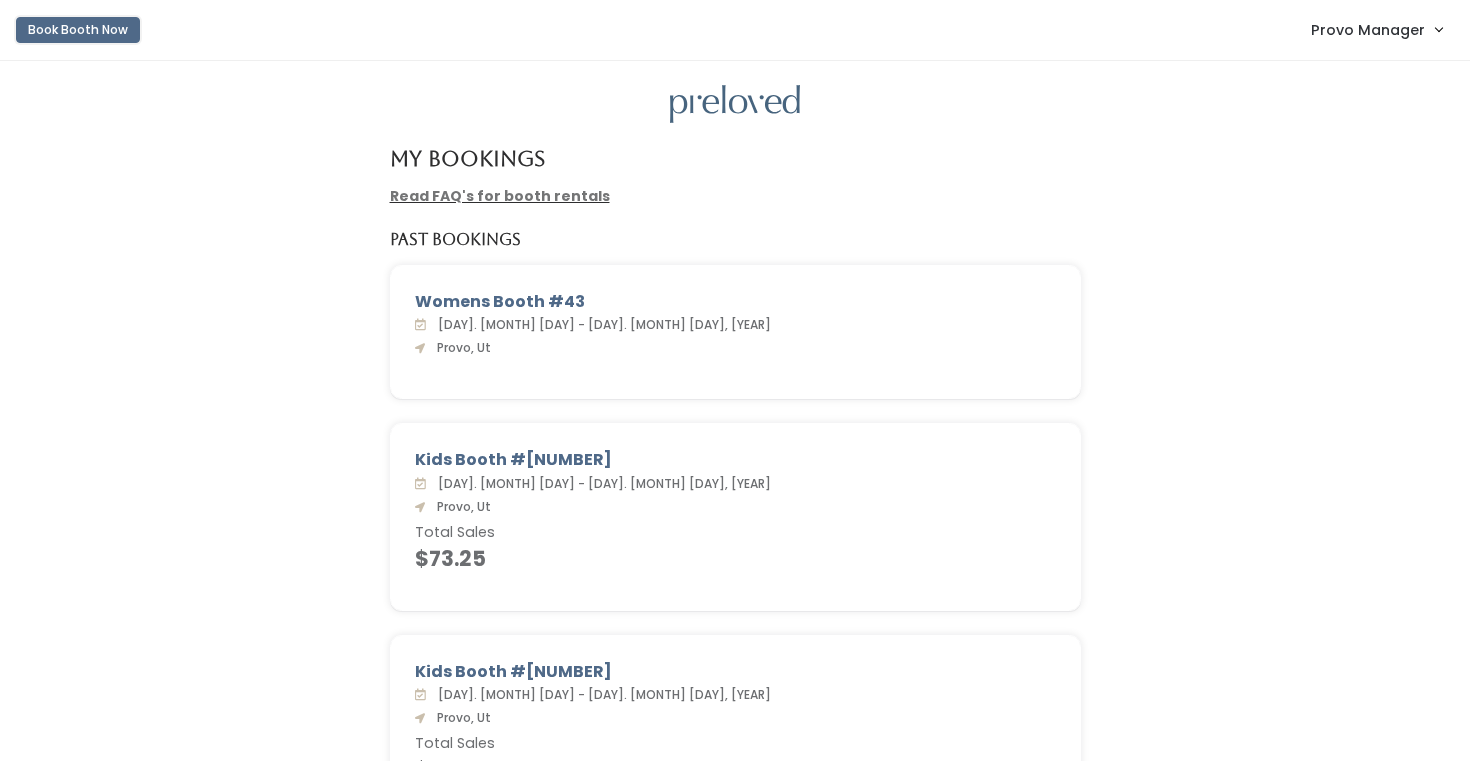 click on "Book Booth Now" at bounding box center (78, 30) 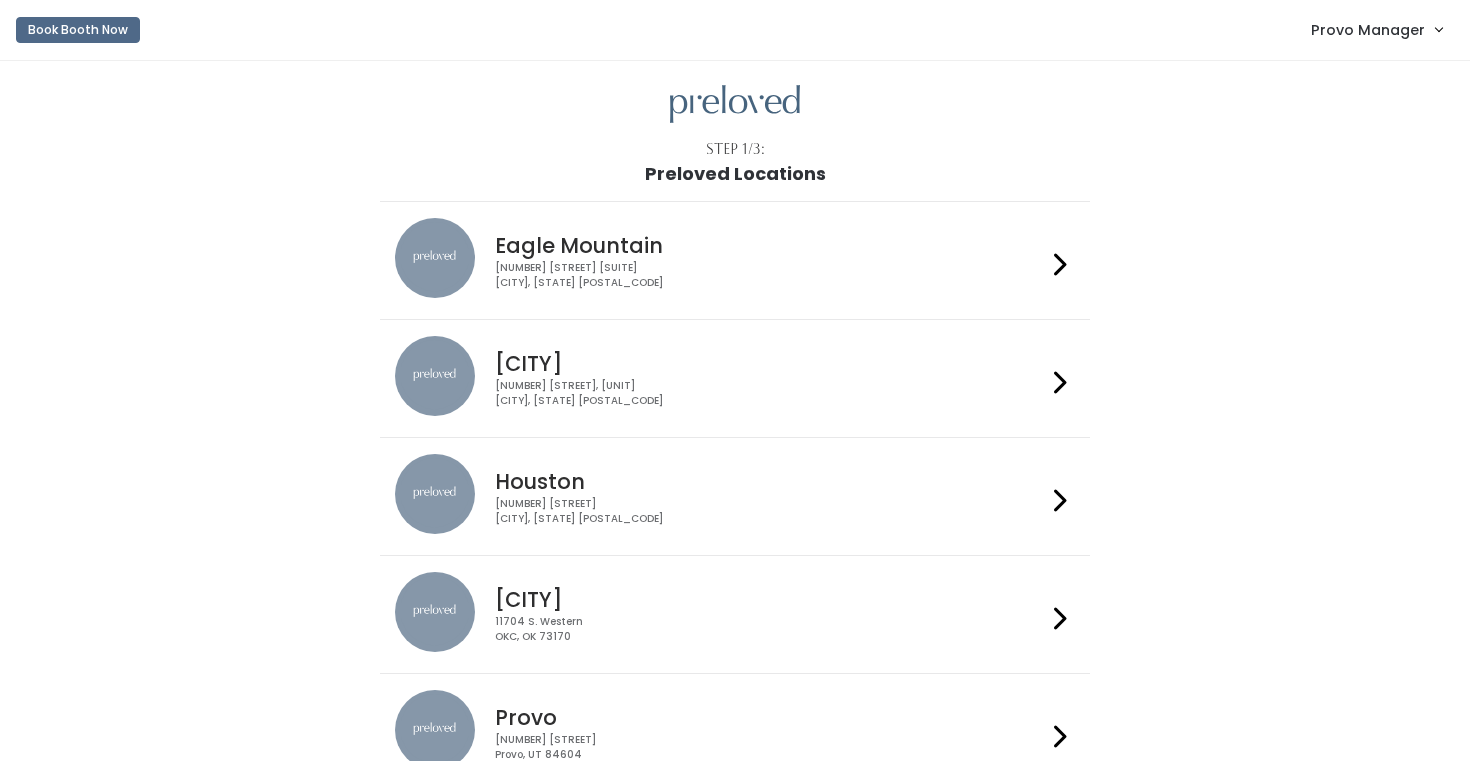 scroll, scrollTop: 0, scrollLeft: 0, axis: both 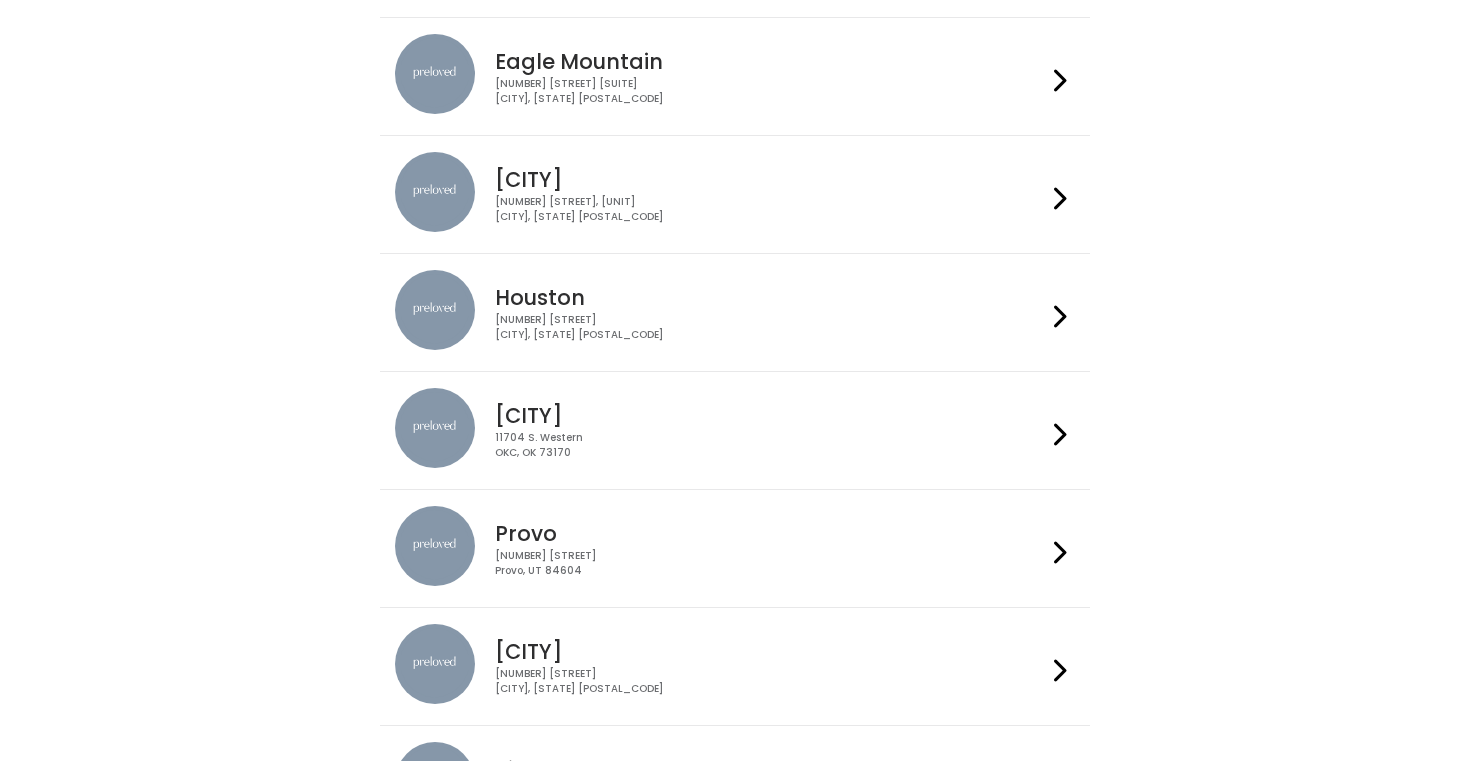 click on "Provo" at bounding box center (770, 533) 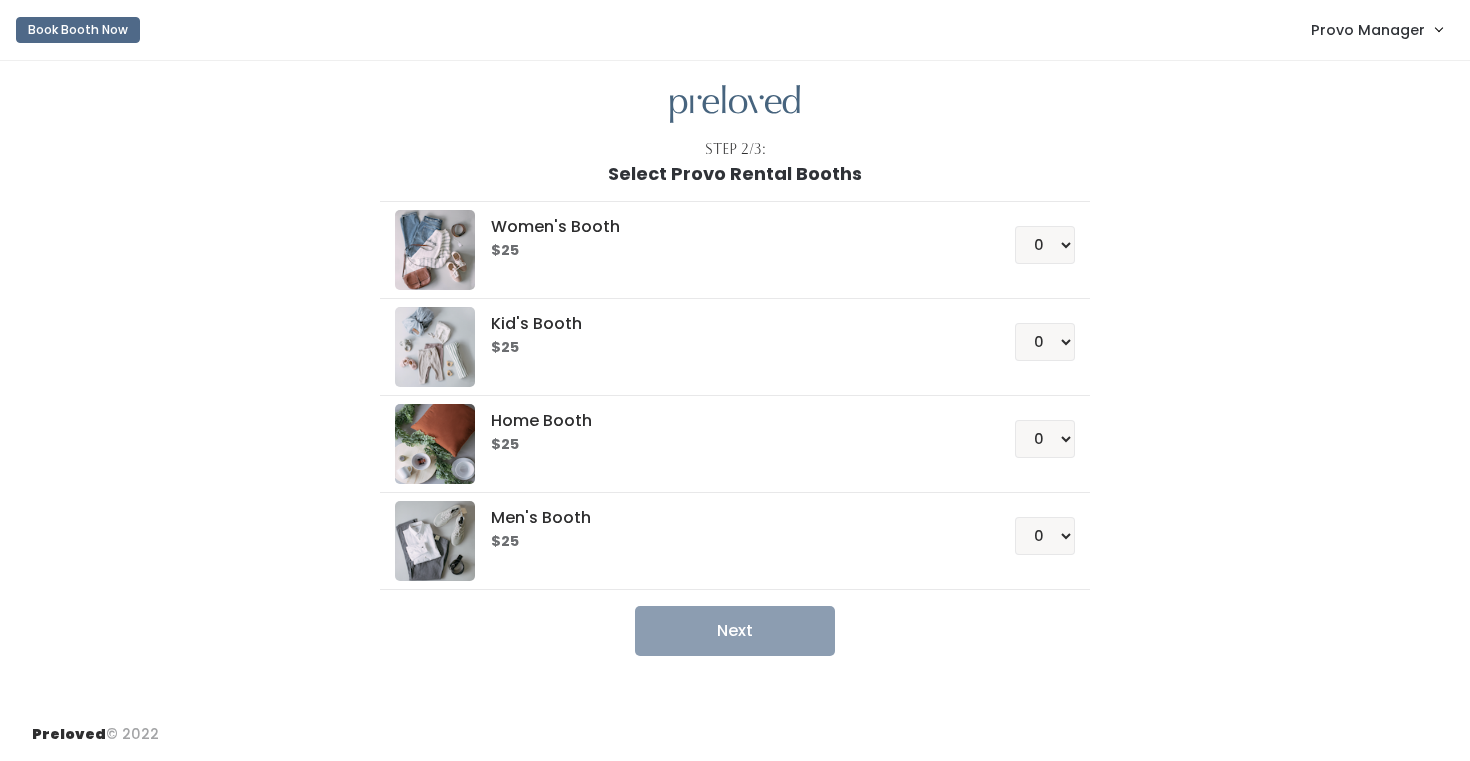 scroll, scrollTop: 0, scrollLeft: 0, axis: both 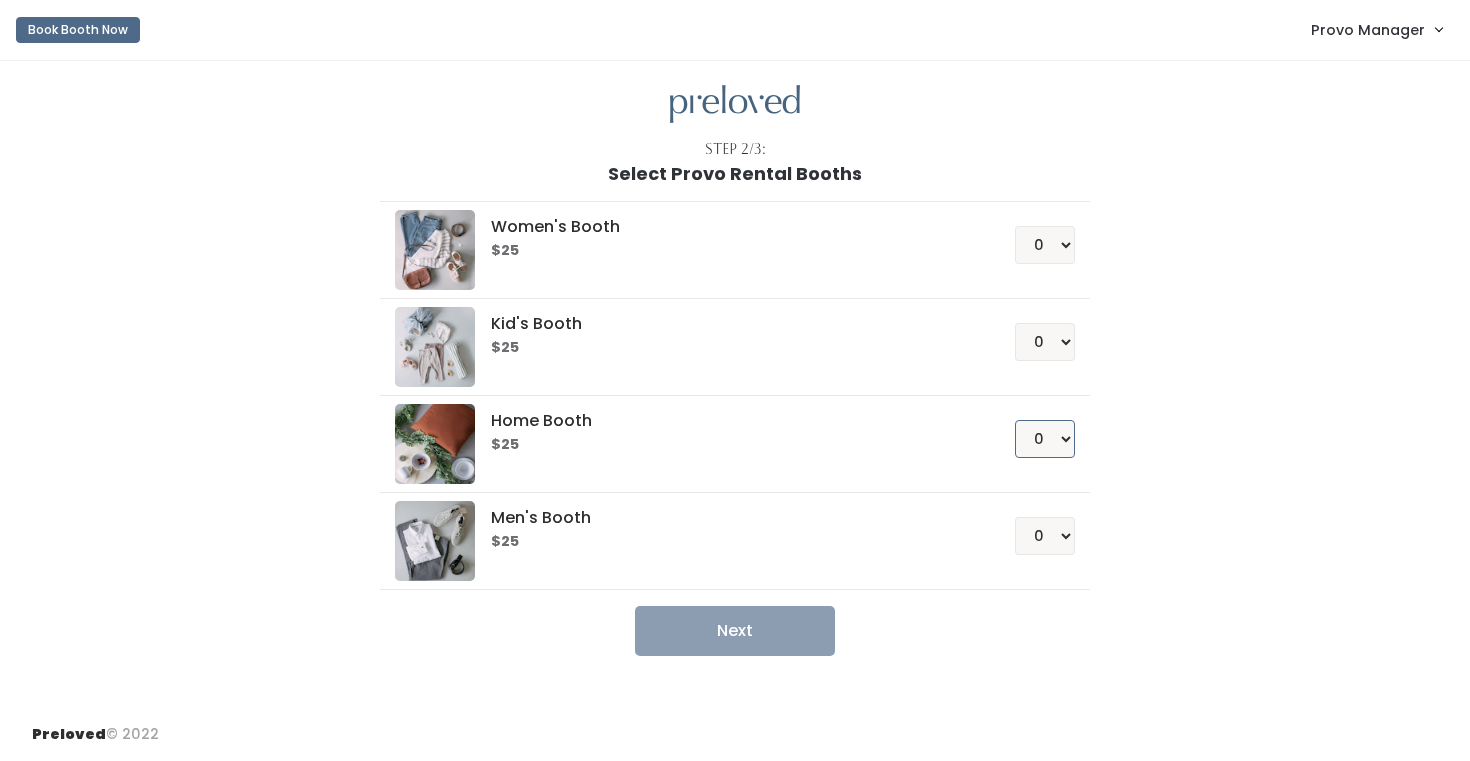 click on "0
1
2
3
4" at bounding box center (1045, 439) 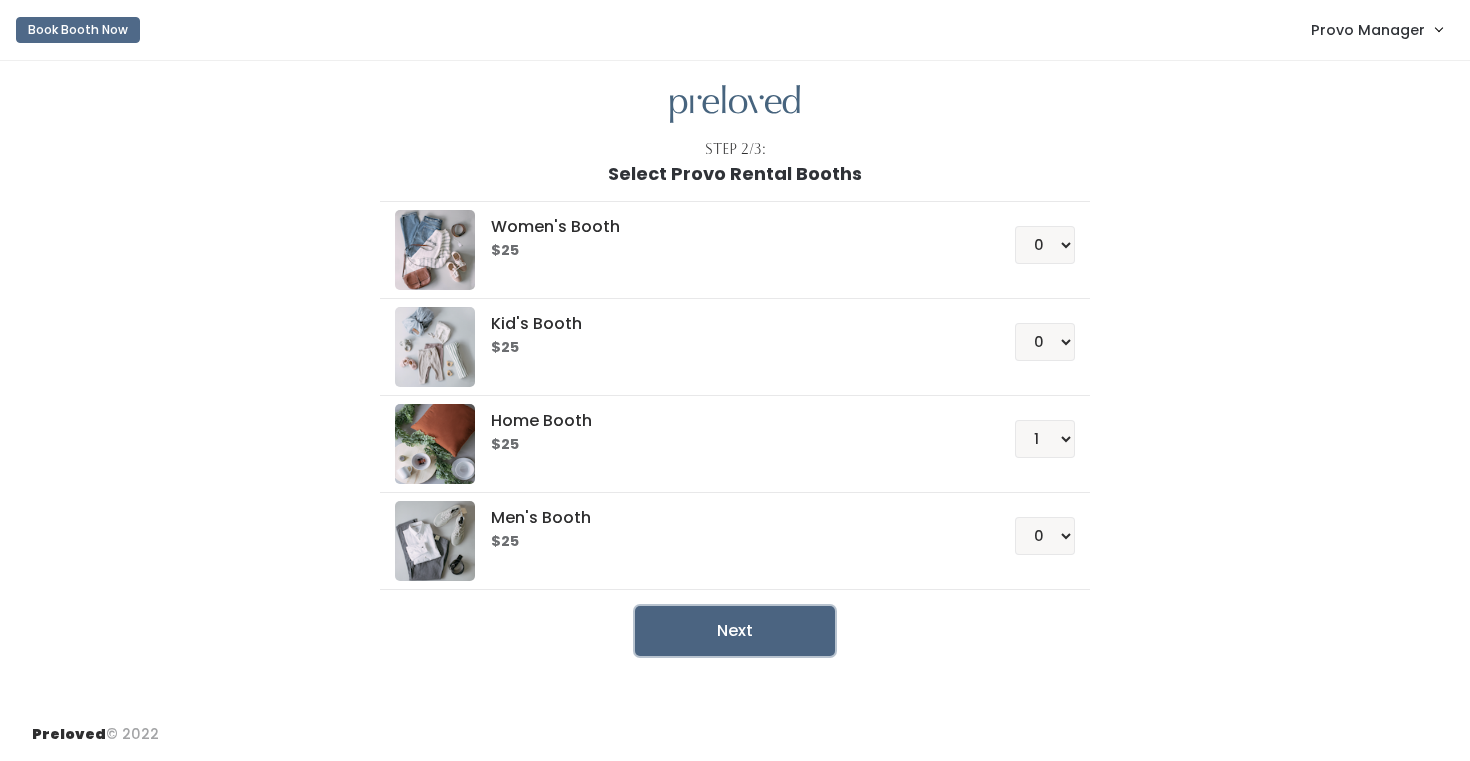 click on "Next" at bounding box center [735, 631] 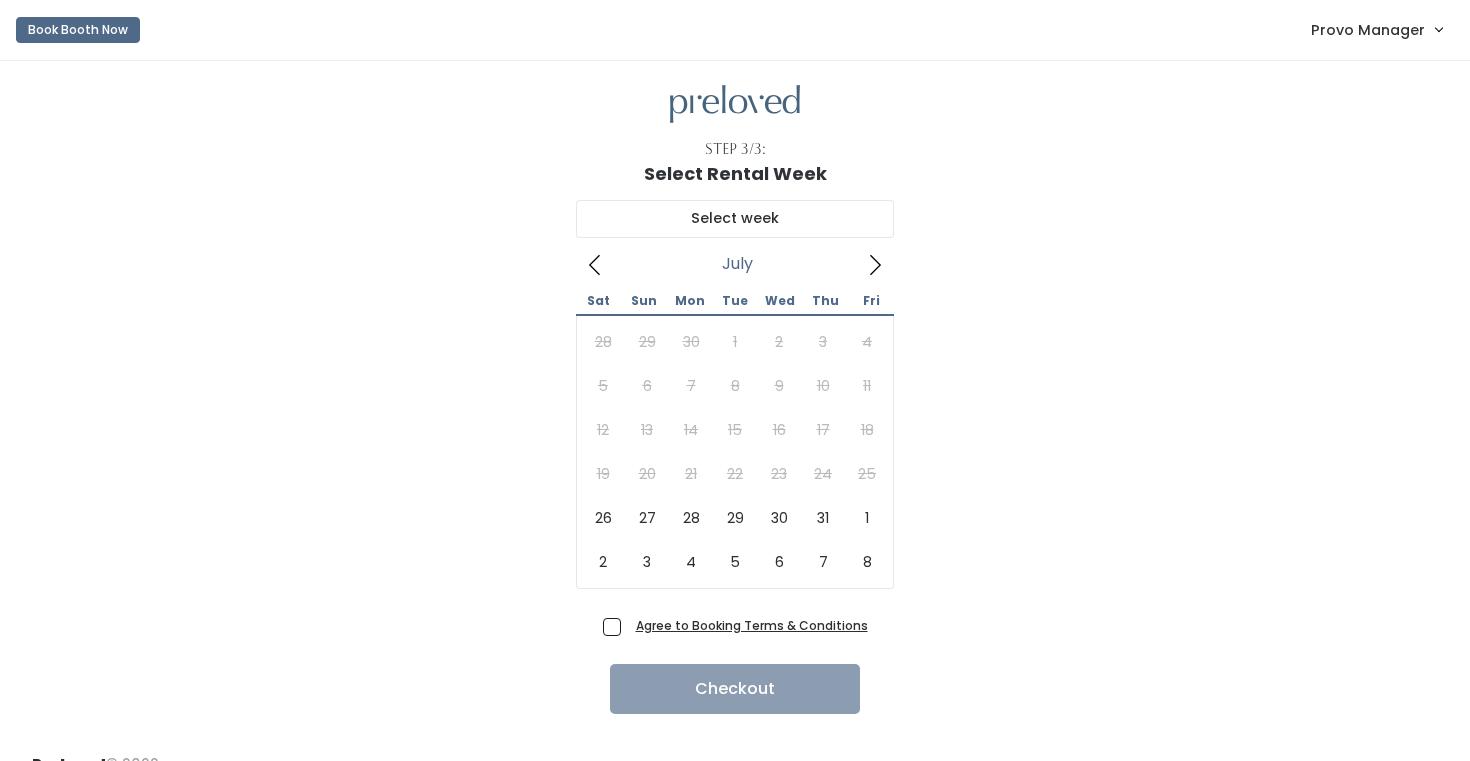 scroll, scrollTop: 0, scrollLeft: 0, axis: both 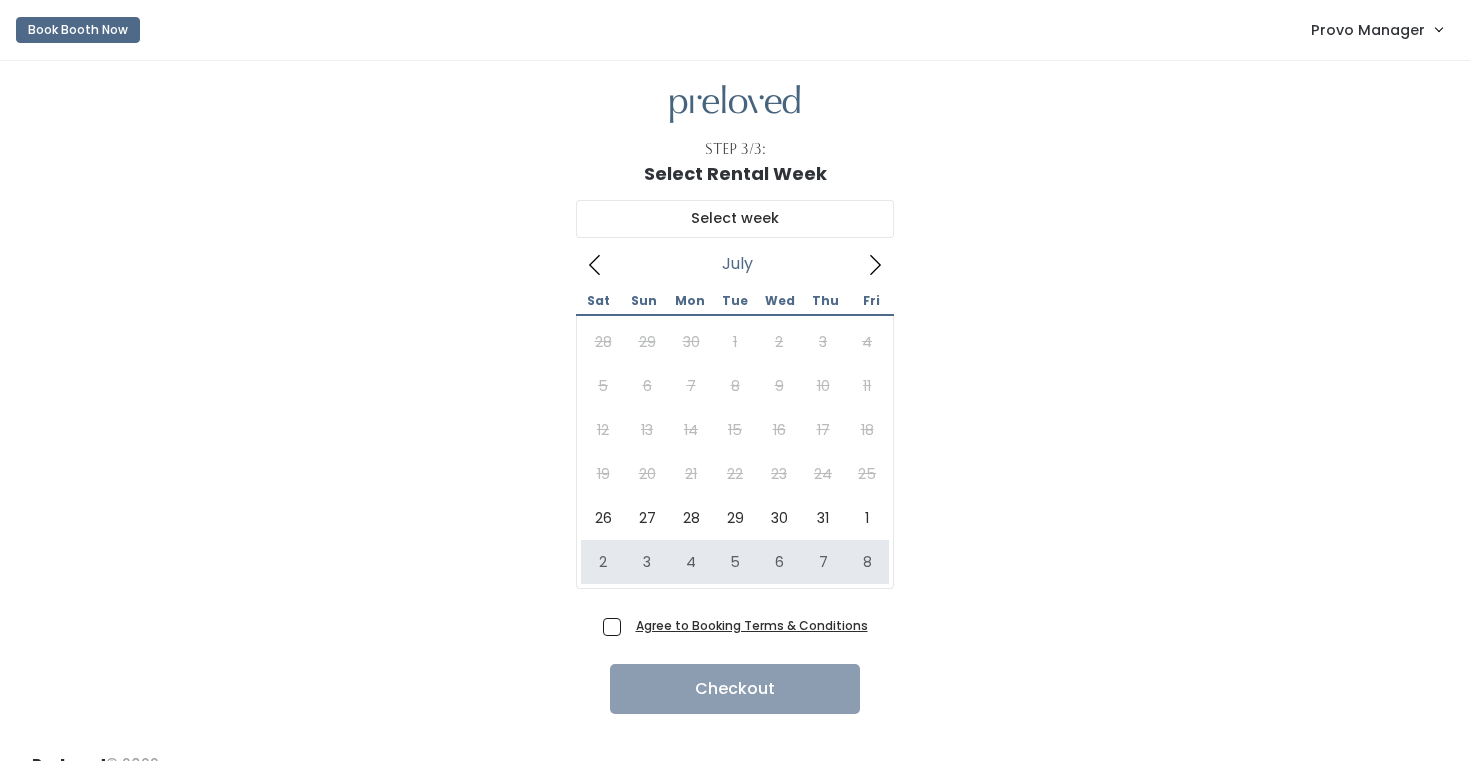 click on "Agree to Booking Terms & Conditions" at bounding box center [752, 625] 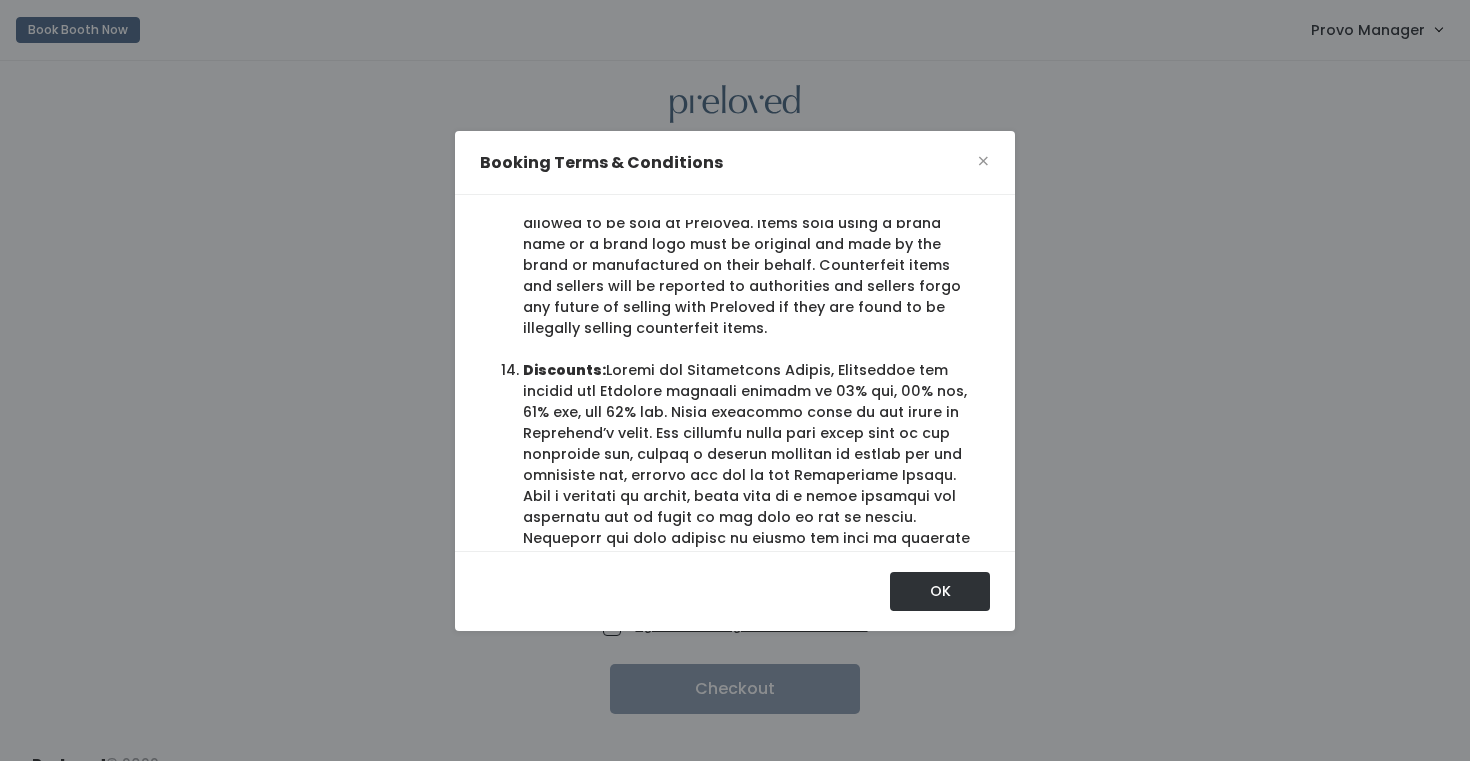 scroll, scrollTop: 2969, scrollLeft: 0, axis: vertical 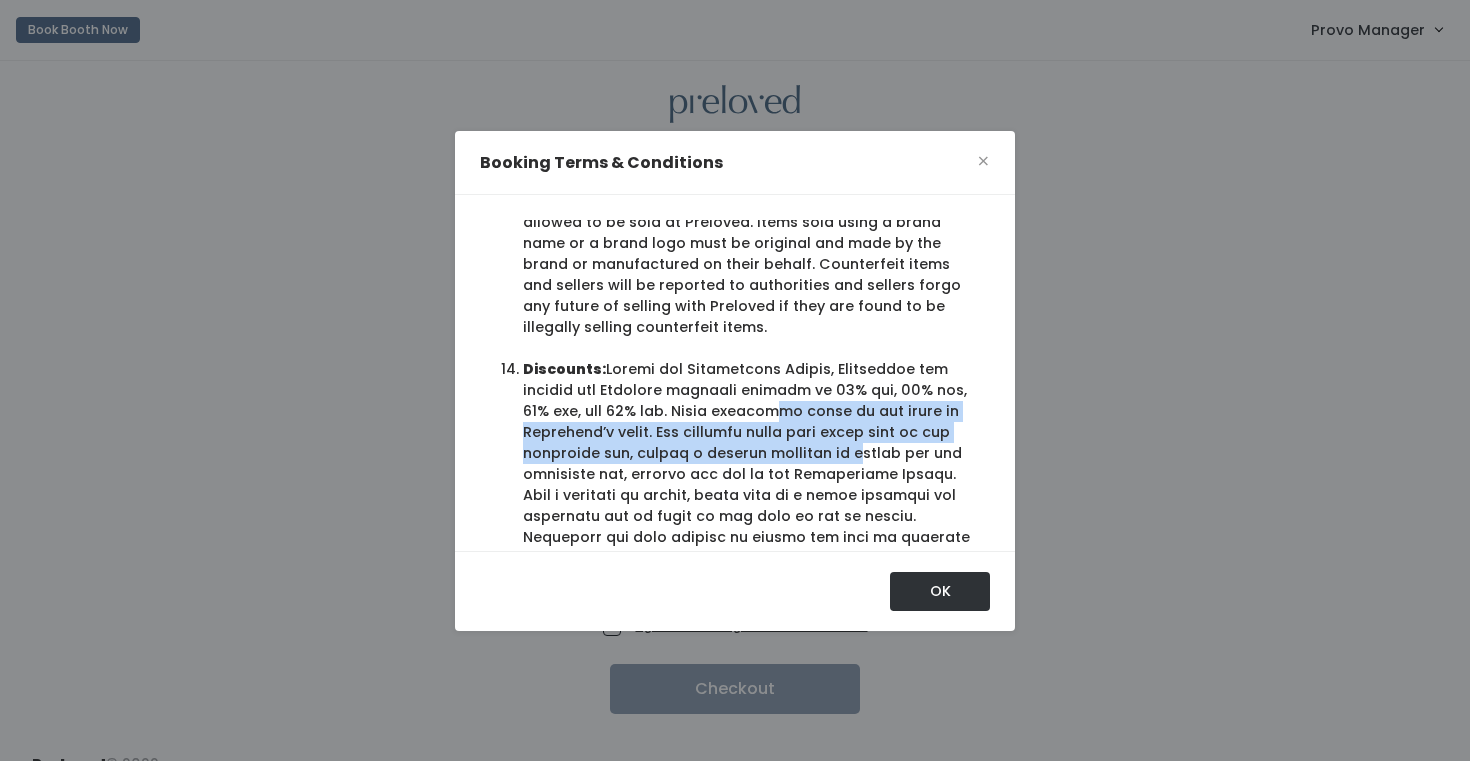 drag, startPoint x: 646, startPoint y: 332, endPoint x: 673, endPoint y: 372, distance: 48.259712 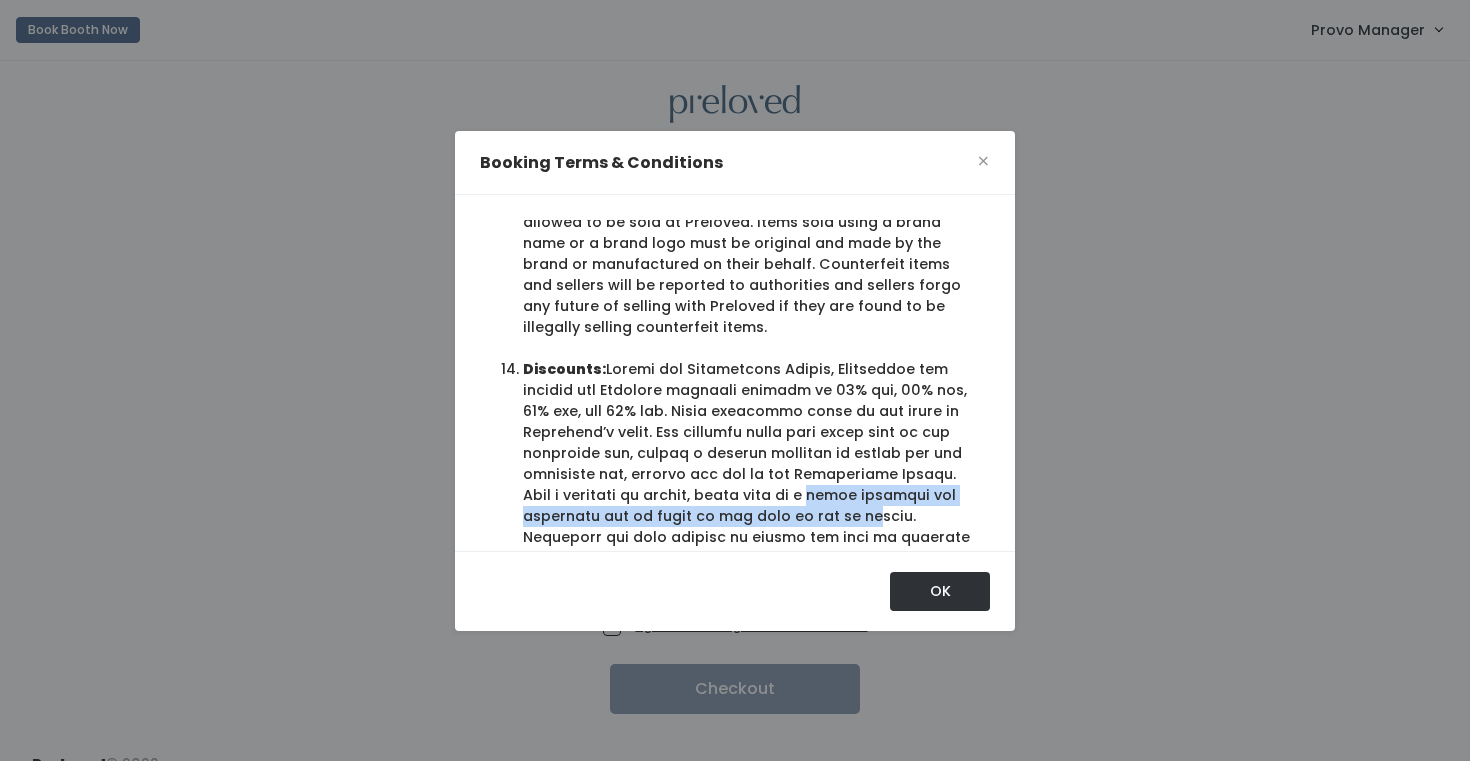drag, startPoint x: 638, startPoint y: 413, endPoint x: 663, endPoint y: 434, distance: 32.649654 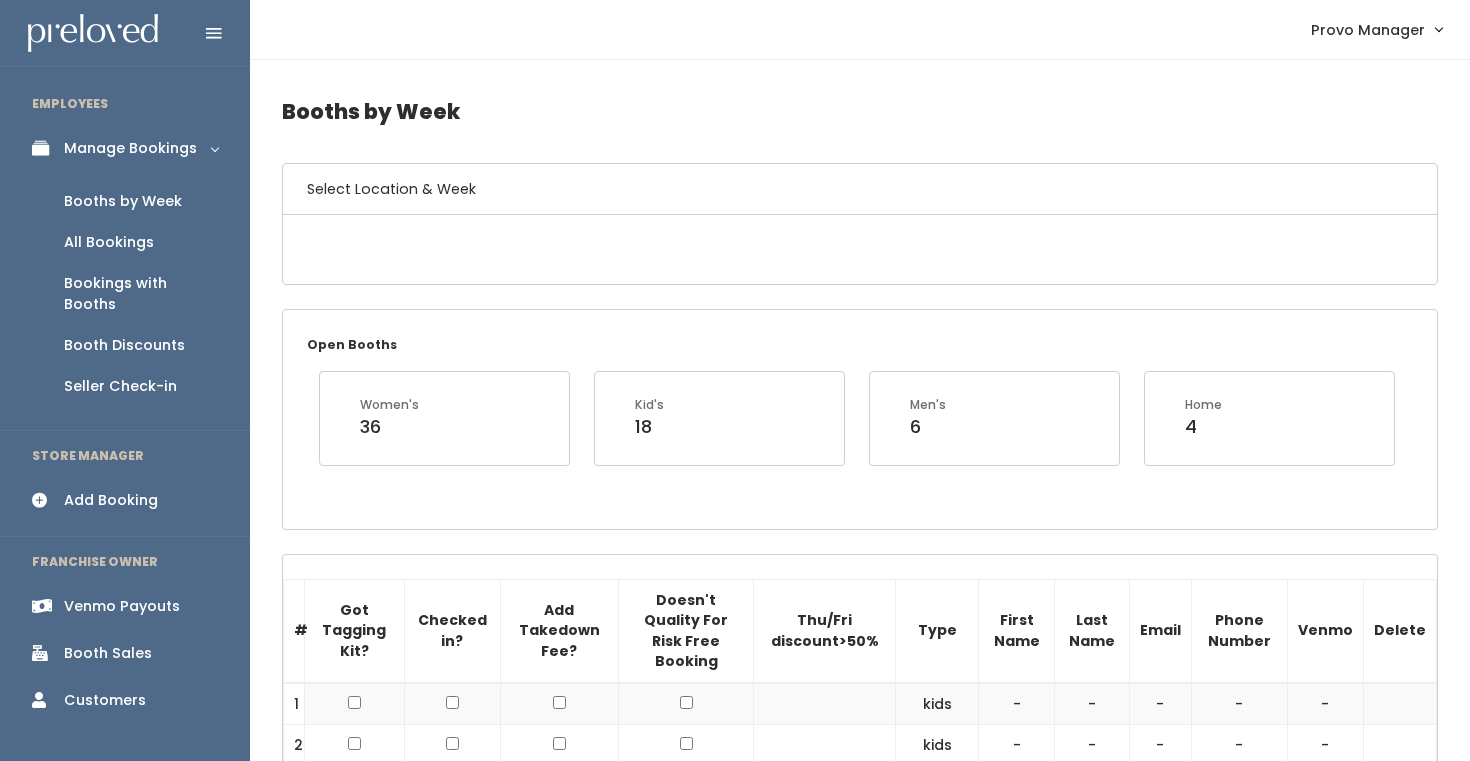 scroll, scrollTop: 0, scrollLeft: 0, axis: both 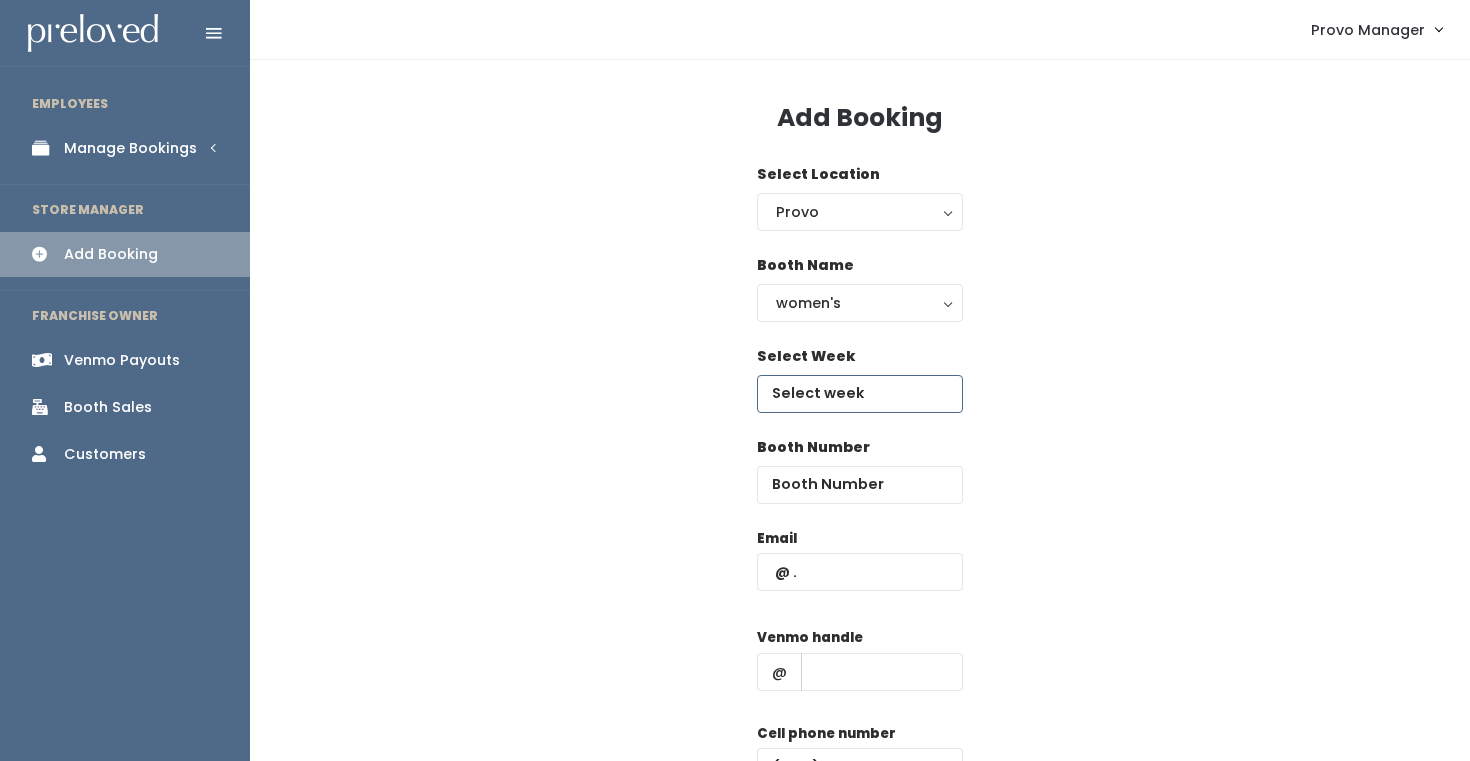 click at bounding box center (860, 394) 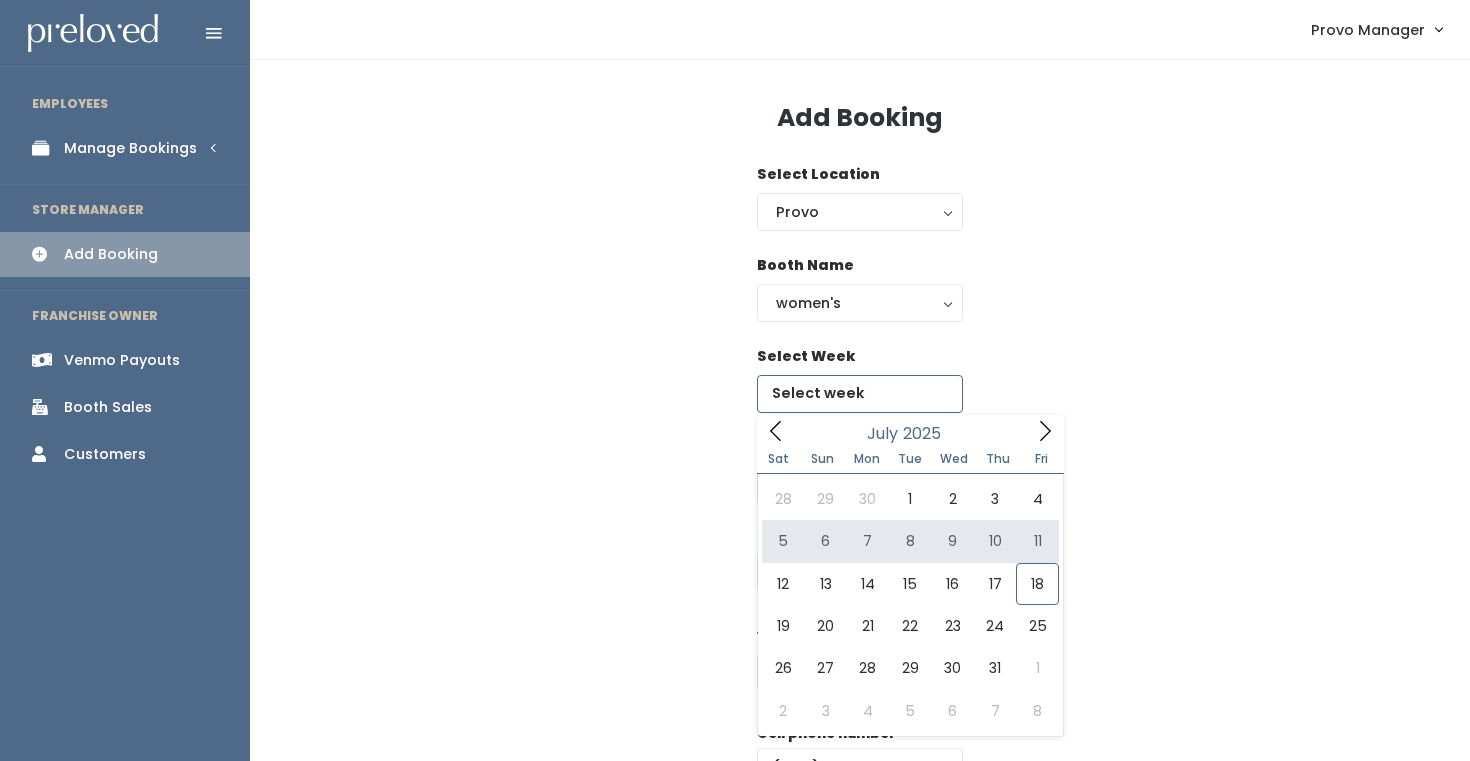click at bounding box center [1045, 430] 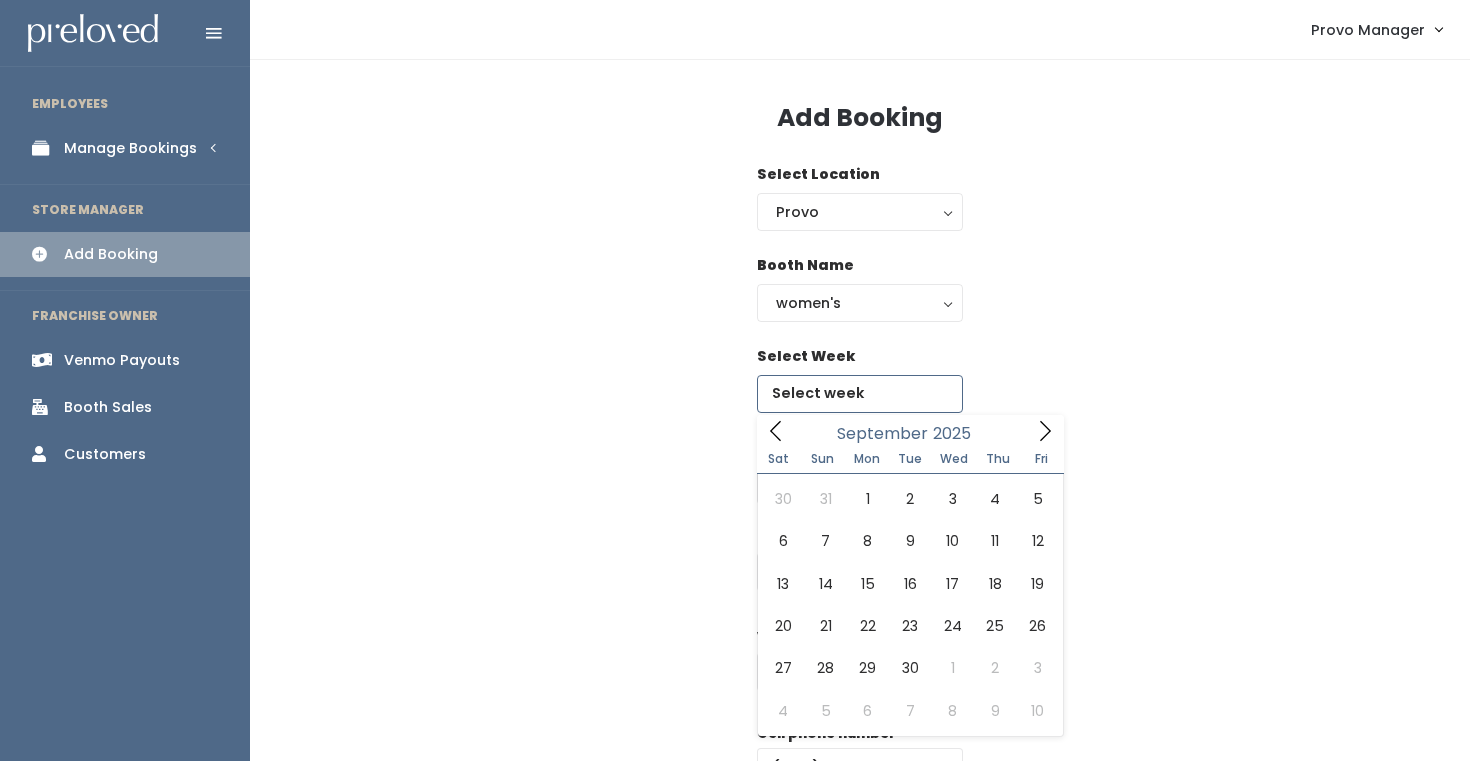 click at bounding box center [1045, 430] 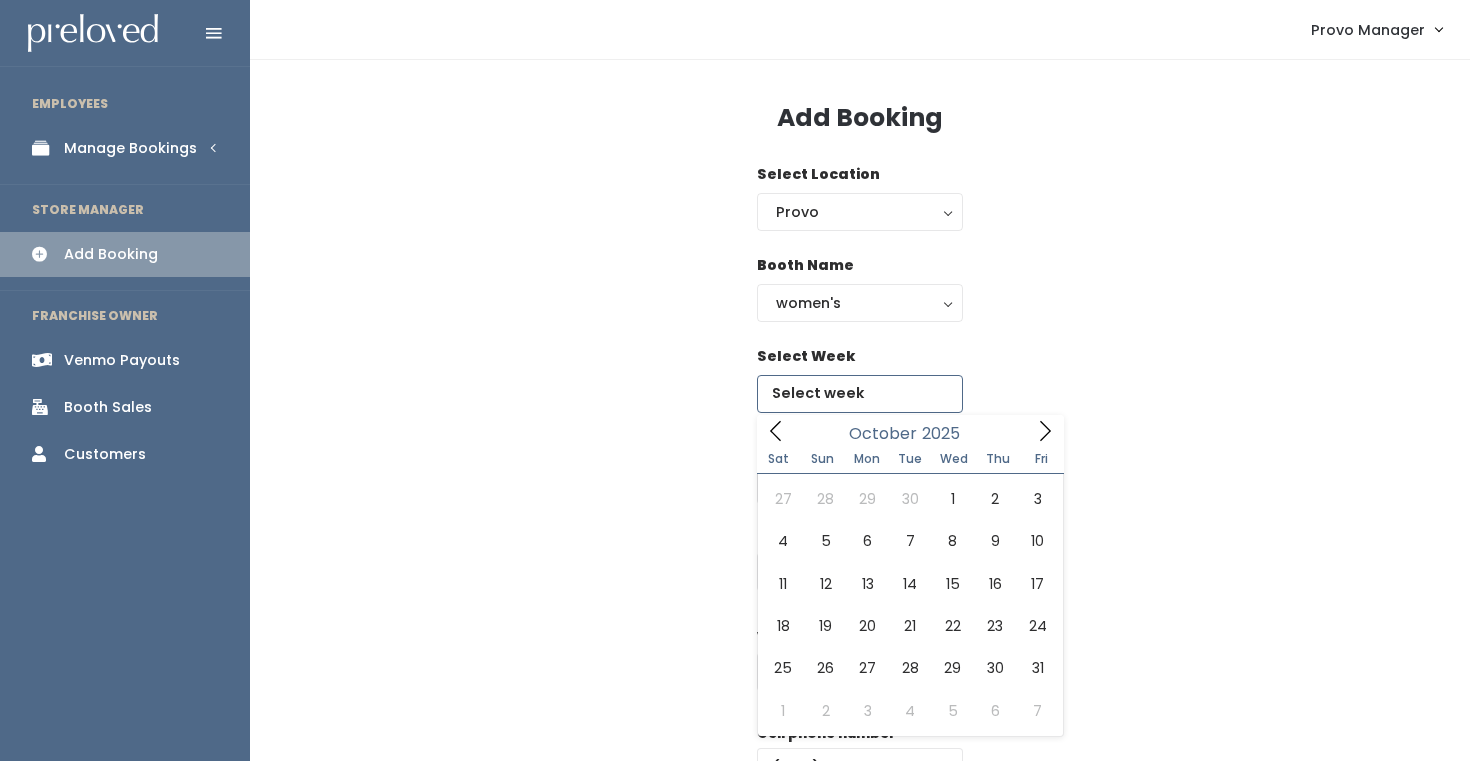 click at bounding box center (1045, 430) 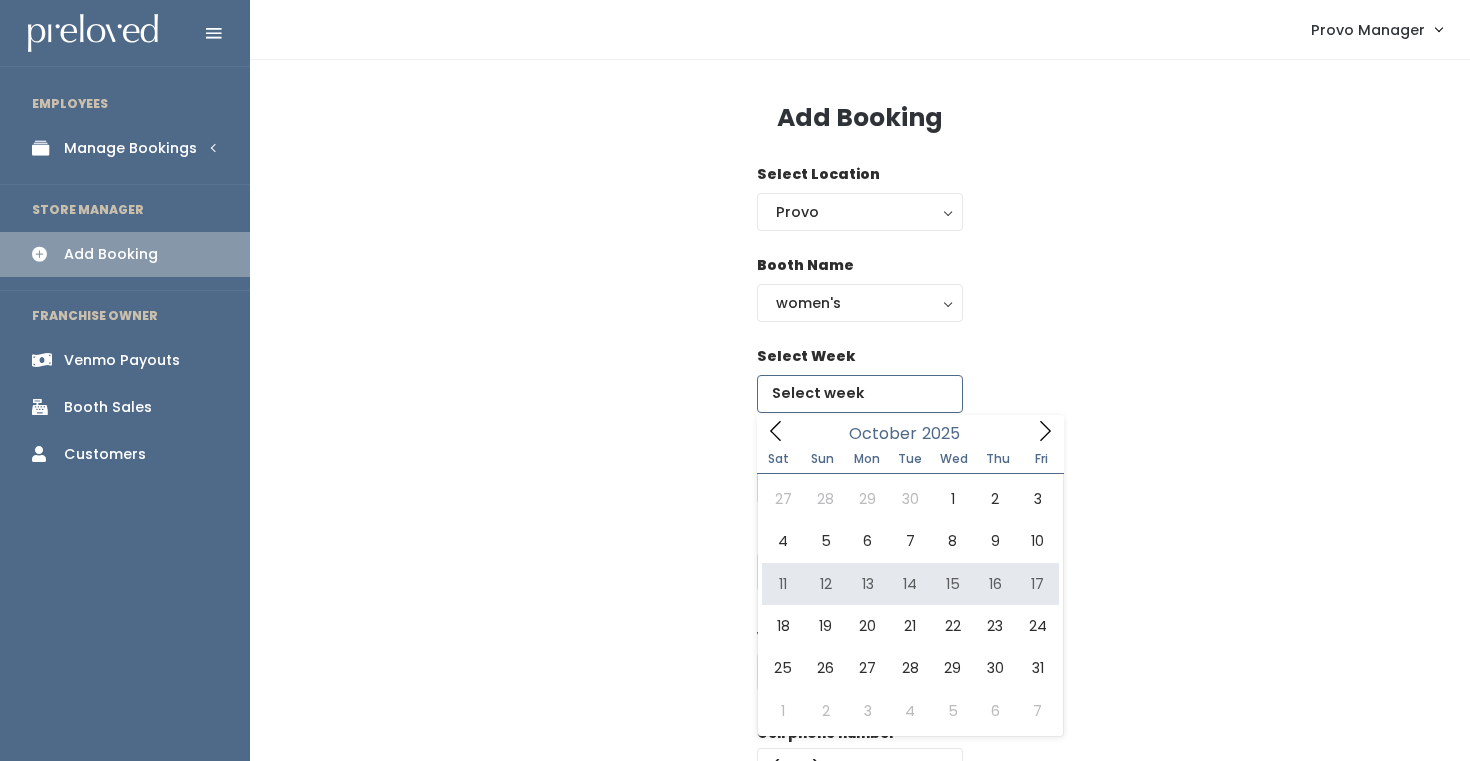 type on "October 11 to October 17" 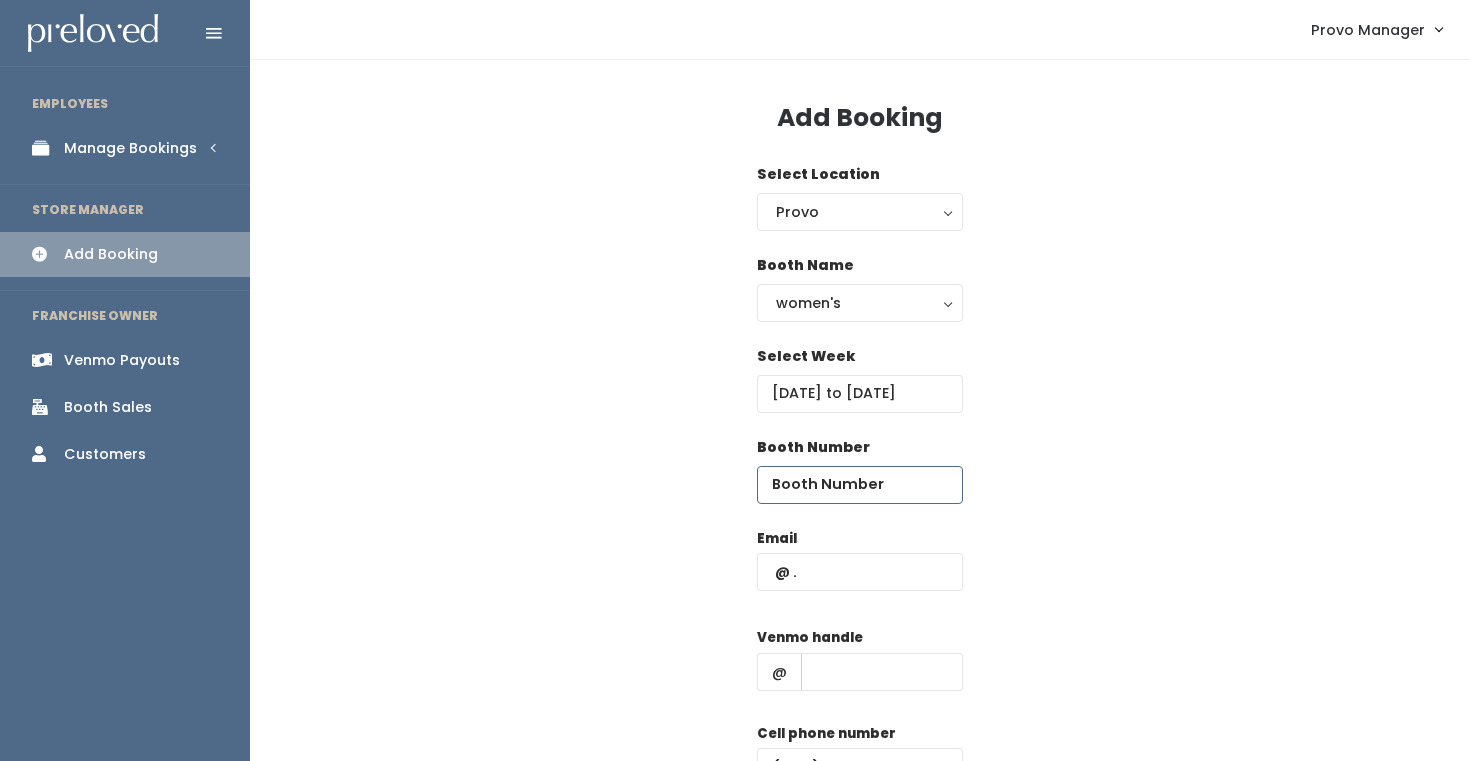 click at bounding box center (860, 485) 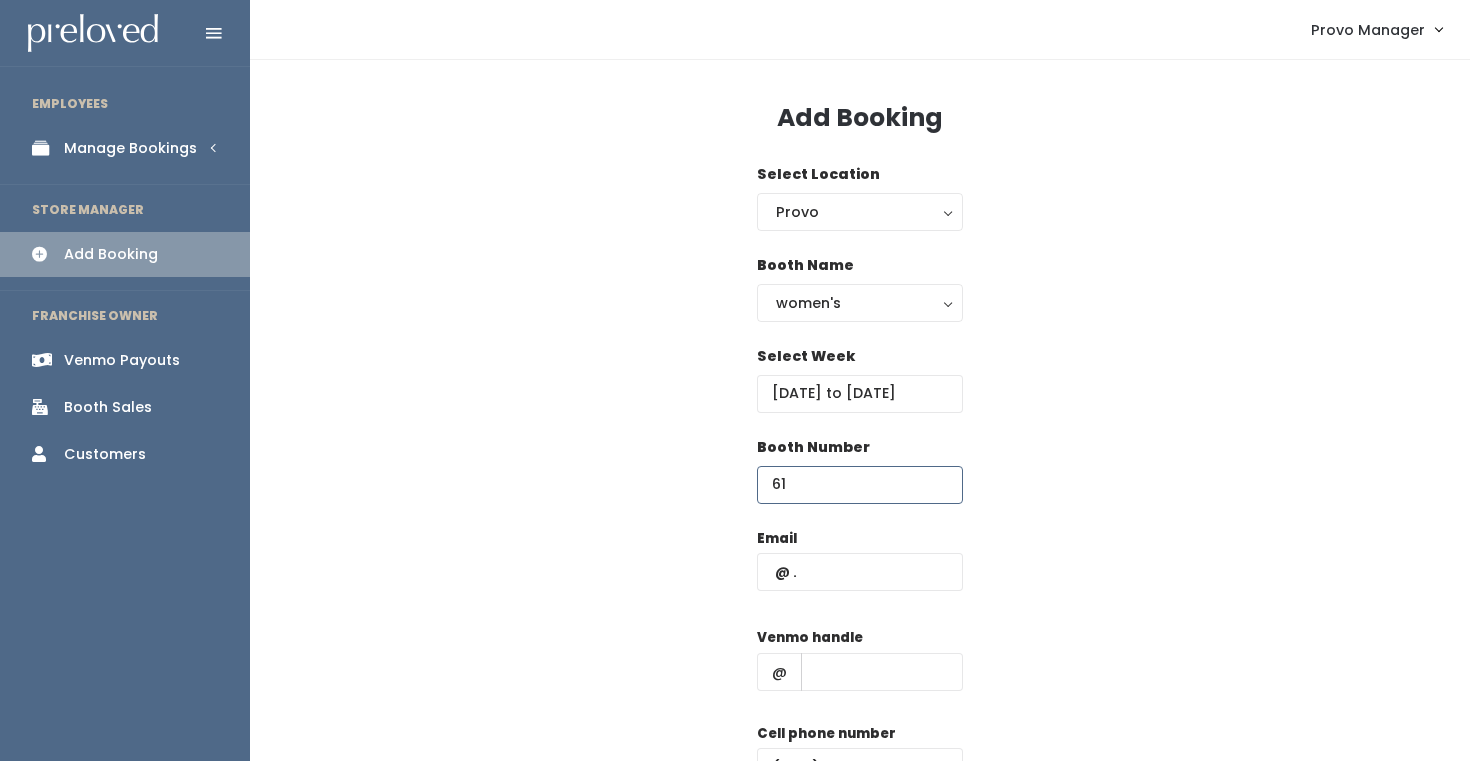 type on "61" 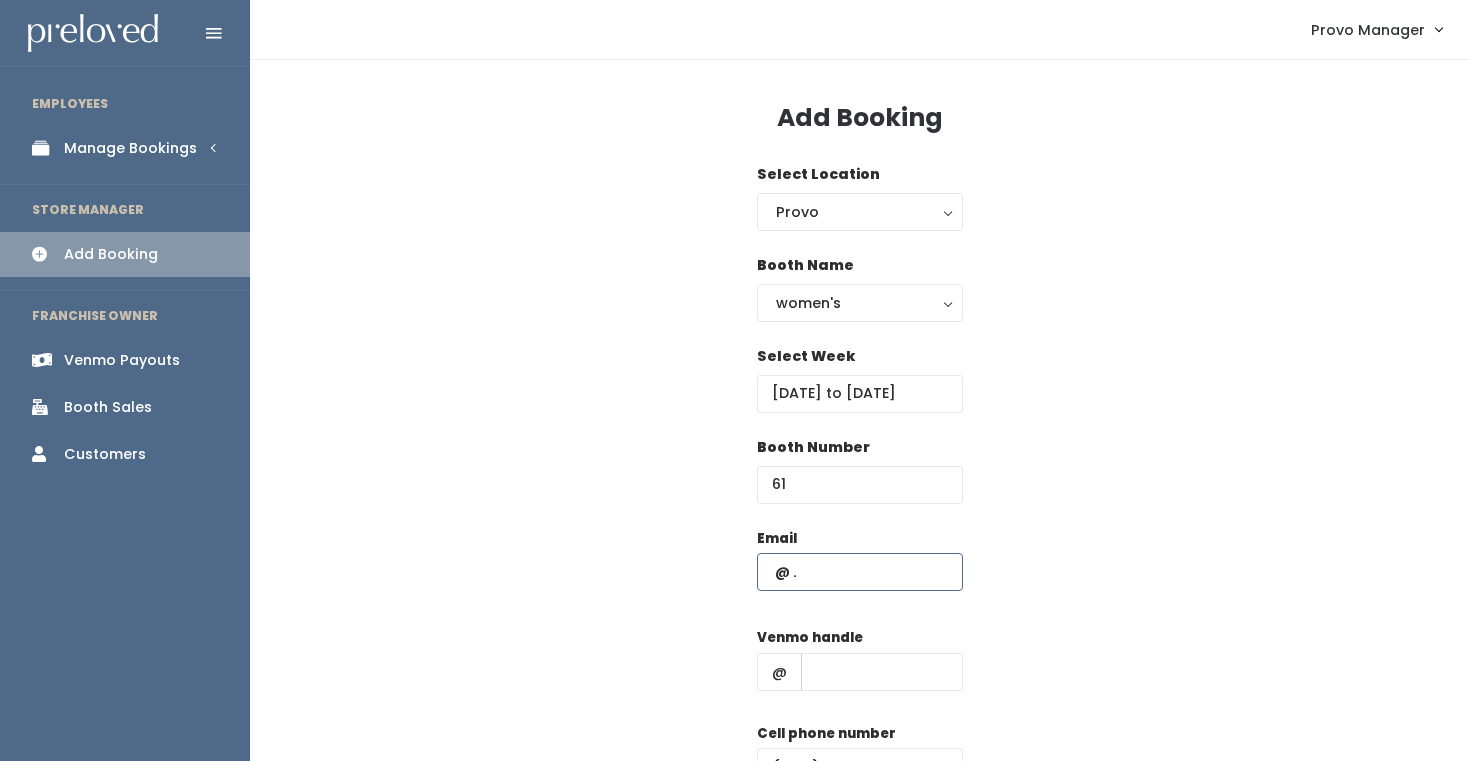 click at bounding box center (860, 572) 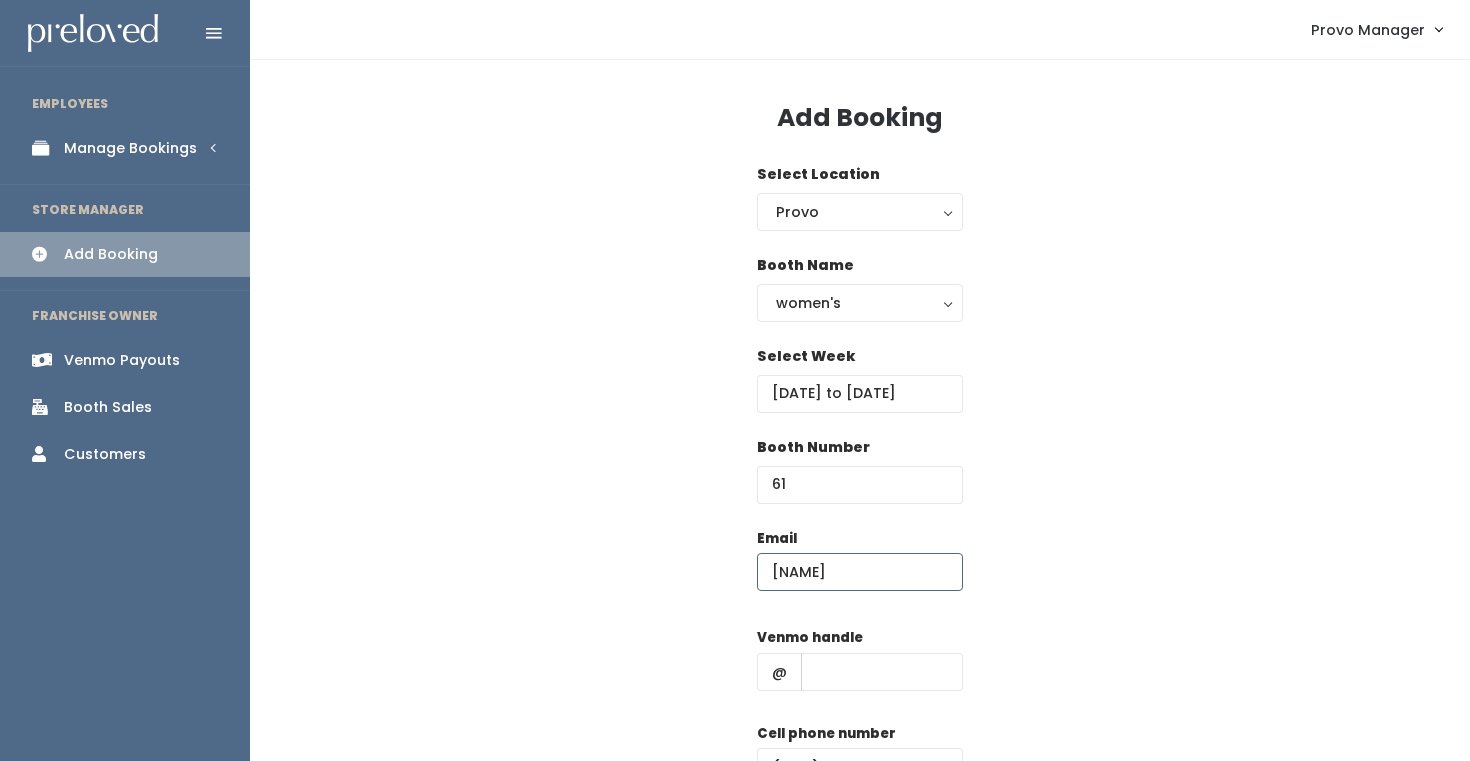 type on "[EMAIL]" 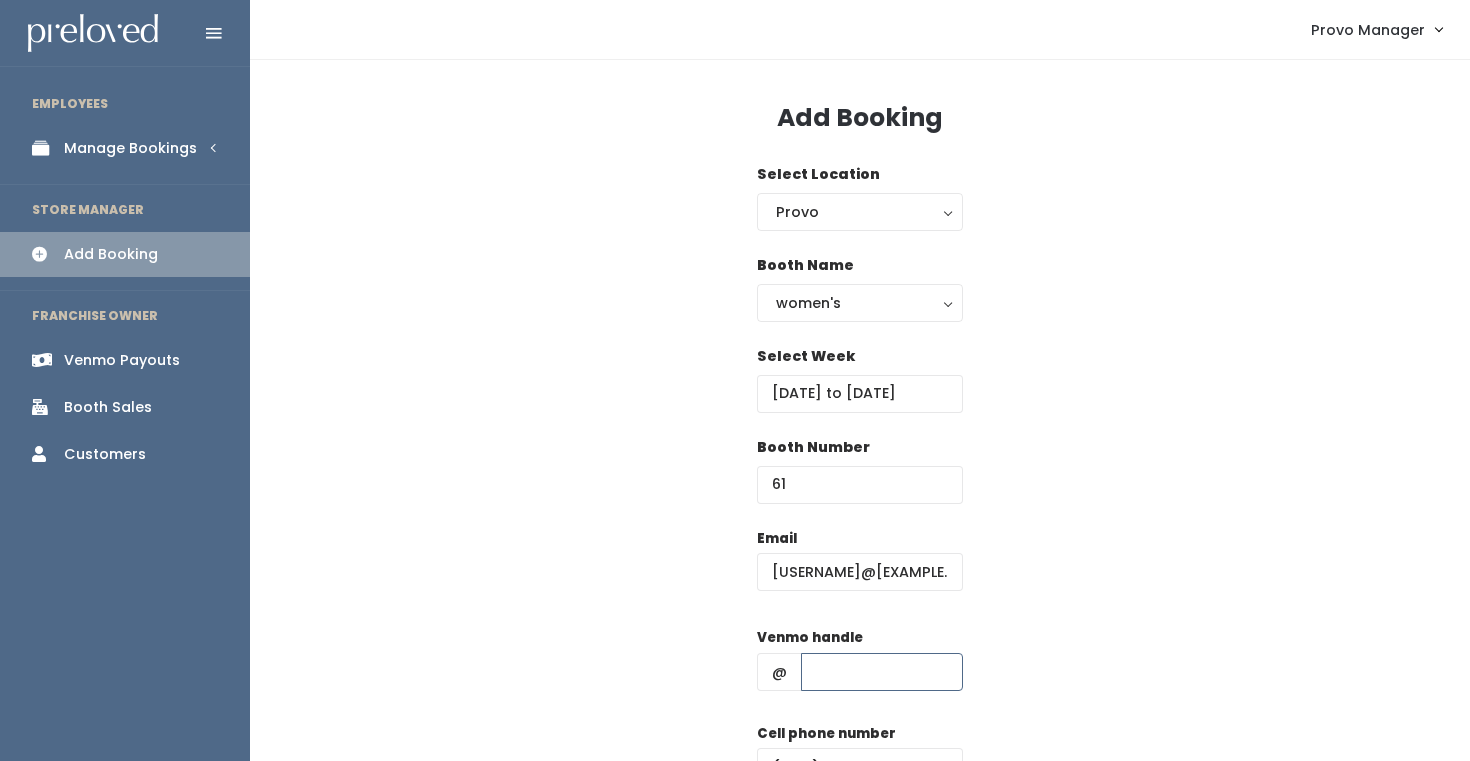 click at bounding box center (882, 672) 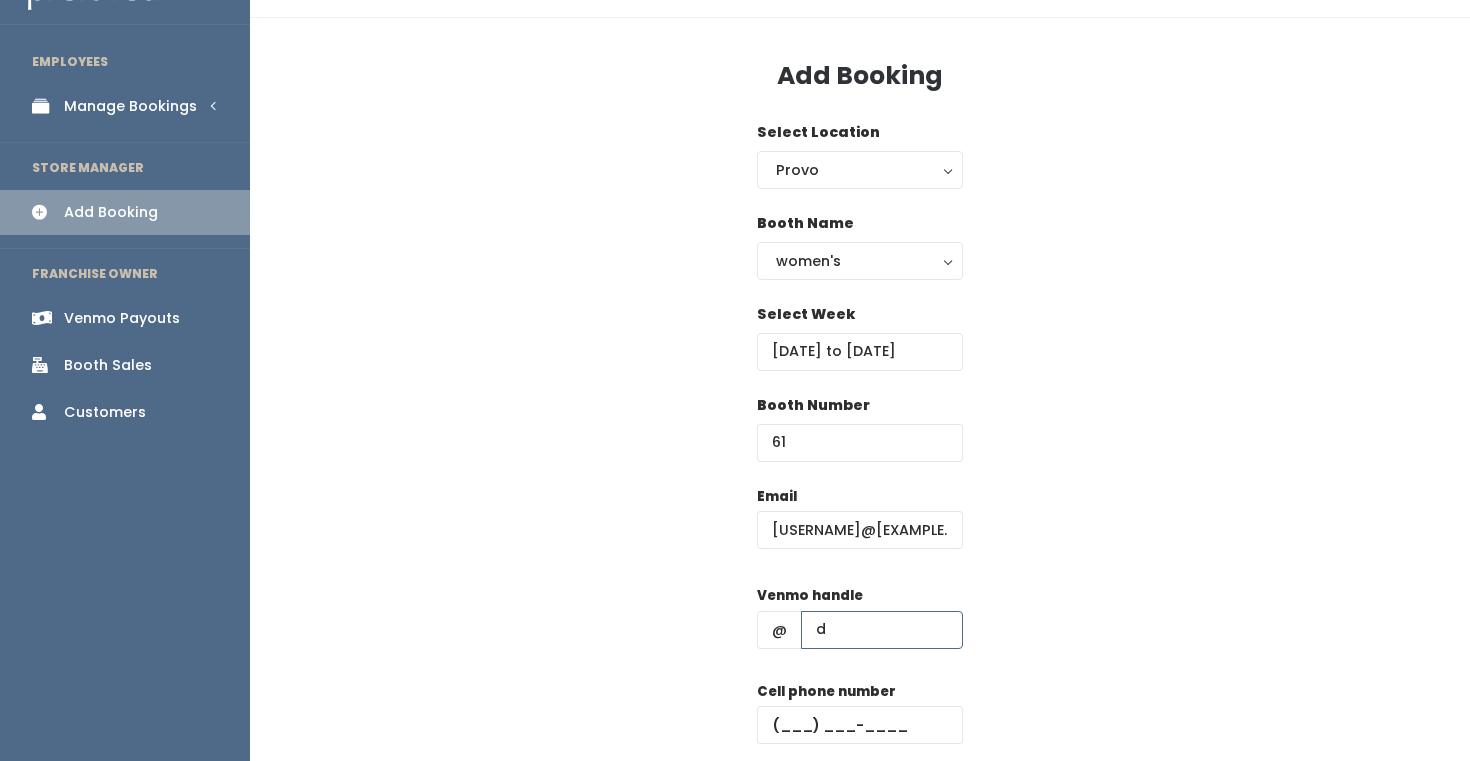 scroll, scrollTop: 49, scrollLeft: 0, axis: vertical 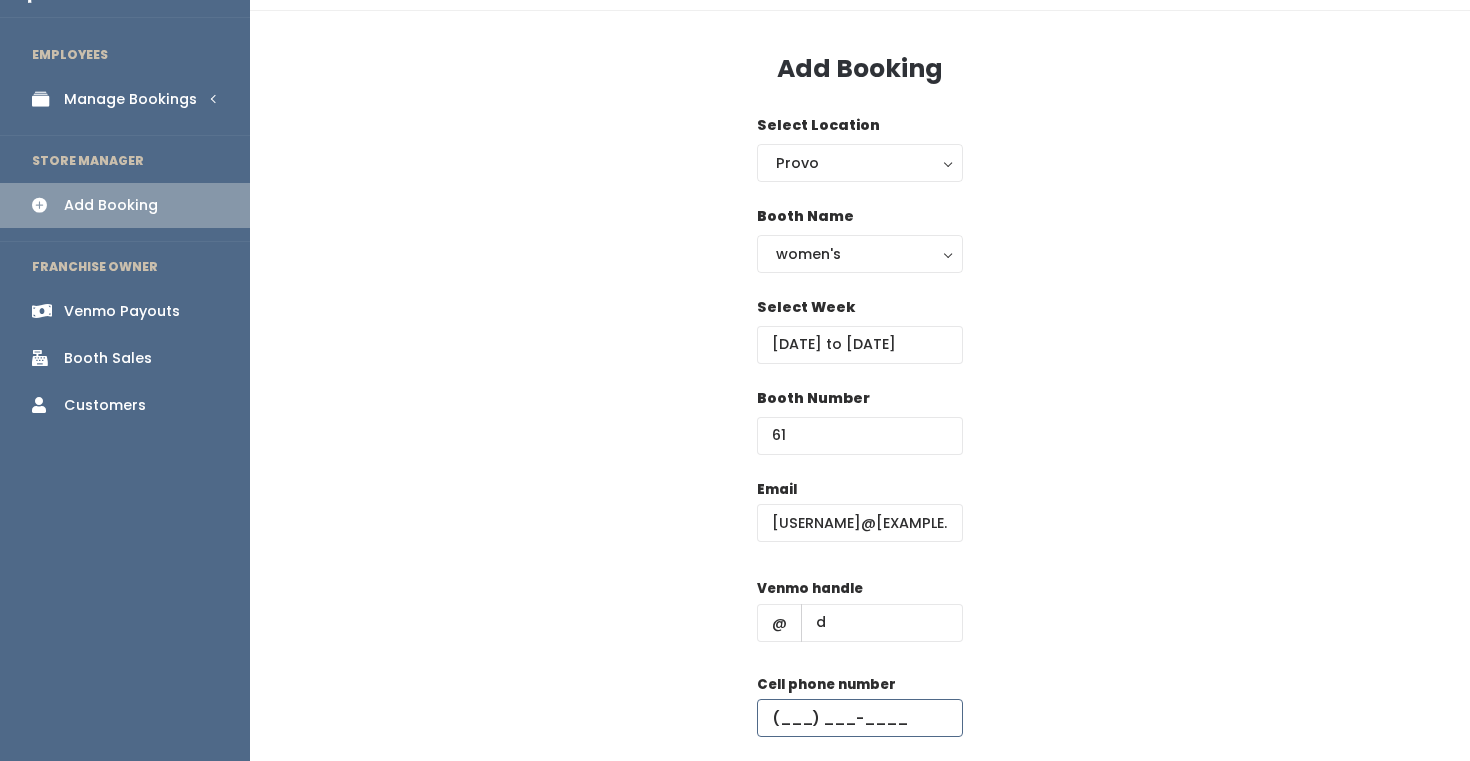 click at bounding box center (860, 718) 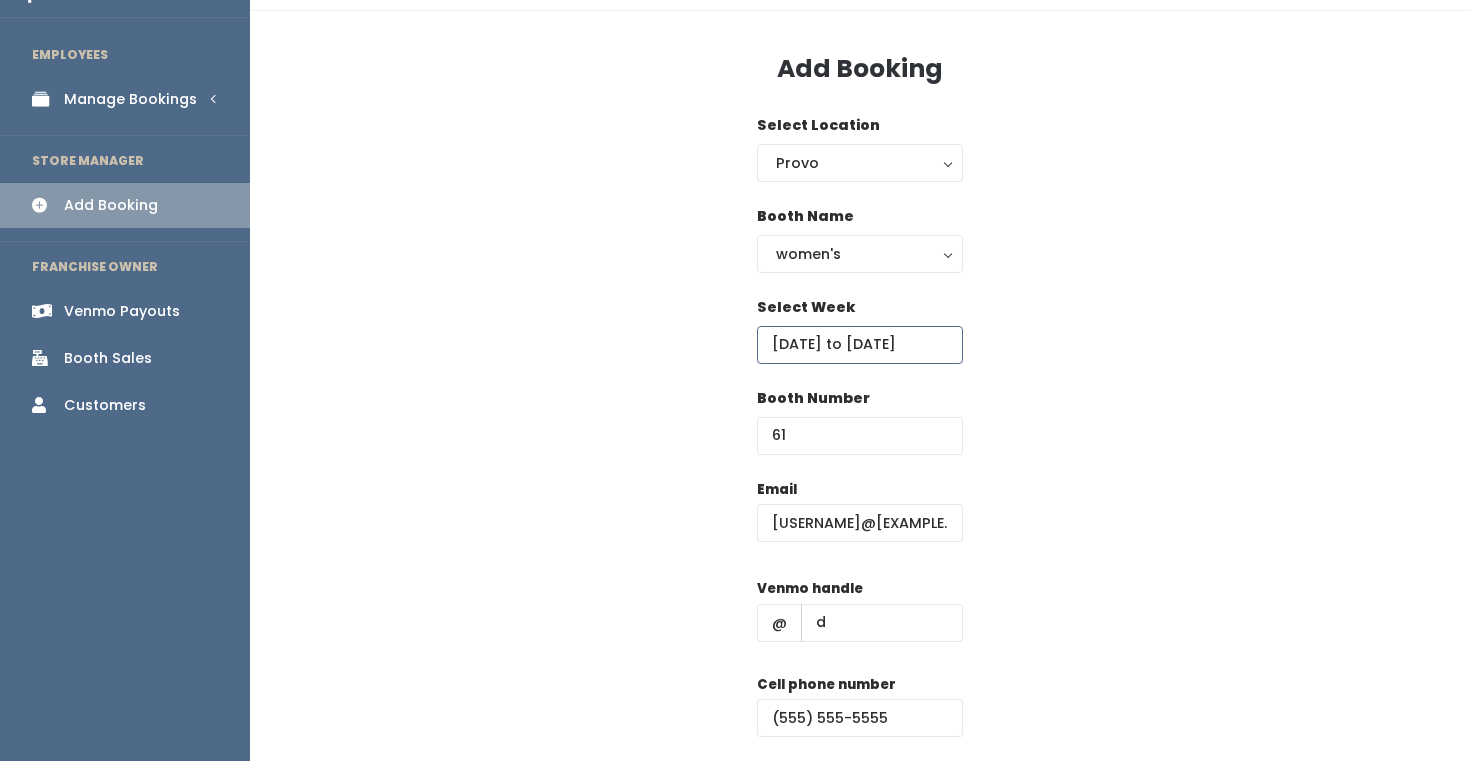 click on "October 11 to October 17" at bounding box center (860, 345) 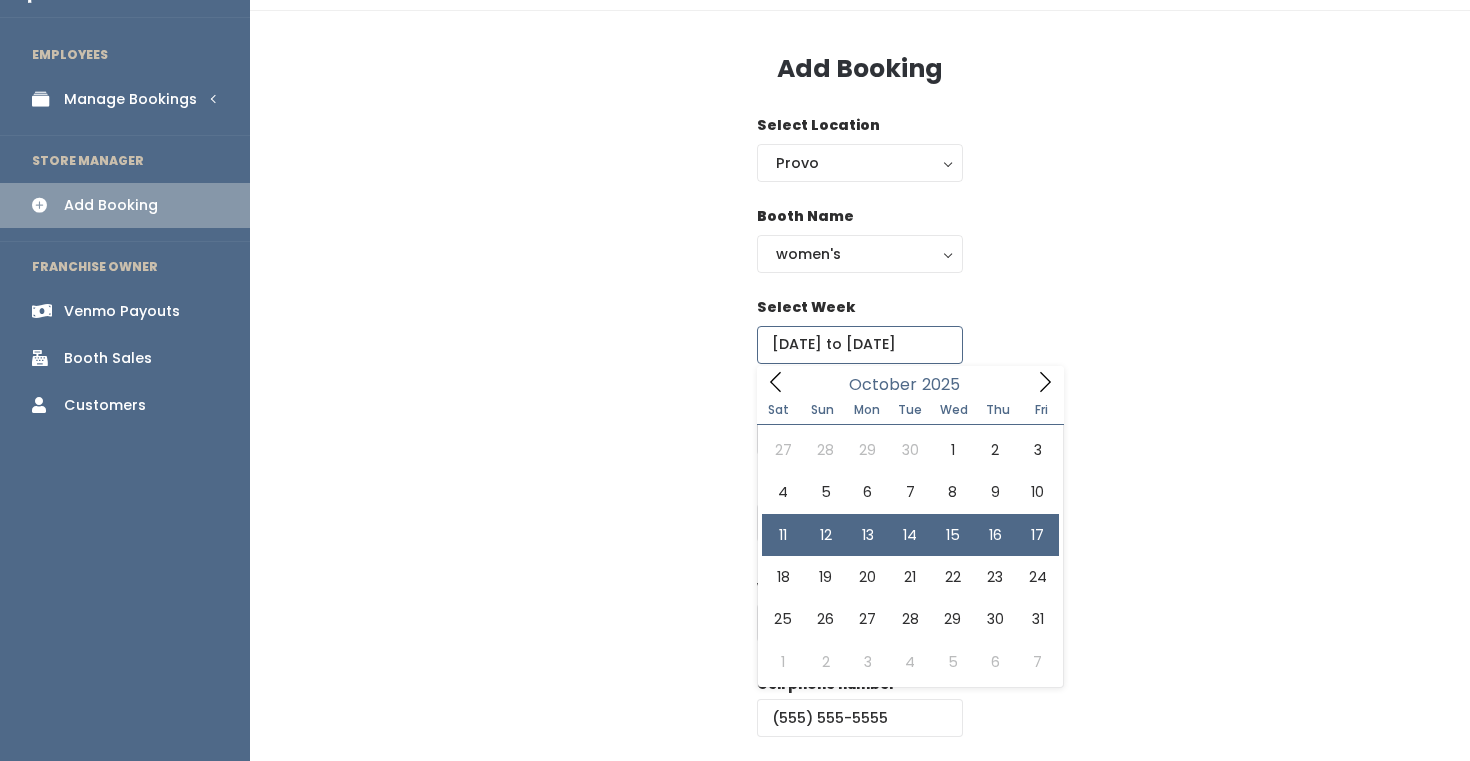 type on "October 11 to October 17" 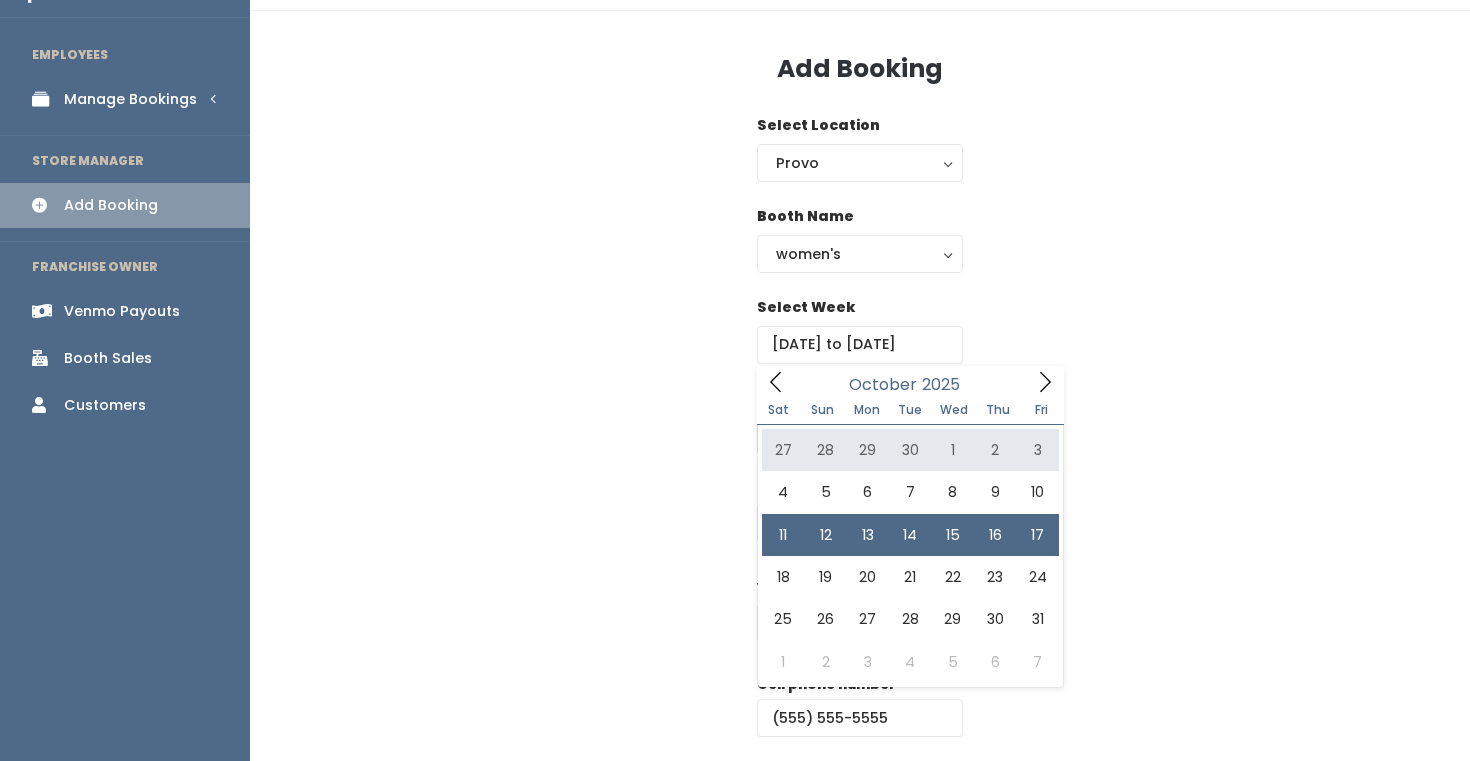 click on "Select Week
October 11 to October 17" at bounding box center (860, 342) 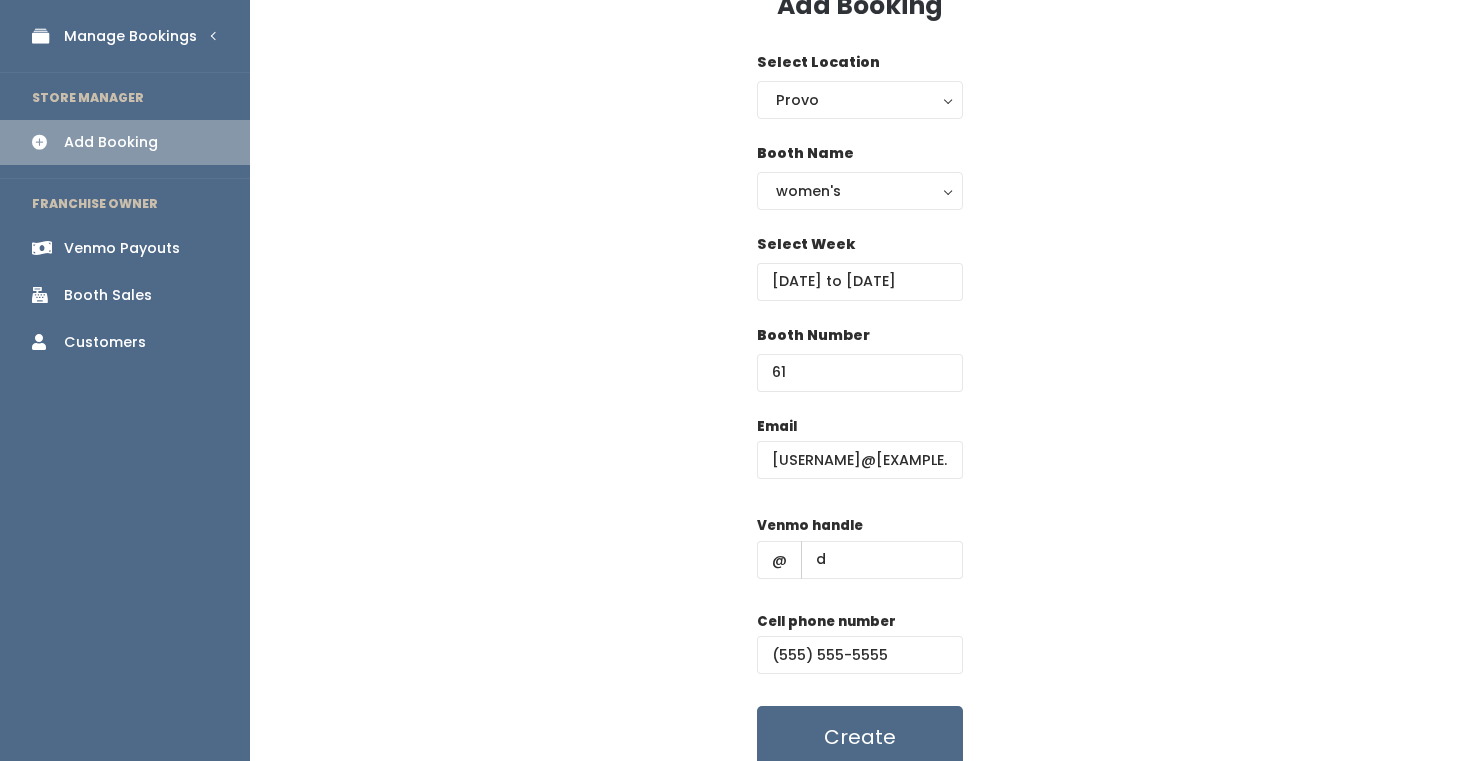 scroll, scrollTop: 144, scrollLeft: 0, axis: vertical 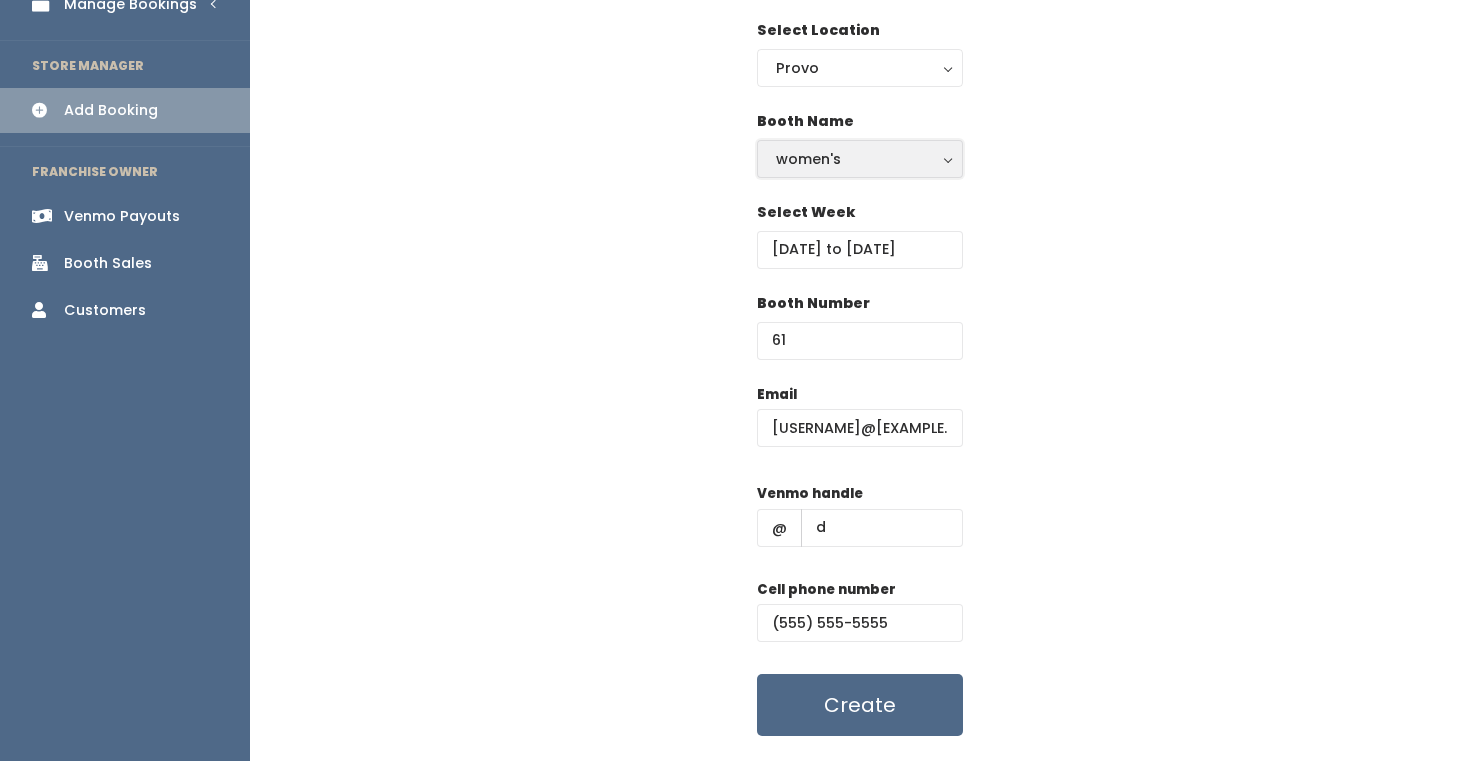 click on "women's" at bounding box center [860, 159] 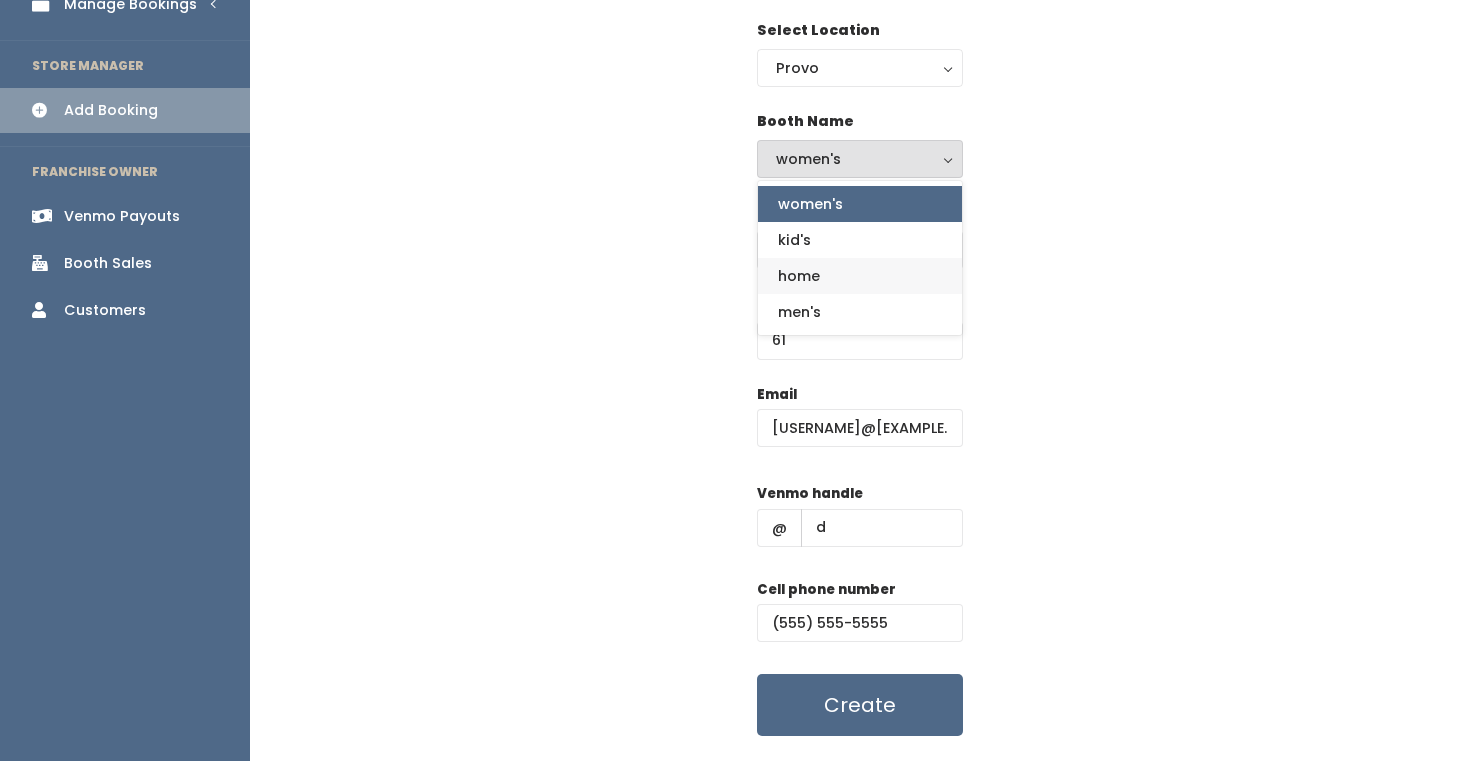 click on "home" at bounding box center (860, 276) 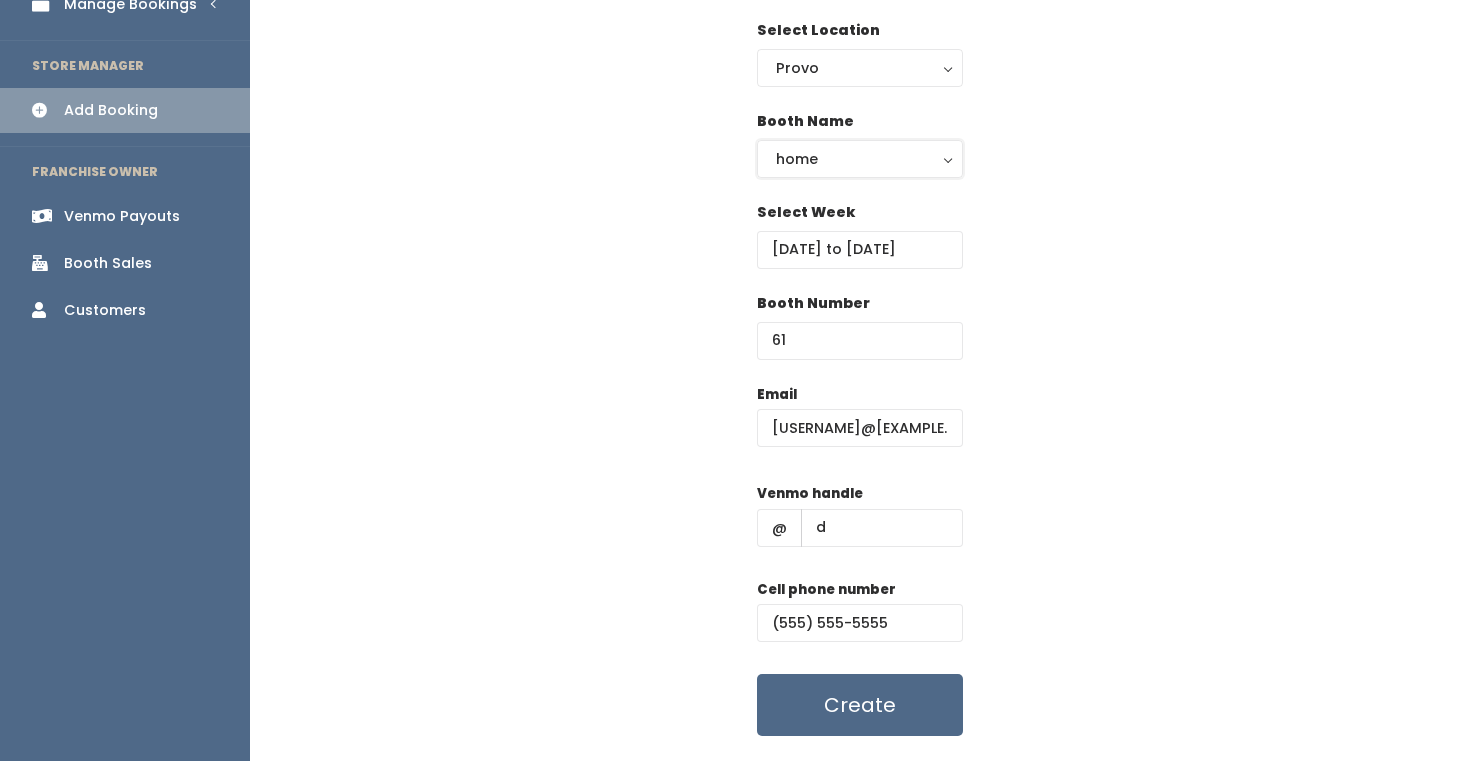 scroll, scrollTop: 196, scrollLeft: 0, axis: vertical 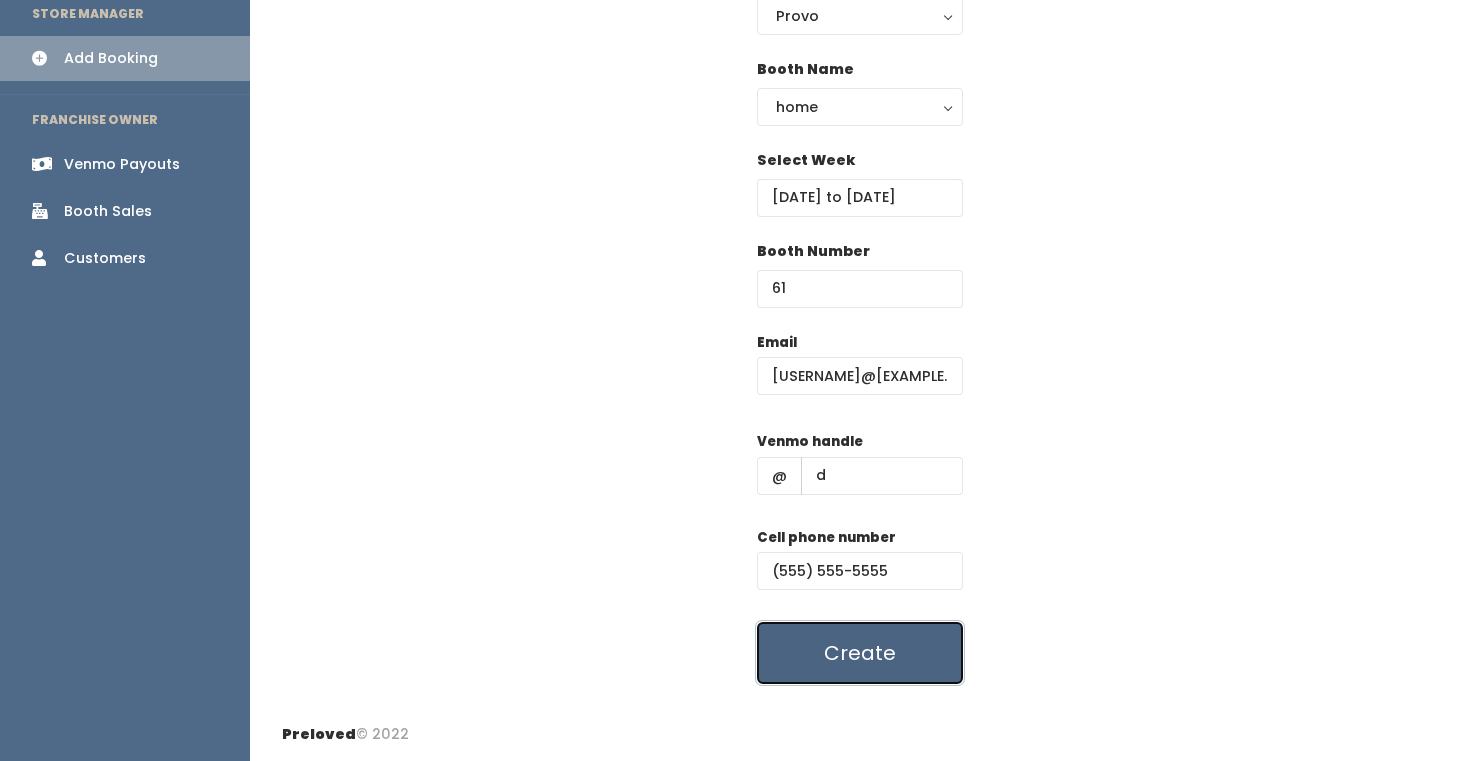 click on "Create" at bounding box center [860, 653] 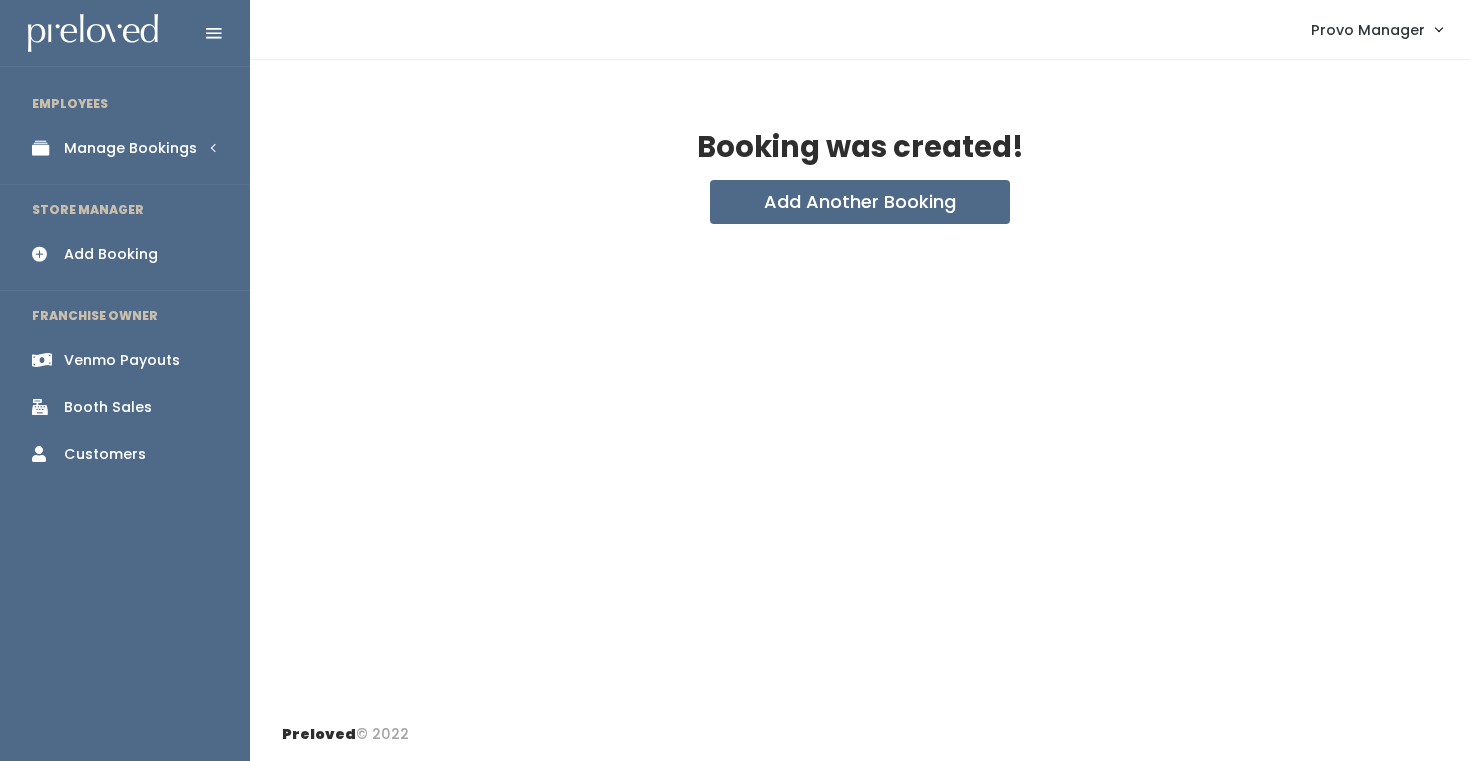 scroll, scrollTop: 0, scrollLeft: 0, axis: both 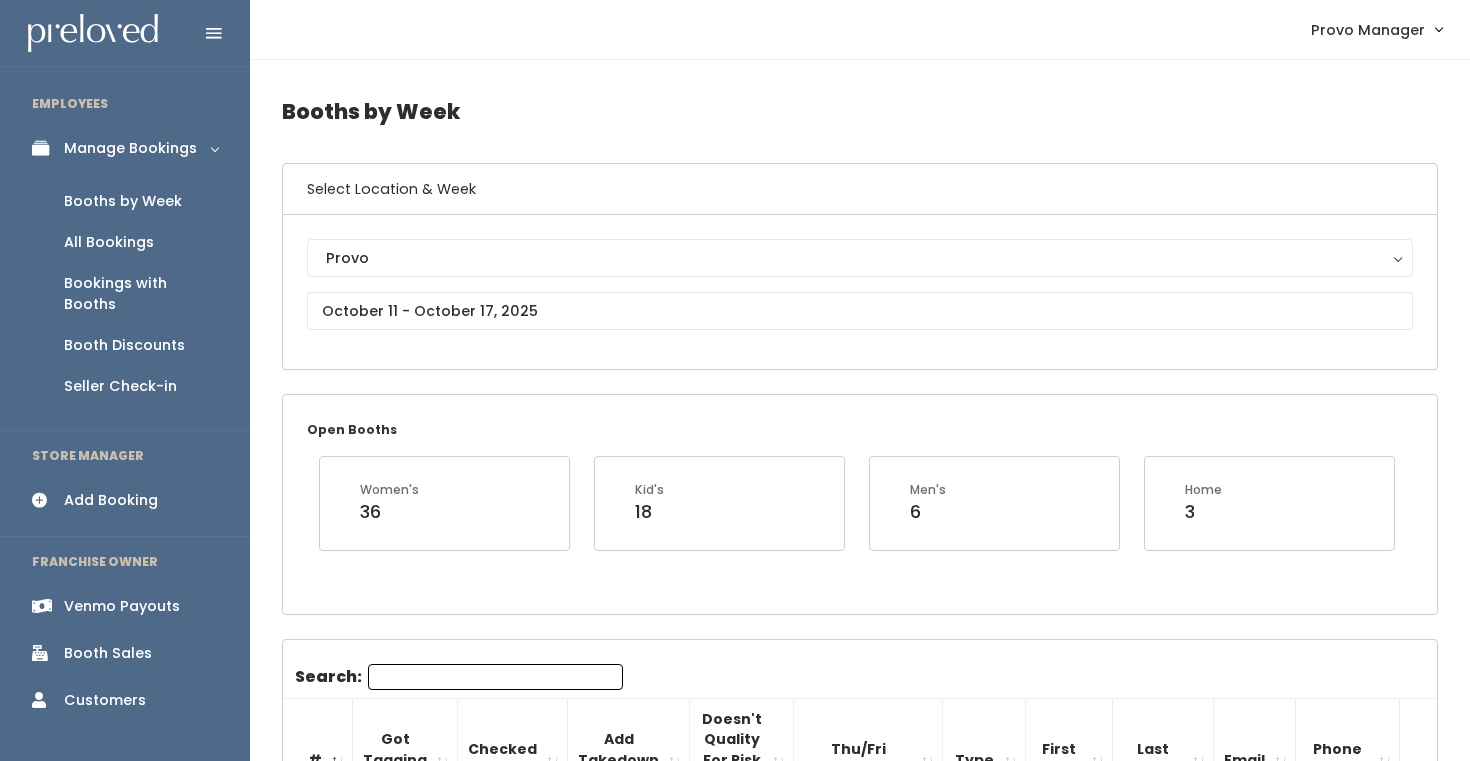 click on "Provo
Provo" at bounding box center [860, 292] 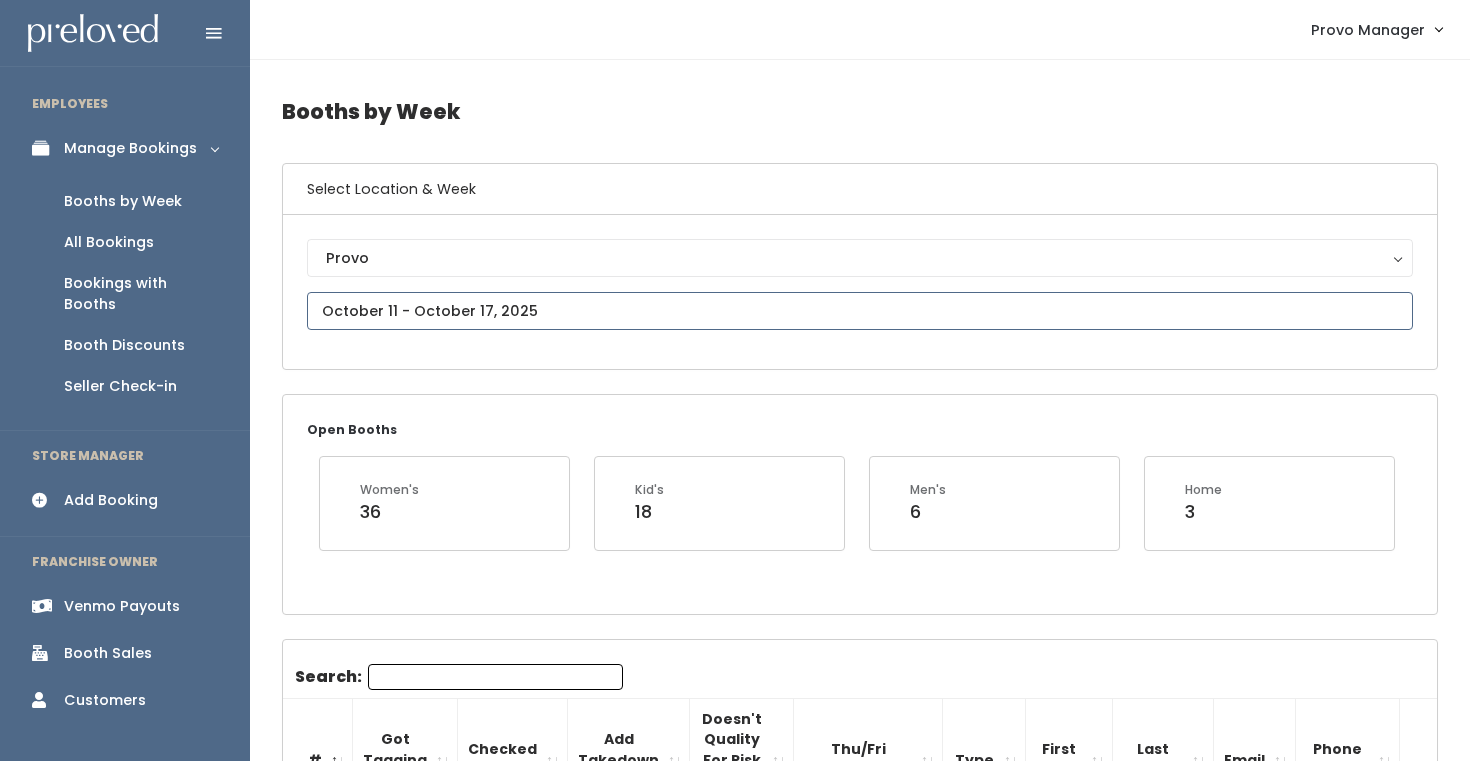 click on "EMPLOYEES
Manage Bookings
Booths by Week
All Bookings
Bookings with Booths
Booth Discounts
Seller Check-in
STORE MANAGER
Add Booking
FRANCHISE OWNER
Venmo Payouts
Booth Sales
Customers" at bounding box center (735, 1843) 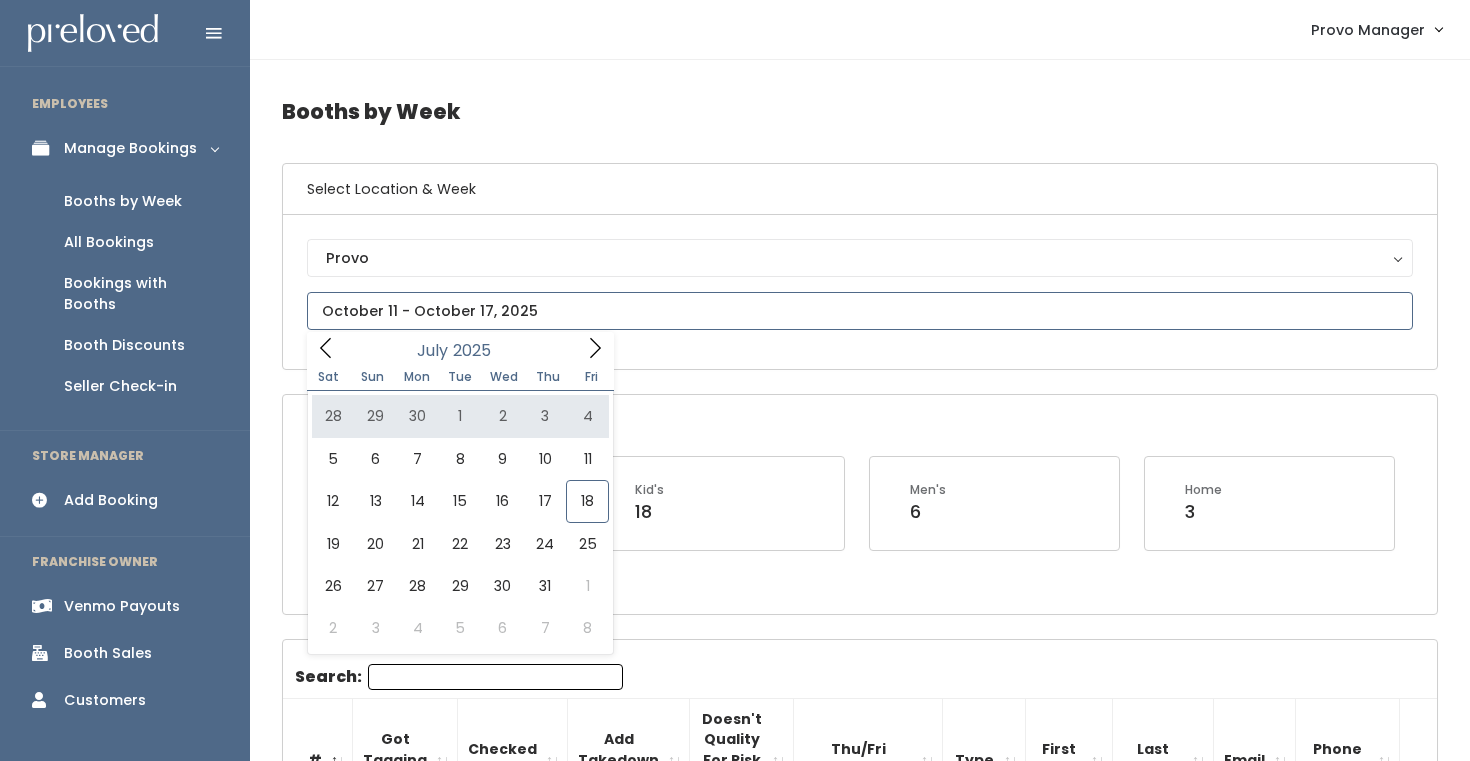 click at bounding box center (595, 347) 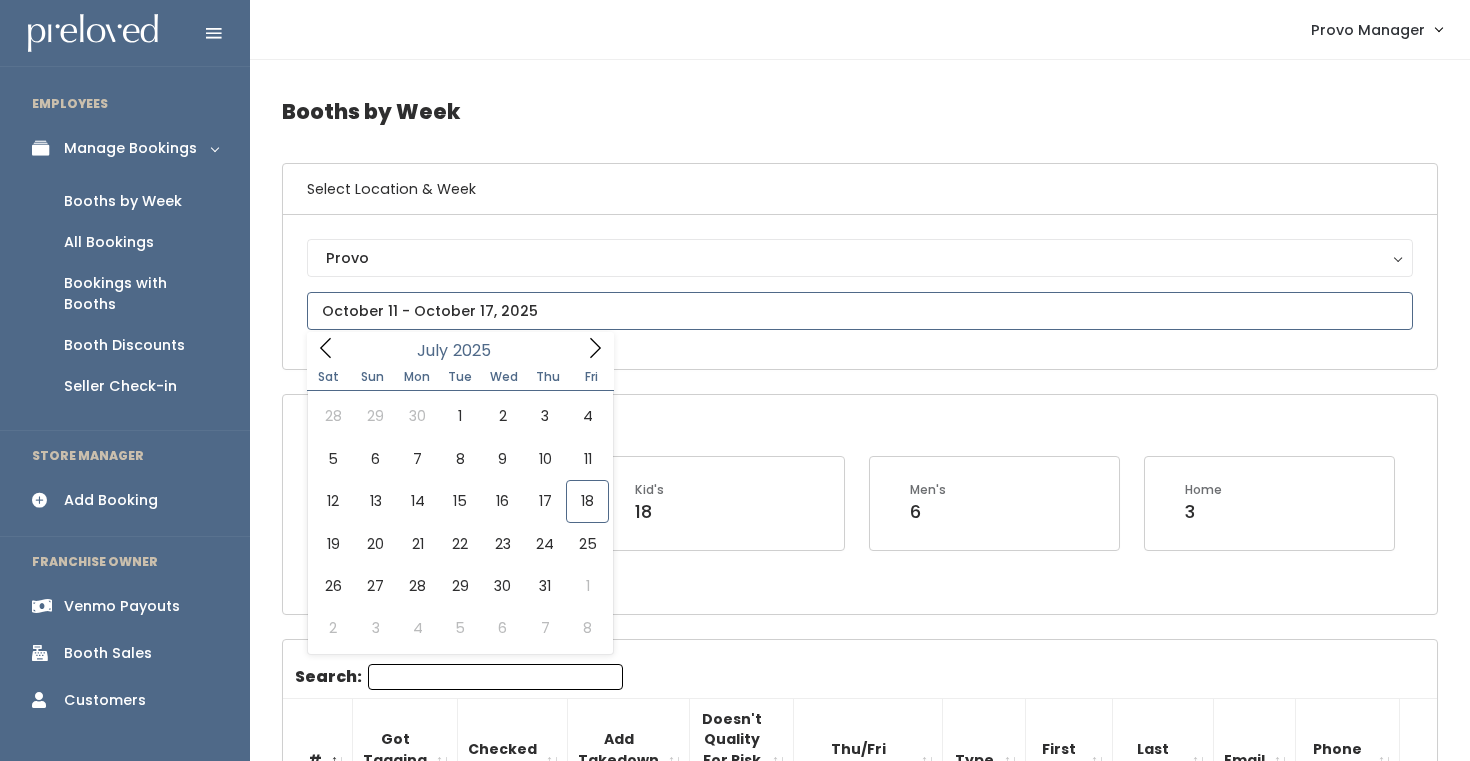 click at bounding box center (326, 347) 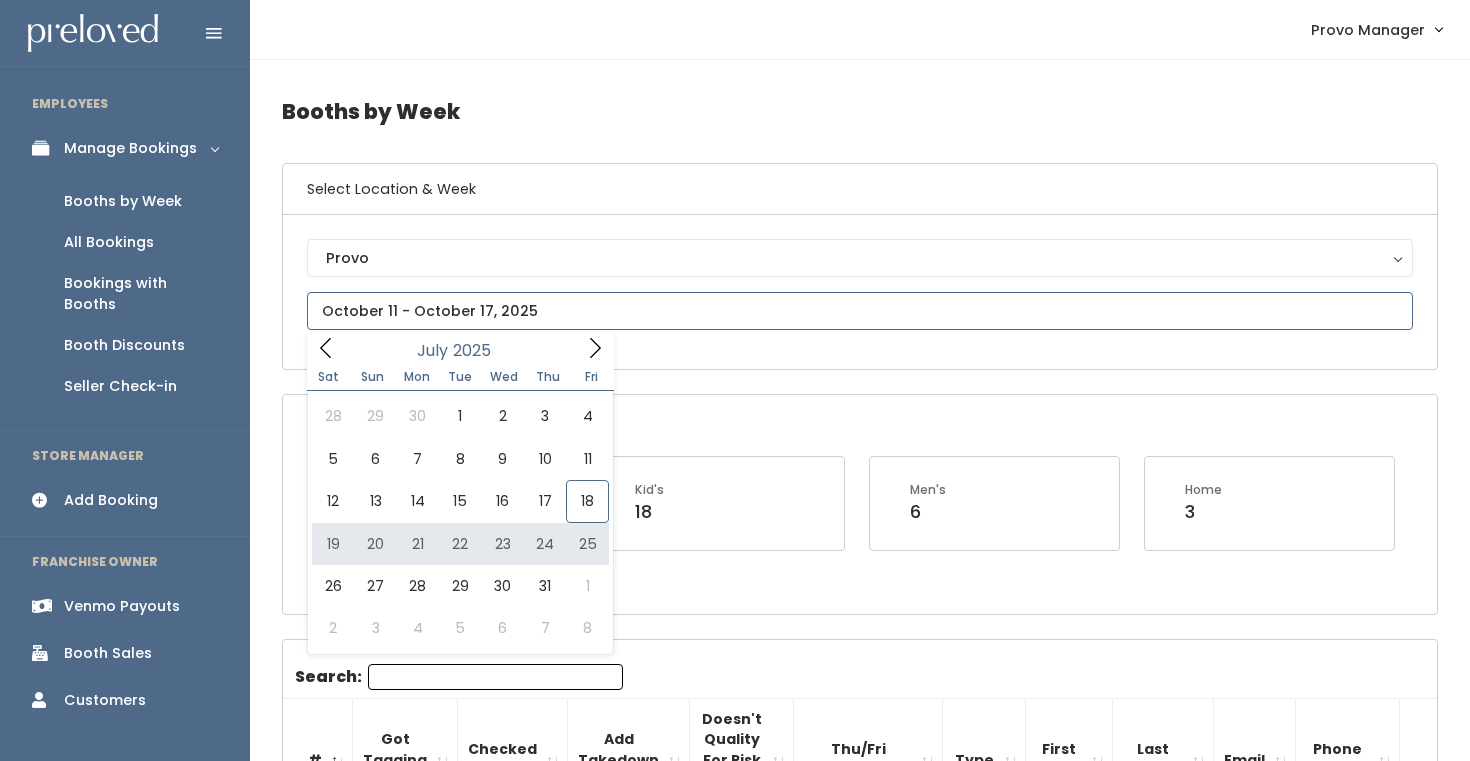 type on "[MONTH] [DAY] to [MONTH] [DAY]" 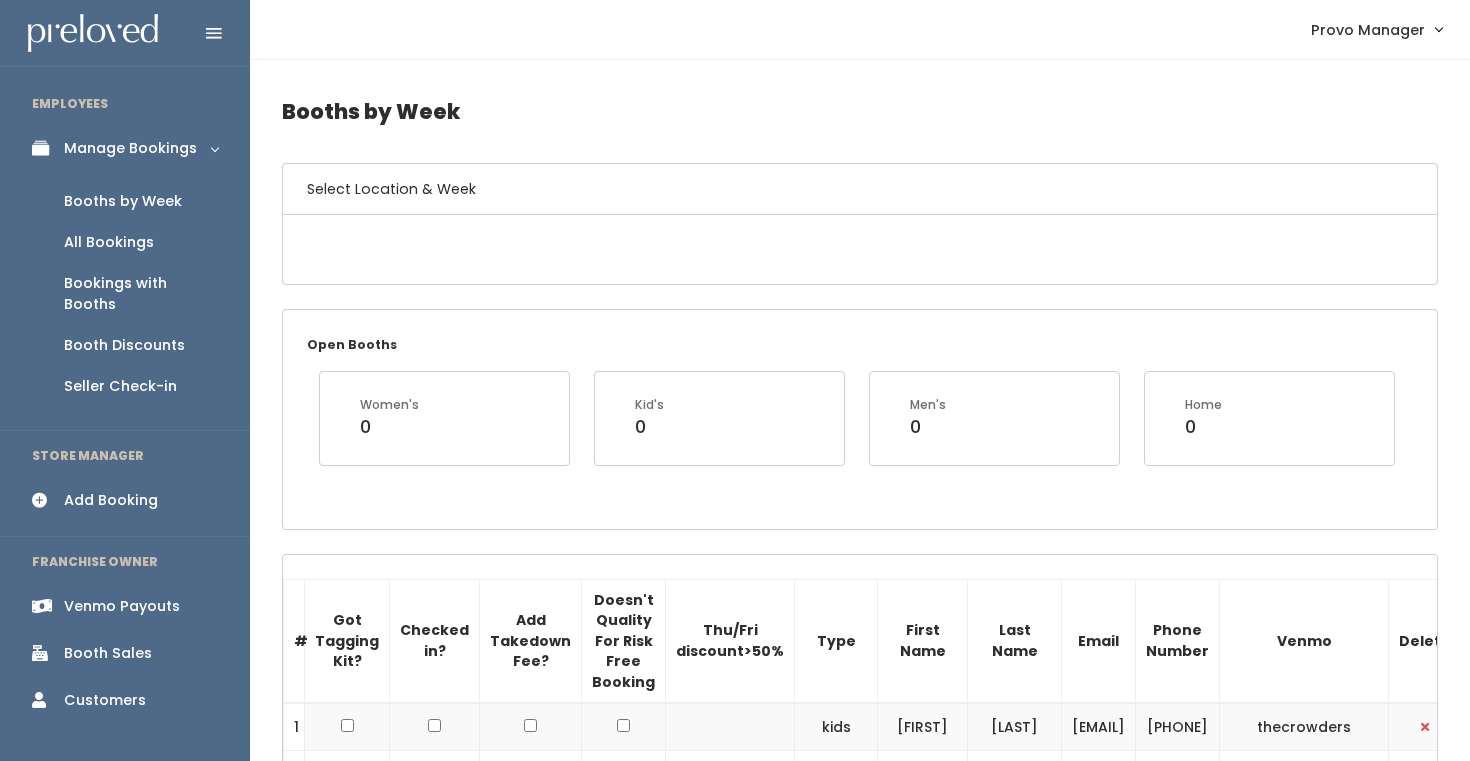 scroll, scrollTop: 0, scrollLeft: 0, axis: both 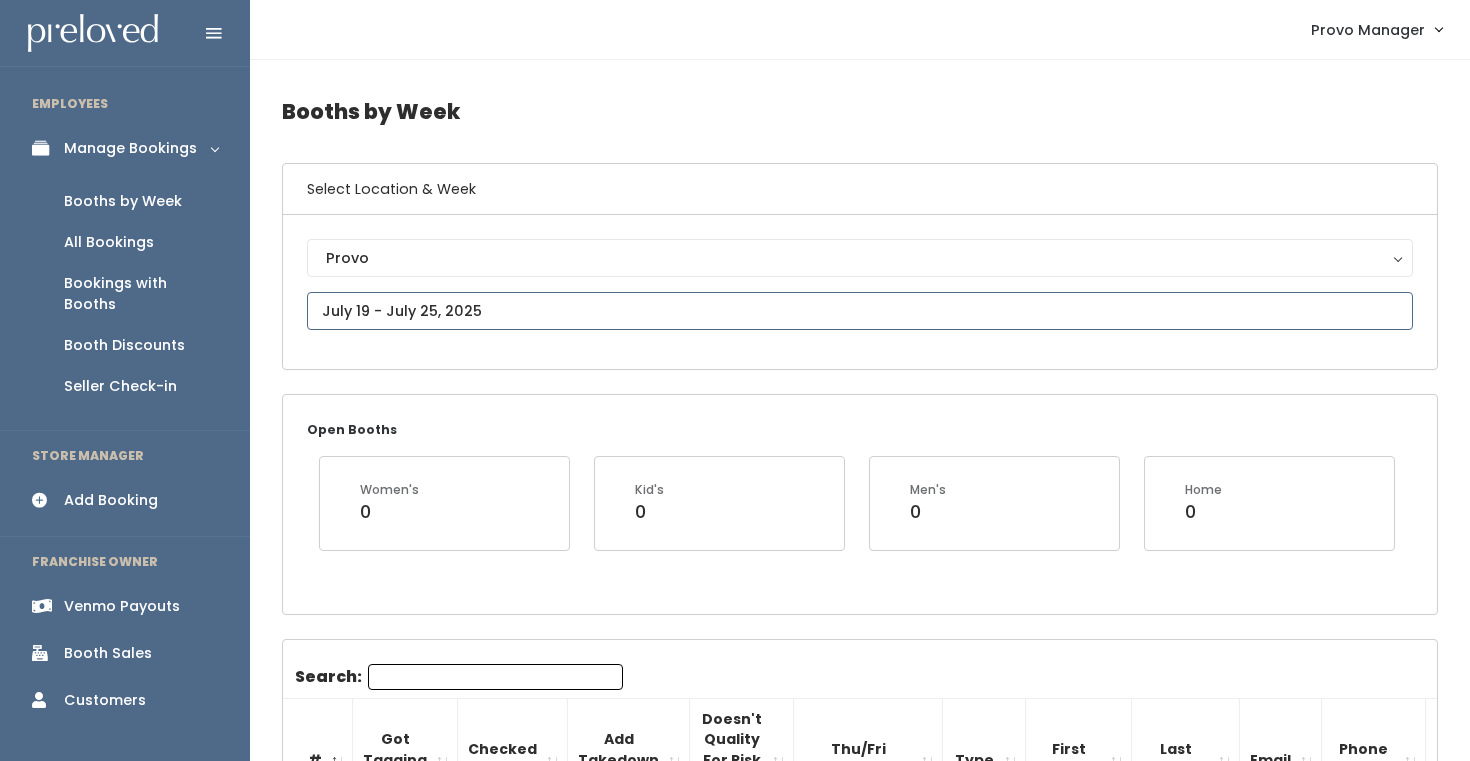 click at bounding box center (860, 311) 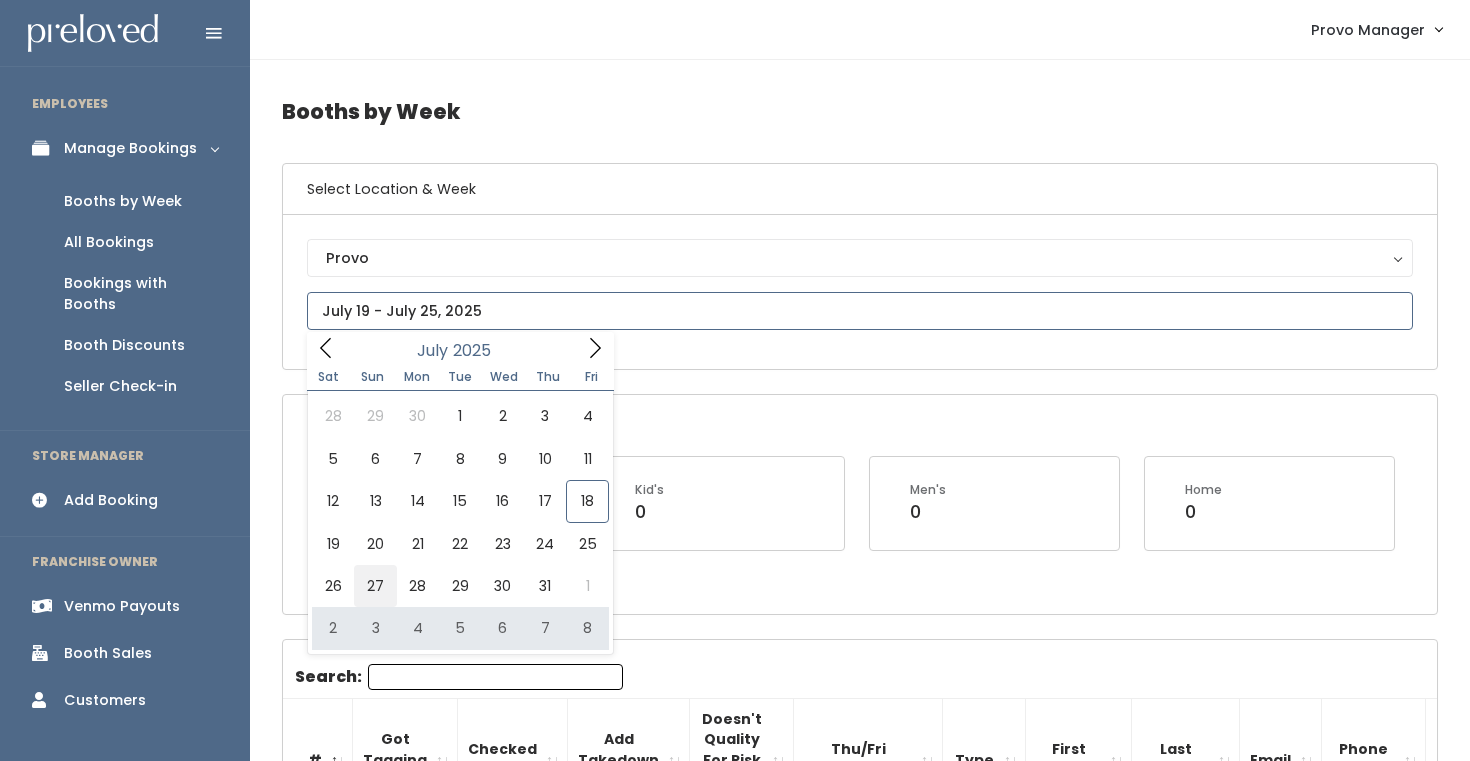 type on "July 26 to August 1" 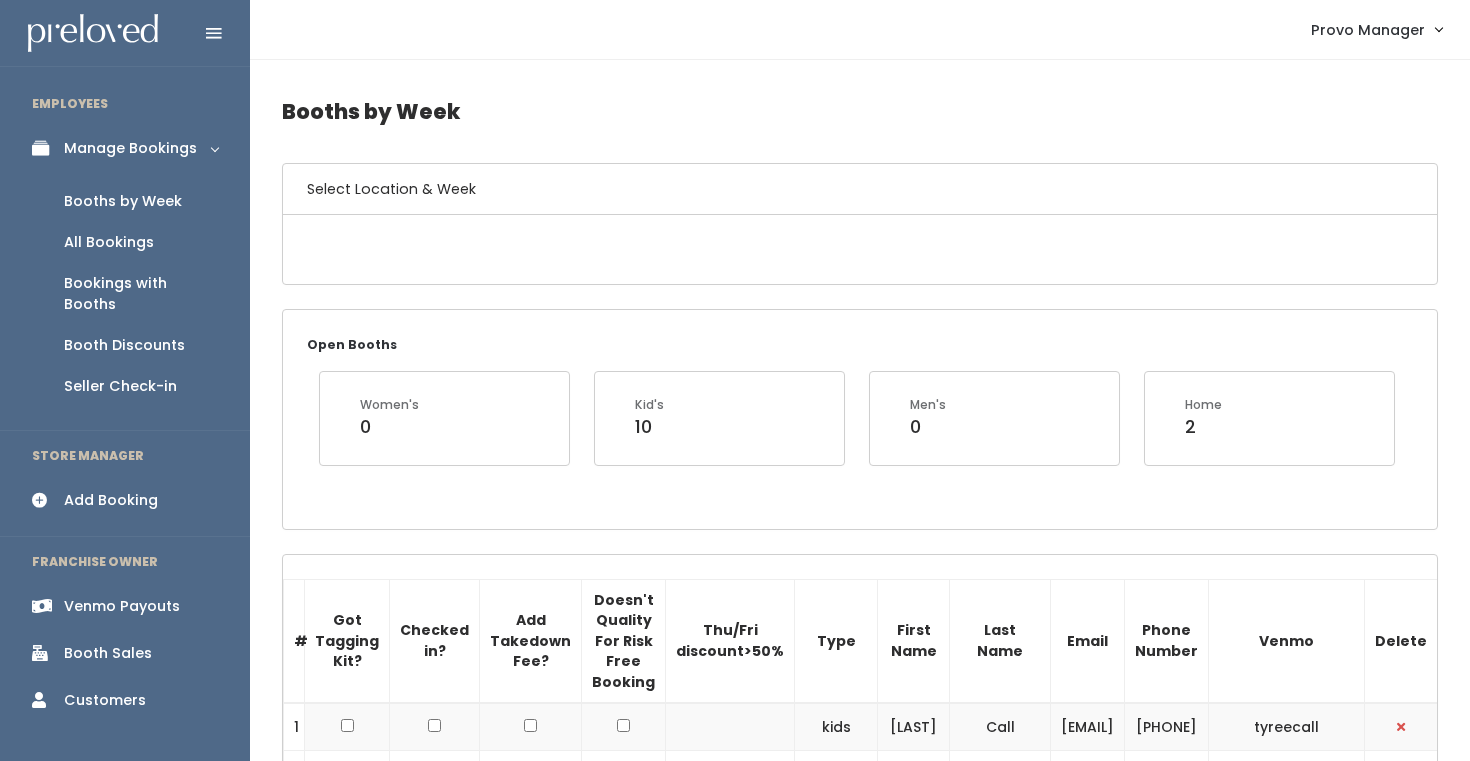 scroll, scrollTop: 0, scrollLeft: 0, axis: both 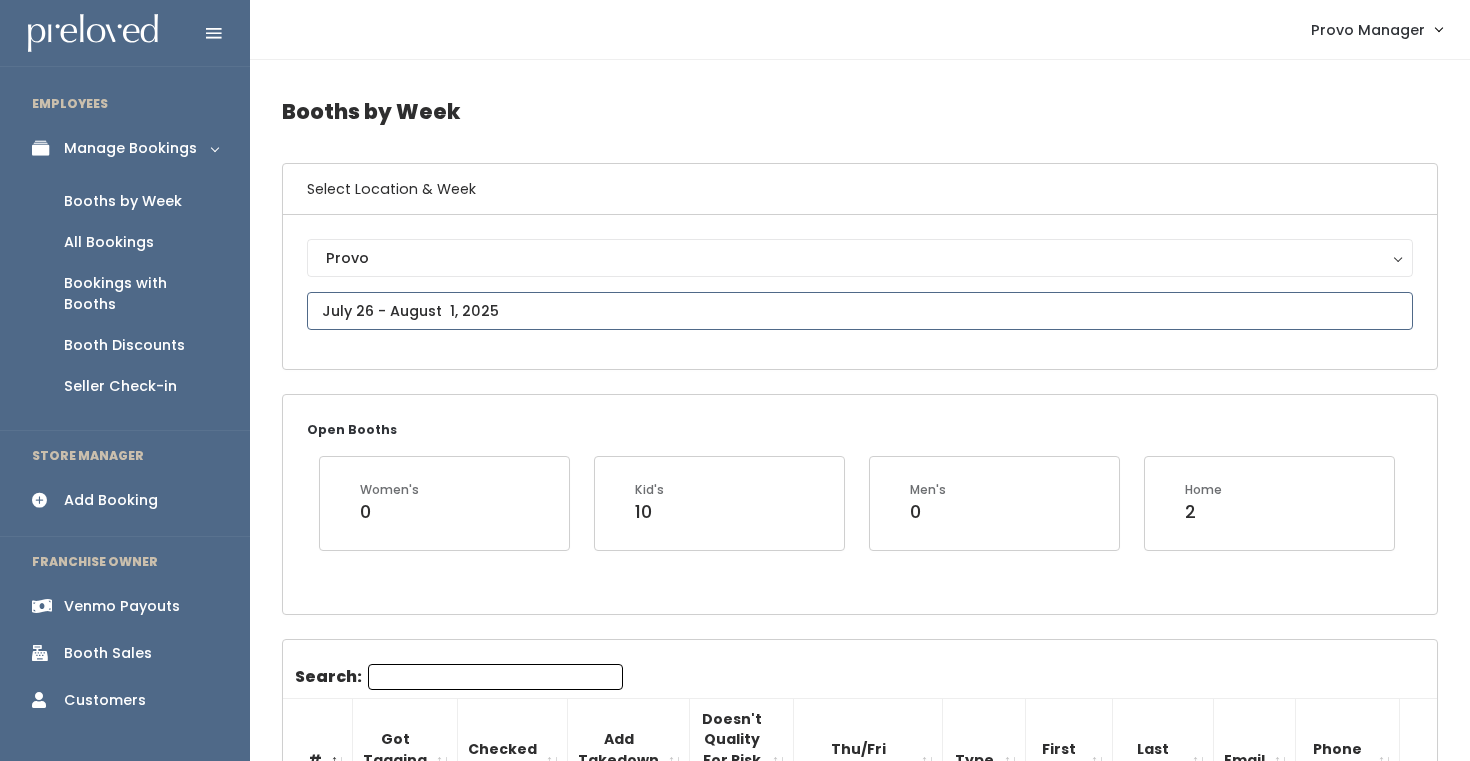 click at bounding box center (860, 311) 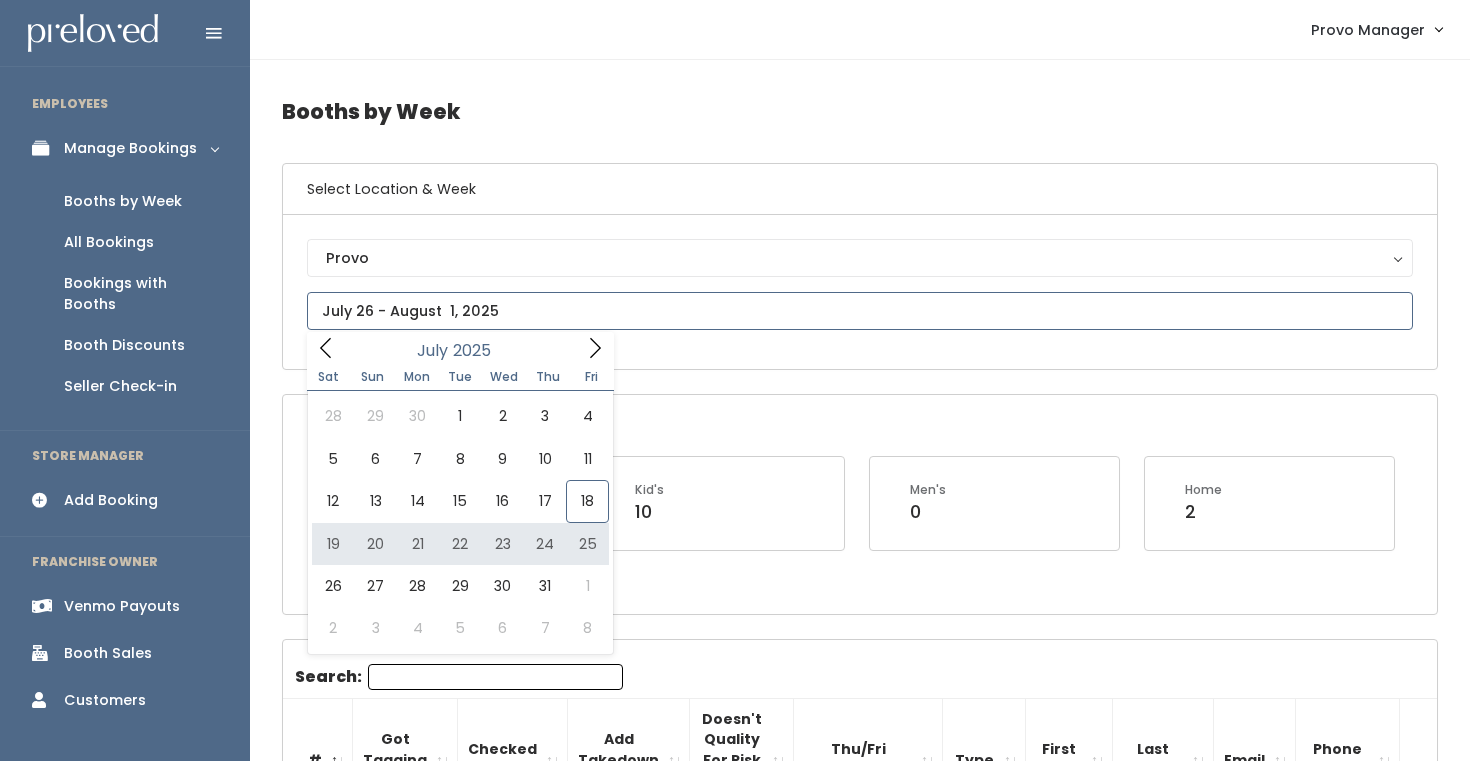 type on "July 19 to July 25" 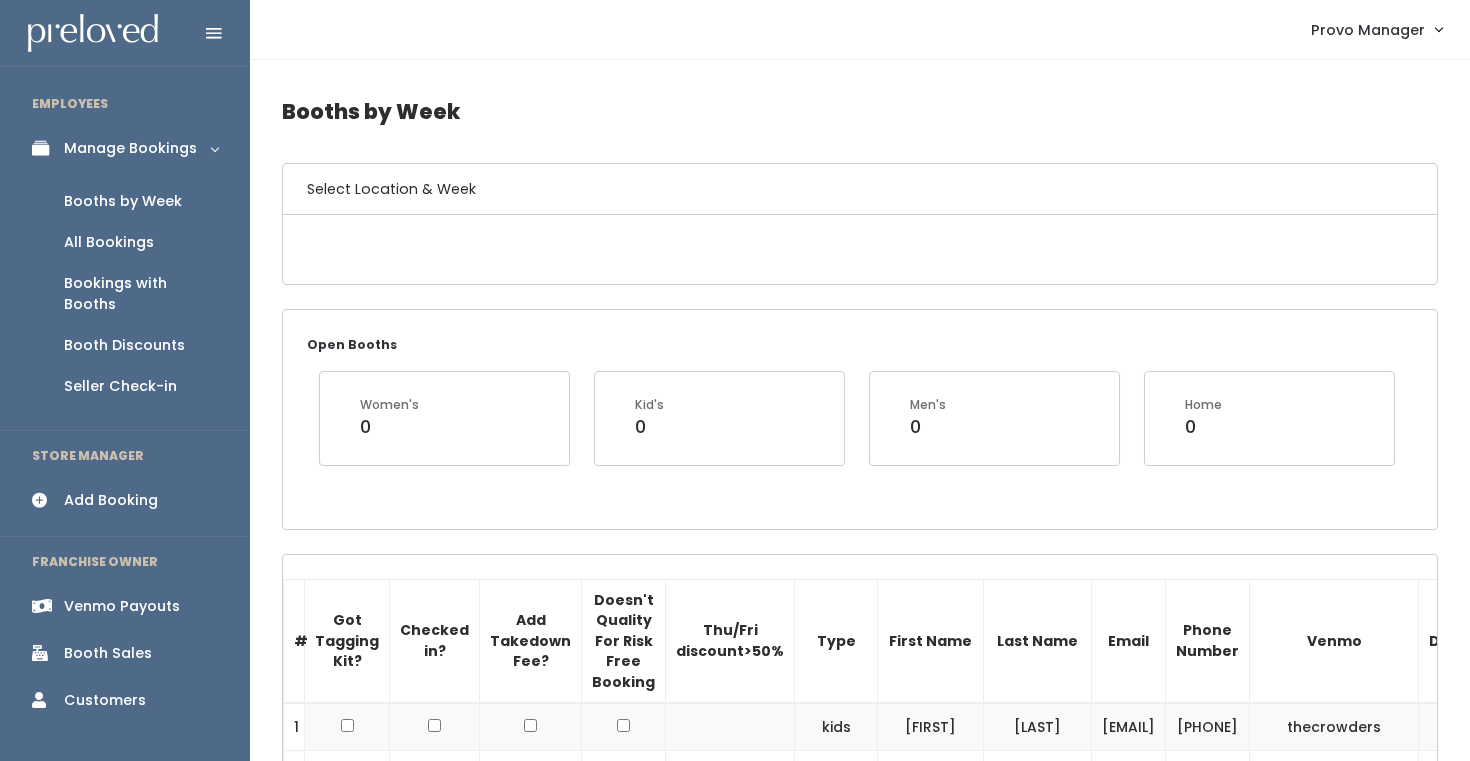 scroll, scrollTop: 0, scrollLeft: 0, axis: both 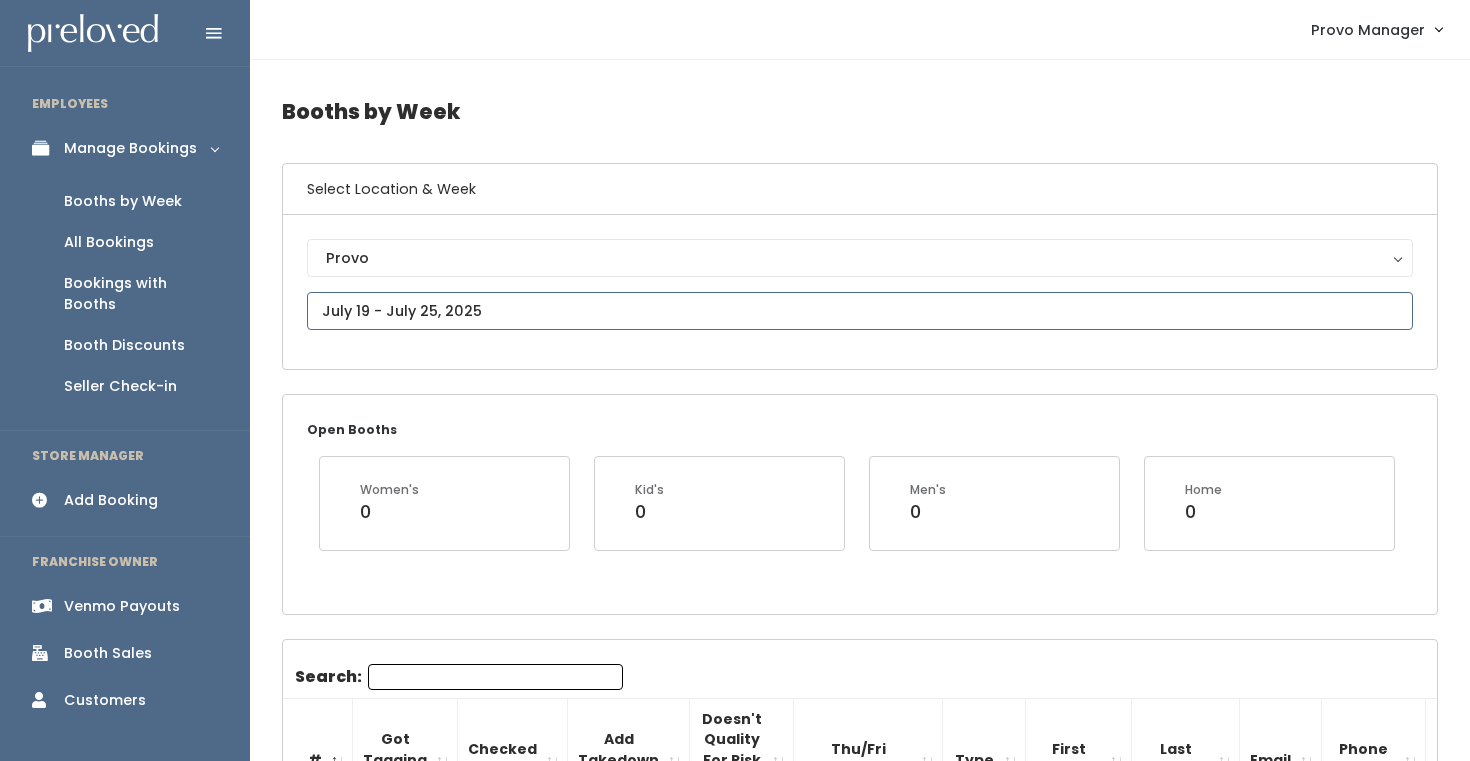 click at bounding box center [860, 311] 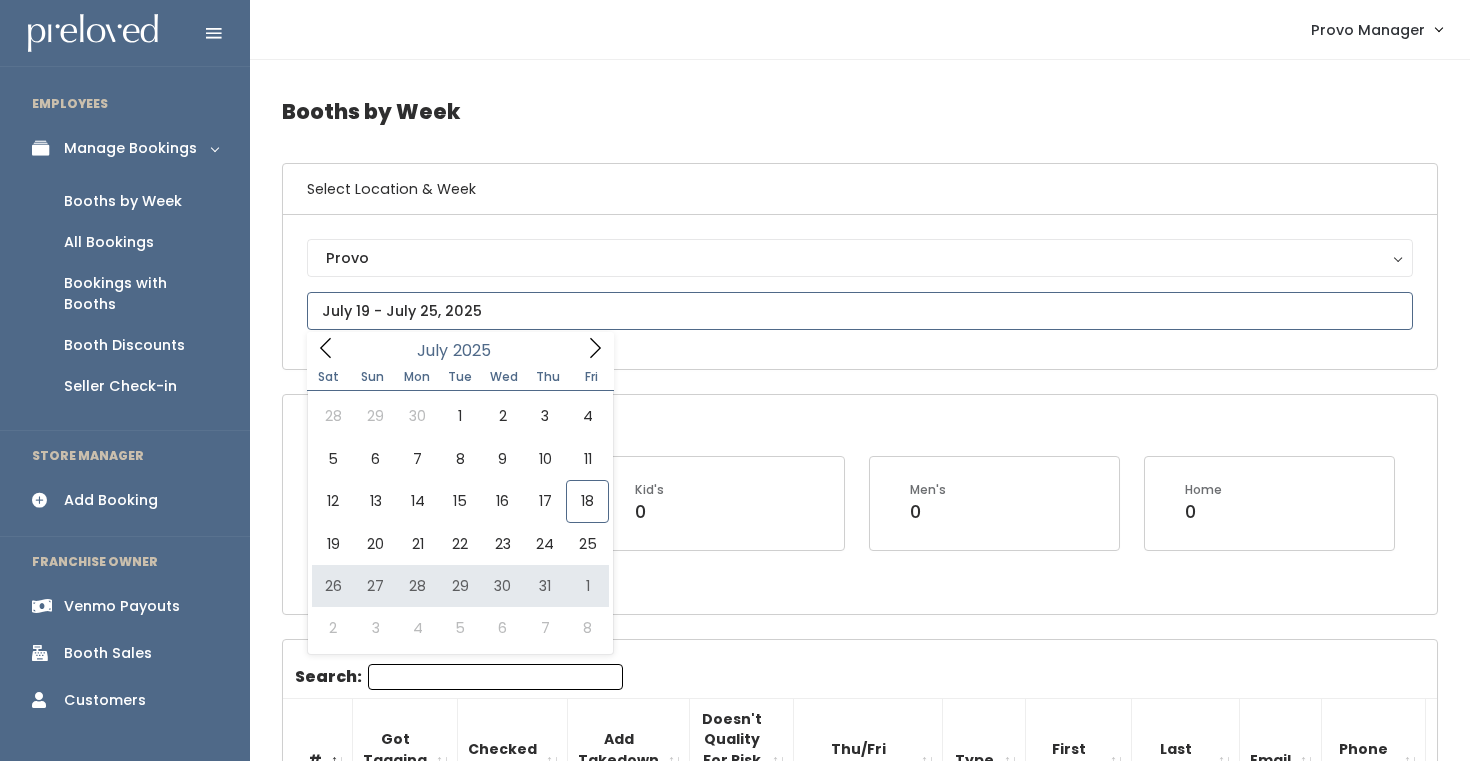 type on "July 26 to August 1" 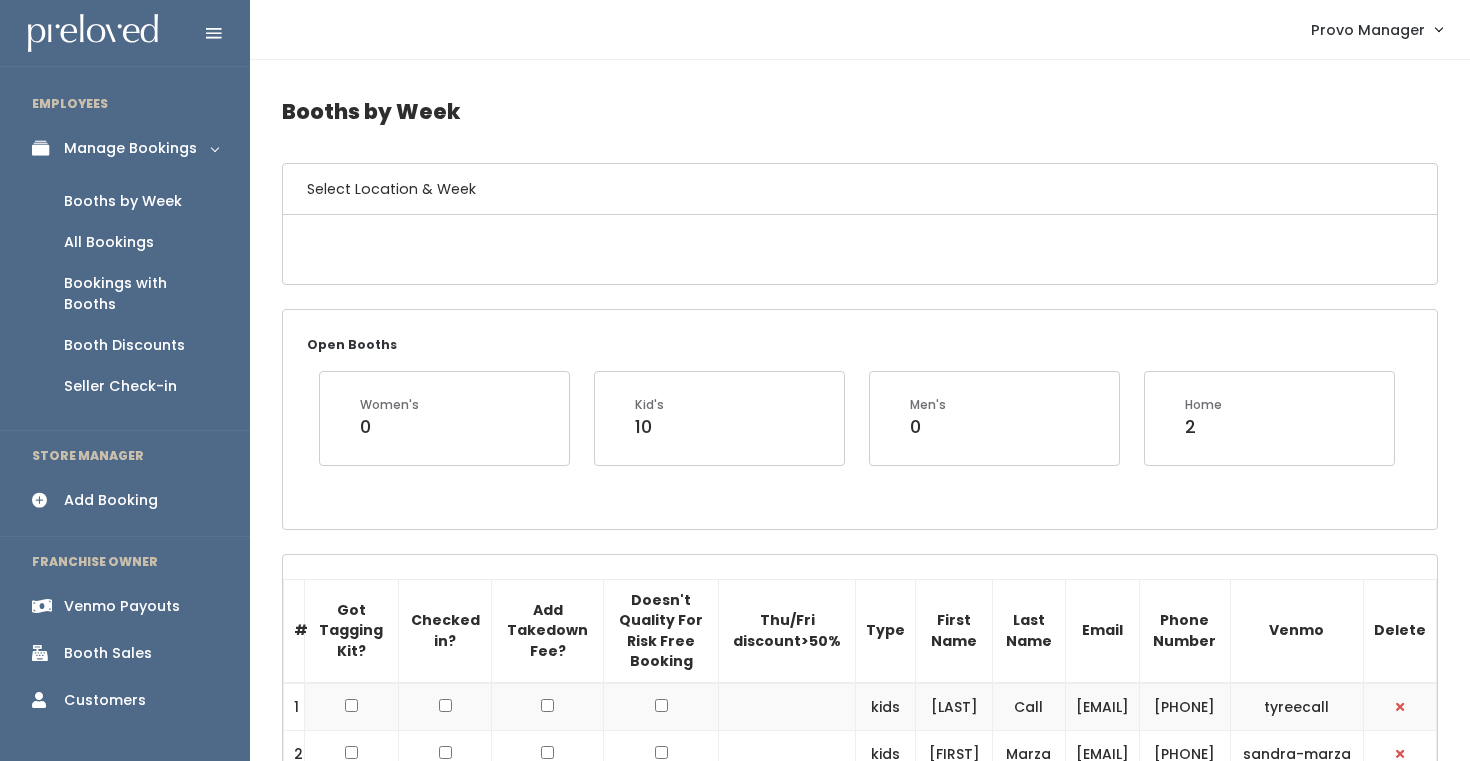 scroll, scrollTop: 0, scrollLeft: 0, axis: both 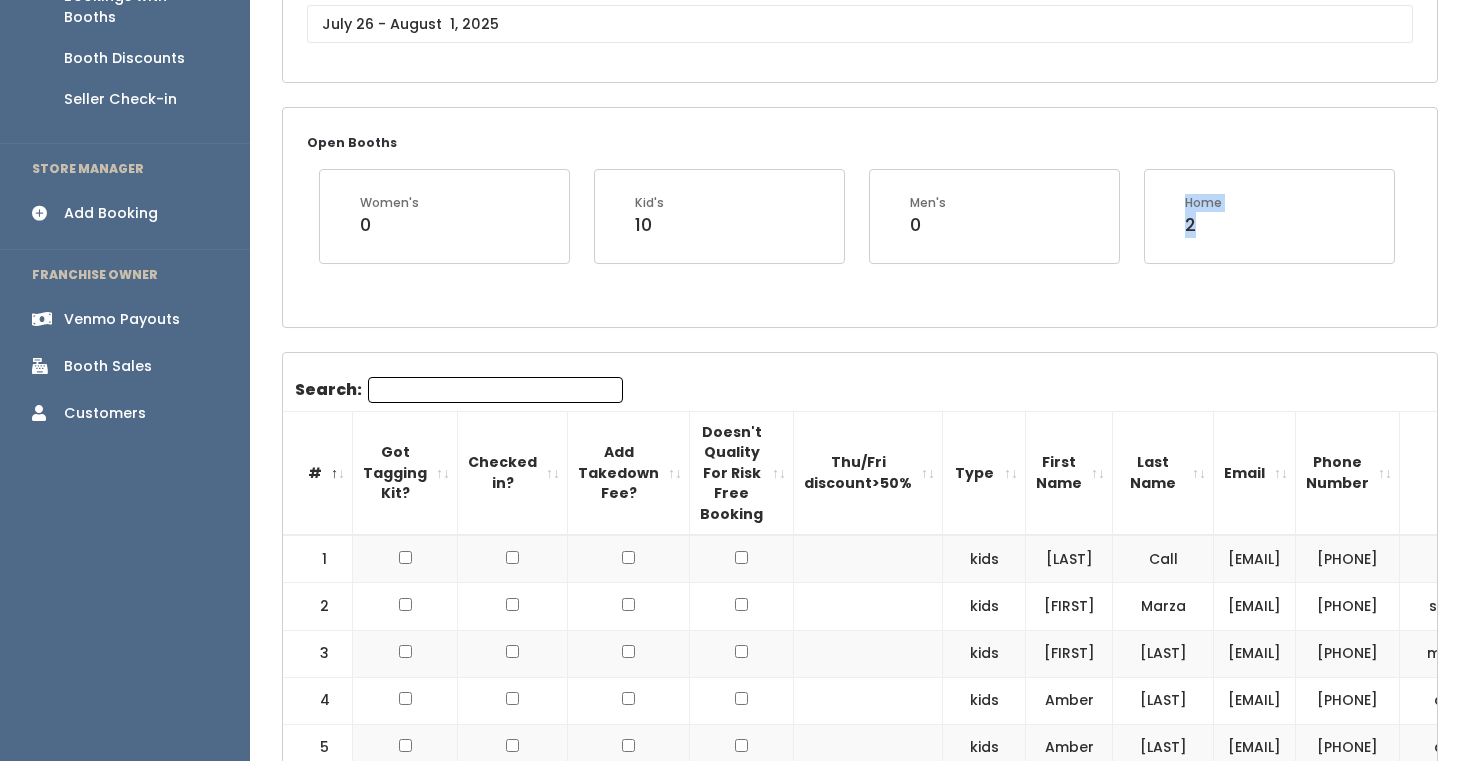 drag, startPoint x: 1229, startPoint y: 226, endPoint x: 1164, endPoint y: 182, distance: 78.492035 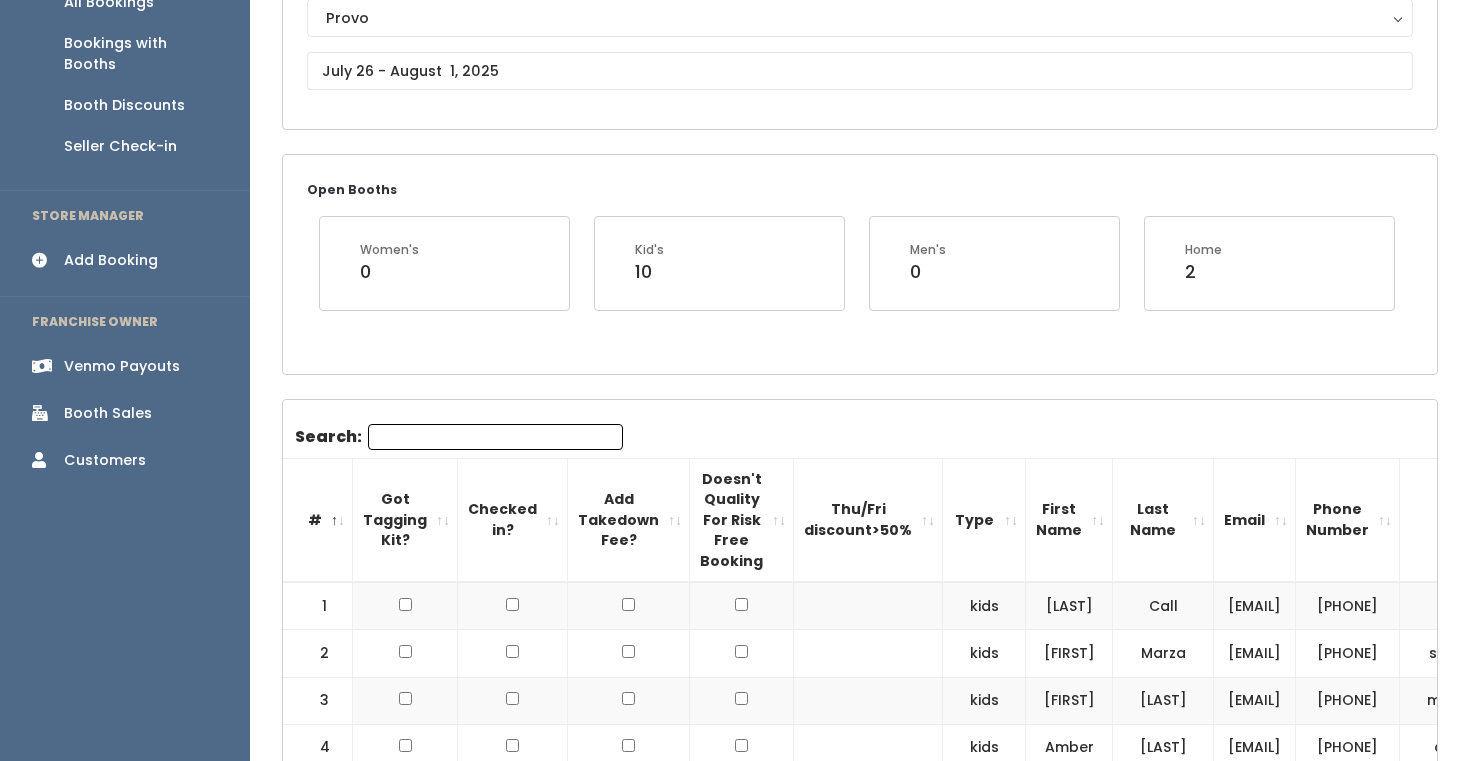 scroll, scrollTop: 234, scrollLeft: 0, axis: vertical 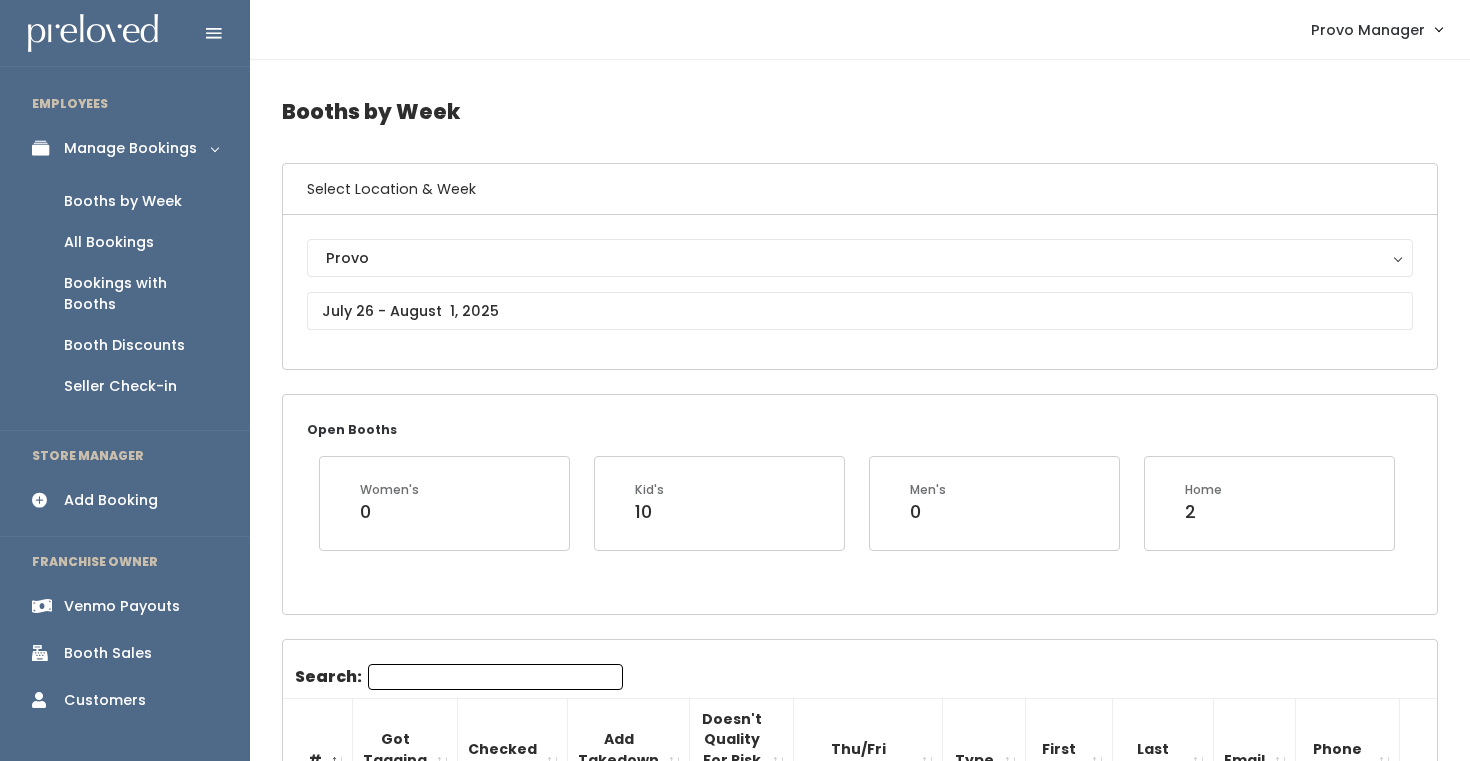 click on "Booth Discounts" at bounding box center (124, 345) 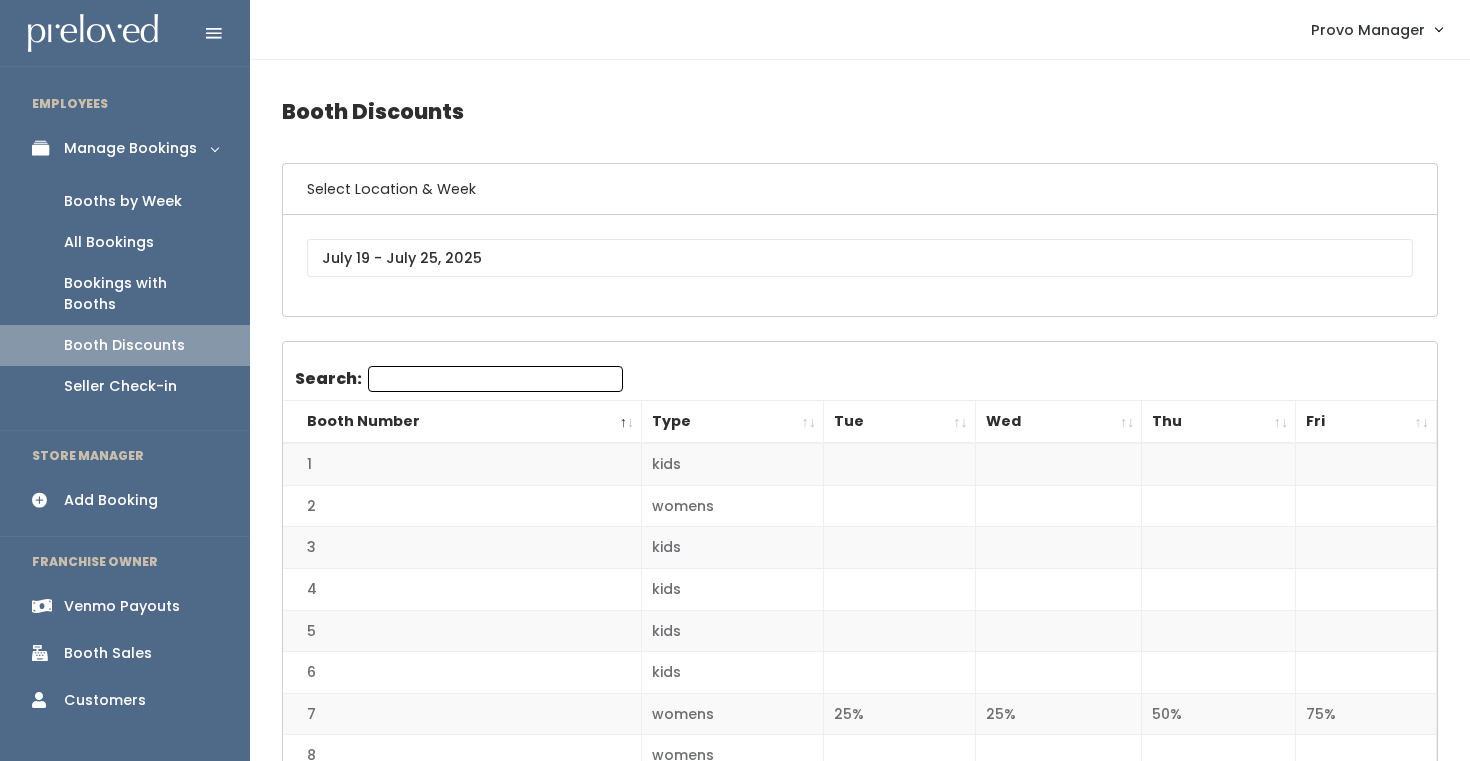 scroll, scrollTop: 0, scrollLeft: 0, axis: both 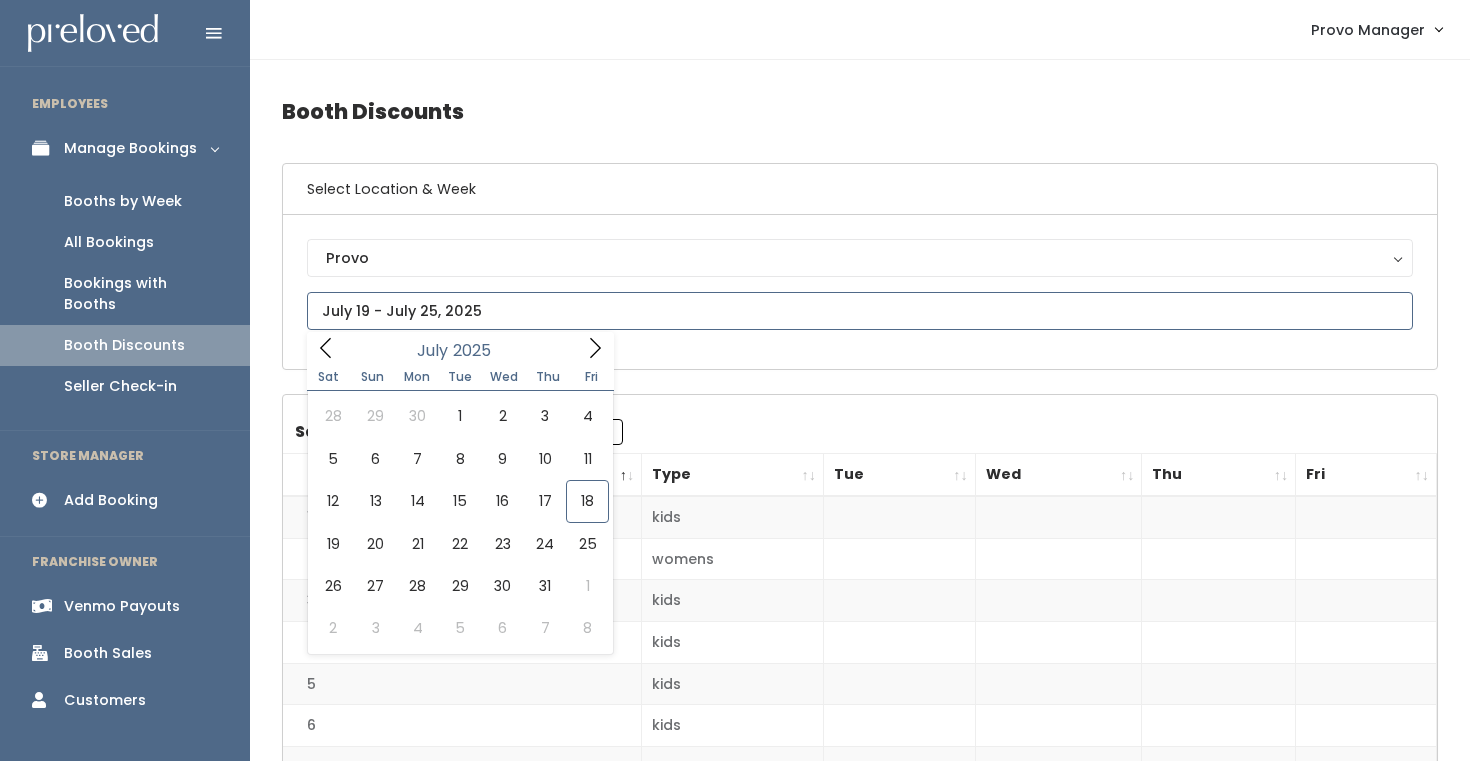 click at bounding box center (860, 311) 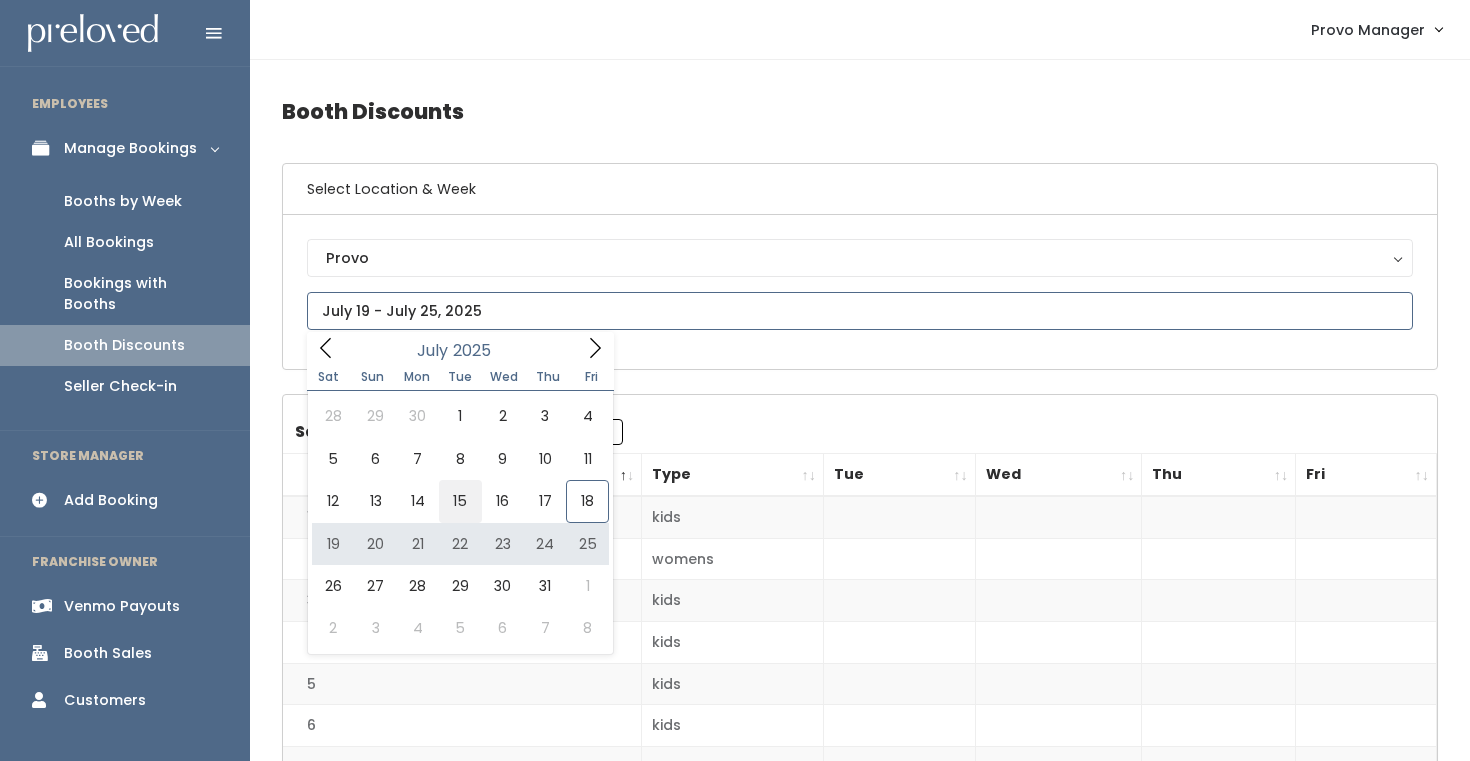 type on "[MONTH] [NUMBER] to [MONTH] [NUMBER]" 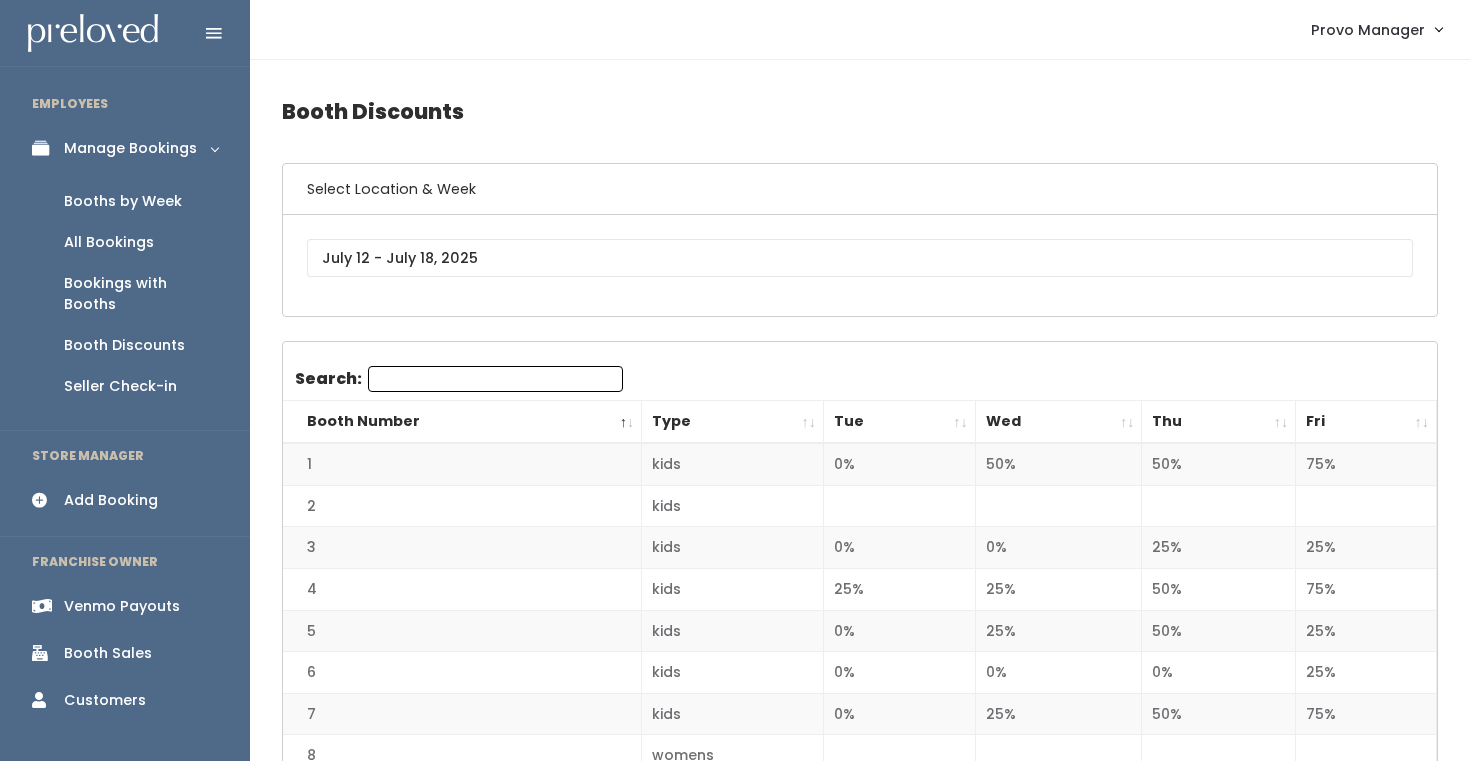 scroll, scrollTop: 0, scrollLeft: 0, axis: both 